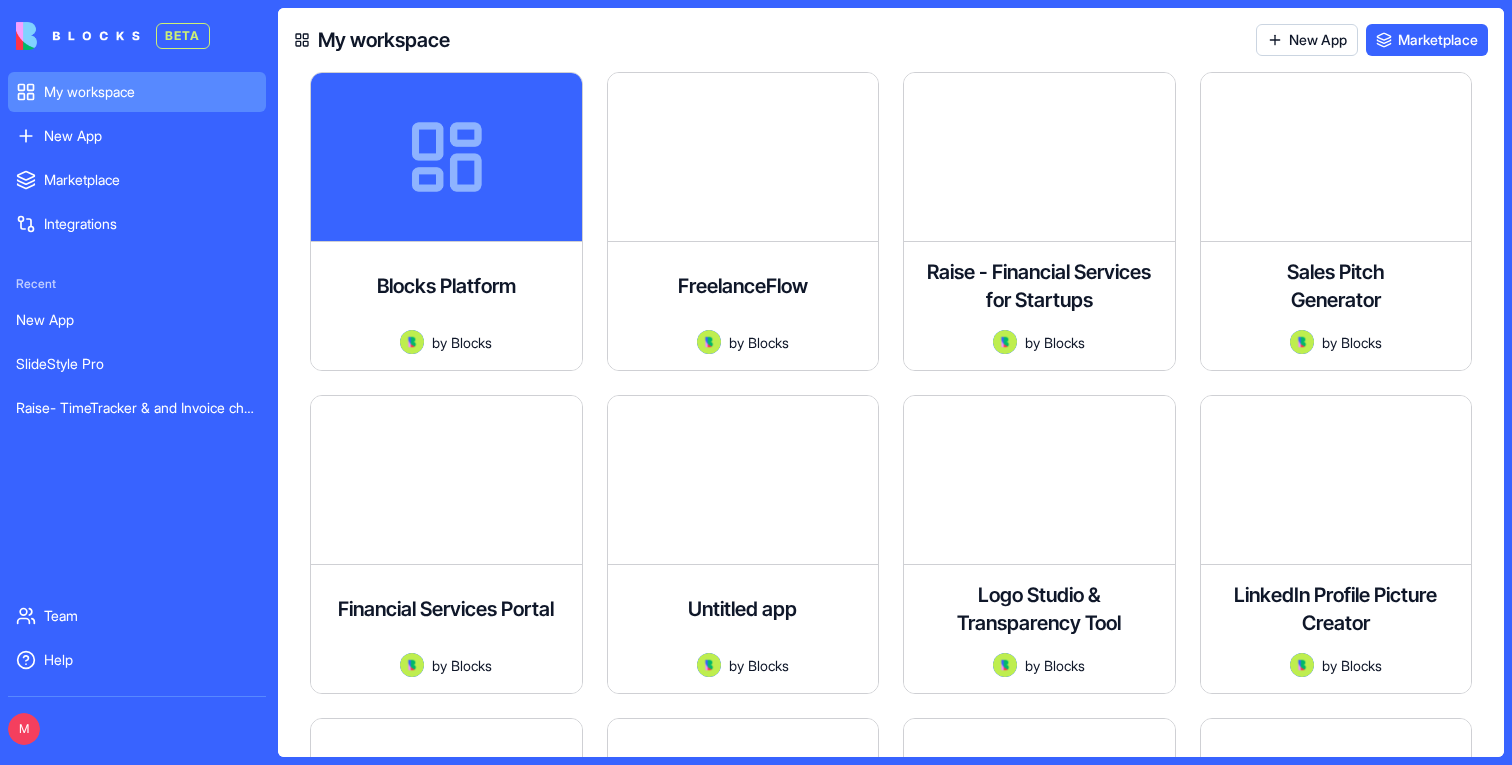 scroll, scrollTop: 0, scrollLeft: 0, axis: both 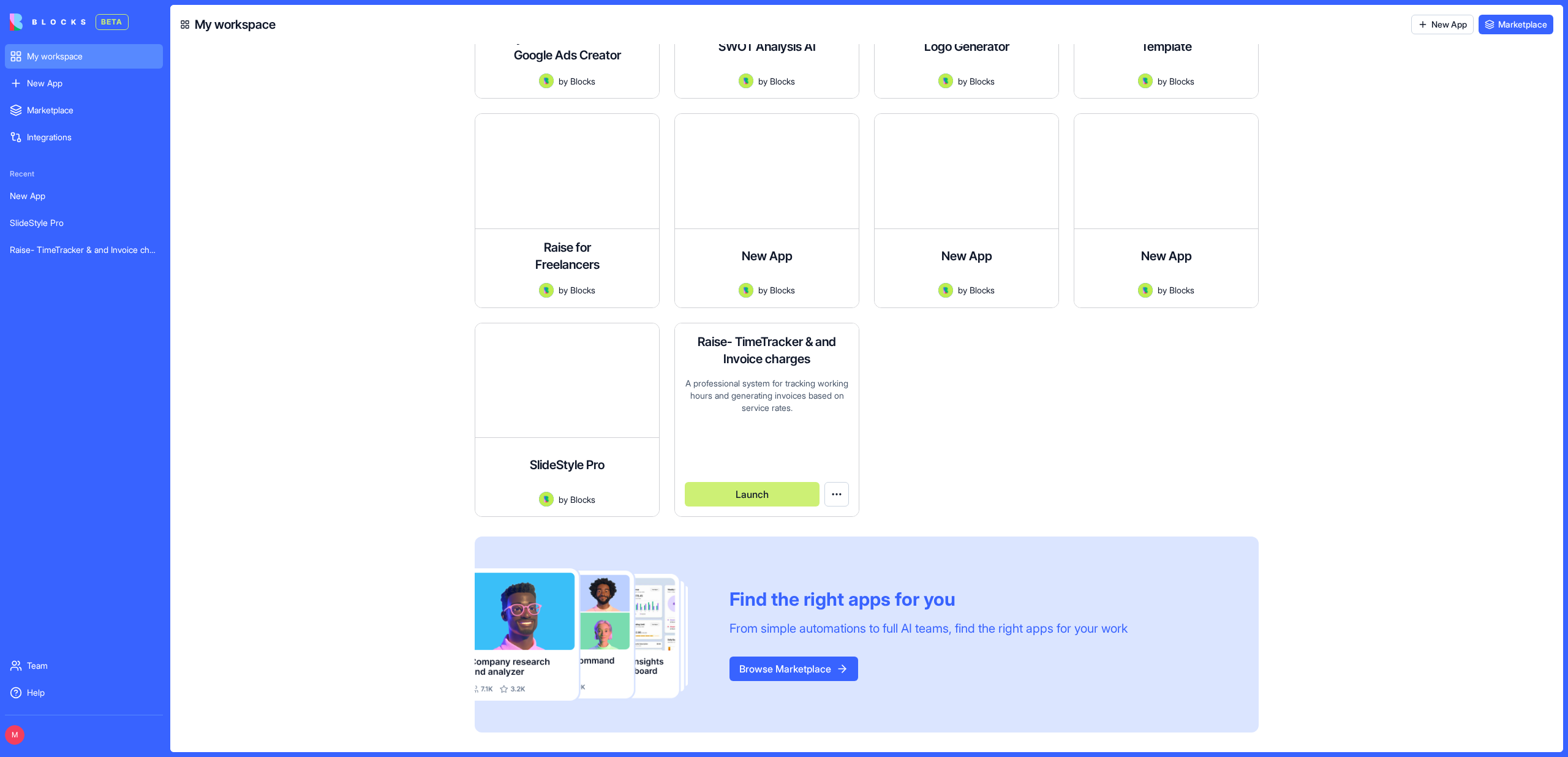 click on "A professional system for tracking working hours and generating invoices based on service rates." at bounding box center [767, 418] 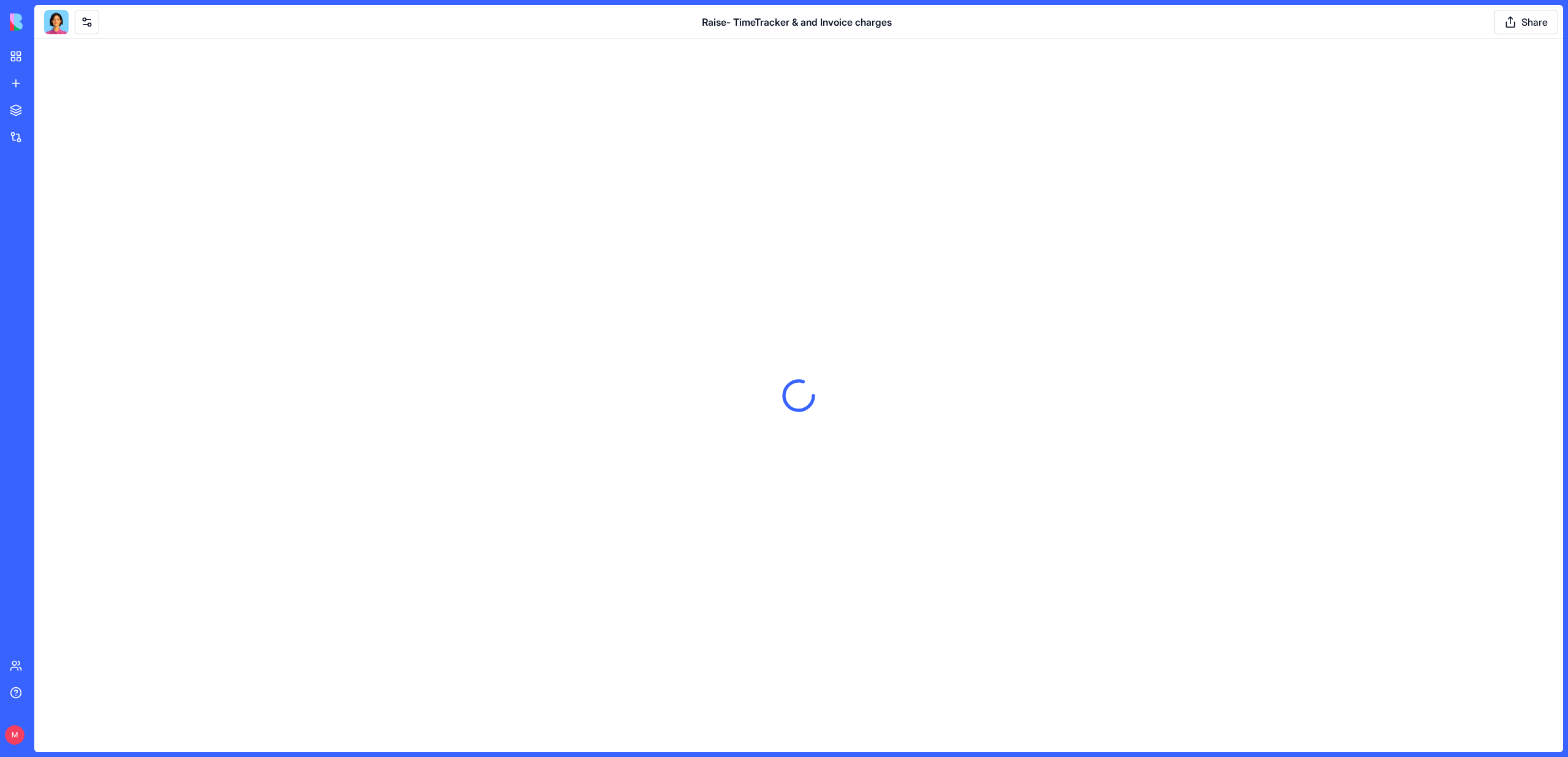 scroll, scrollTop: 0, scrollLeft: 0, axis: both 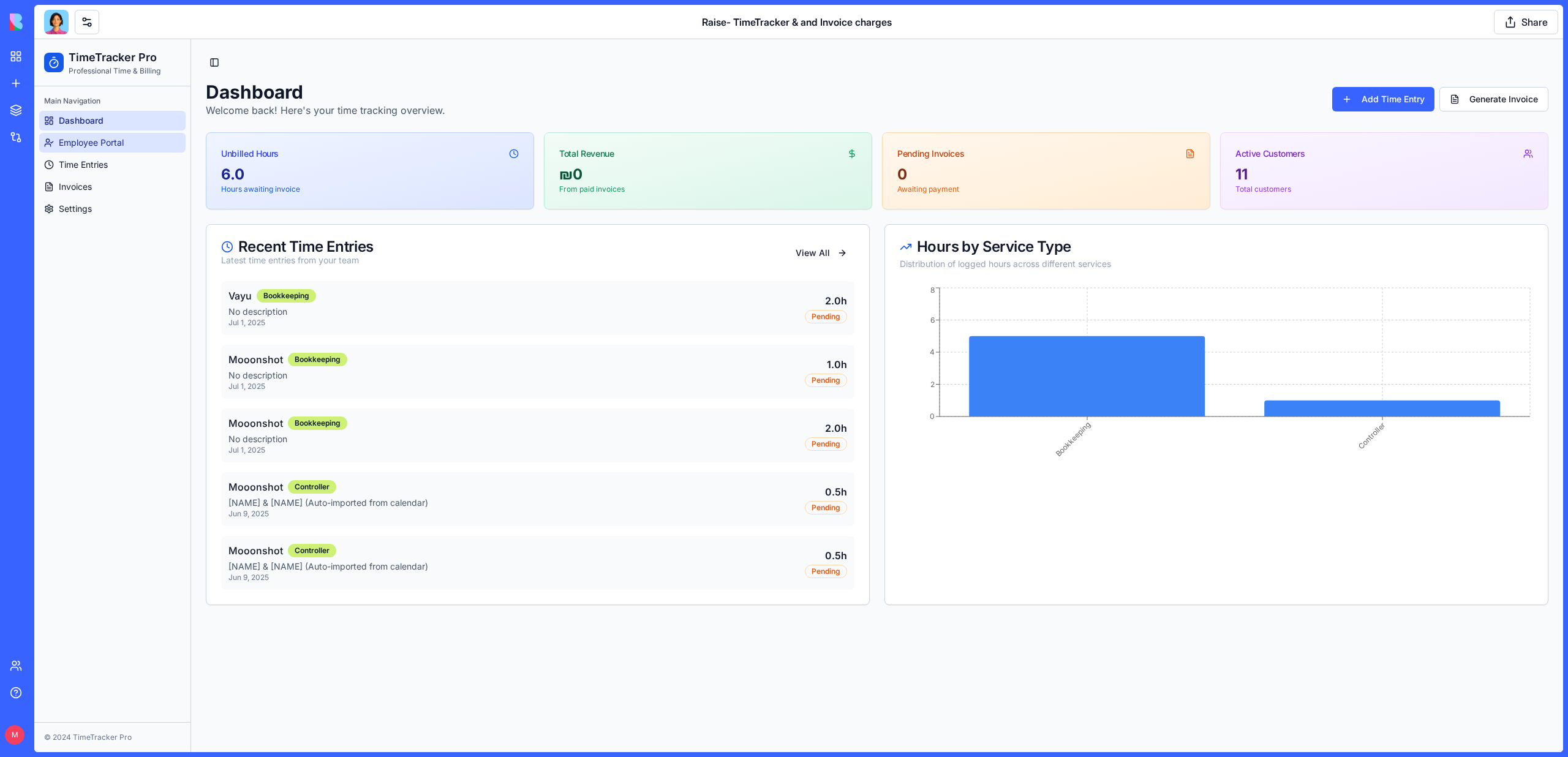 click on "Employee Portal" at bounding box center (112, 143) 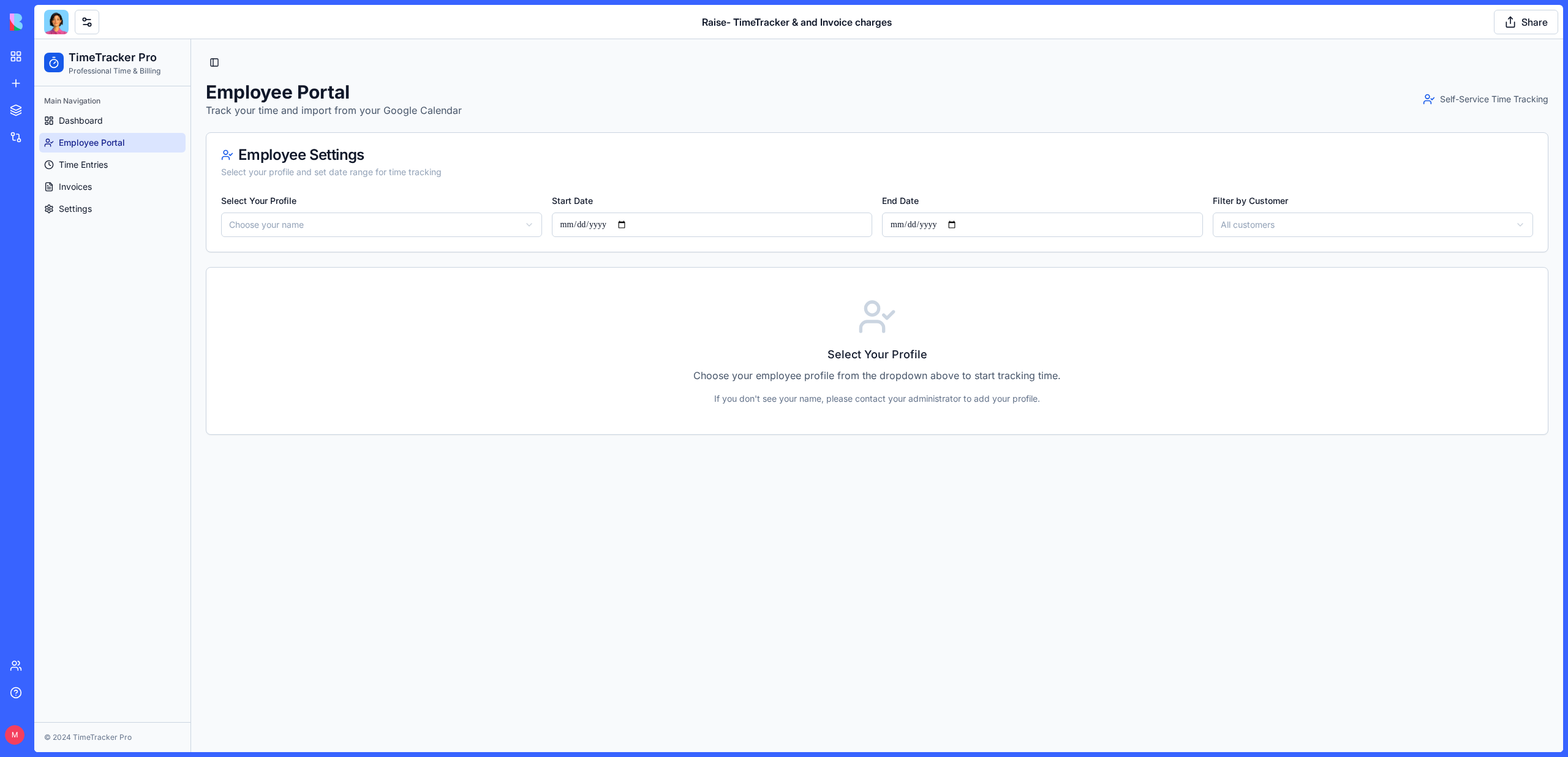 click on "**********" at bounding box center (799, 396) 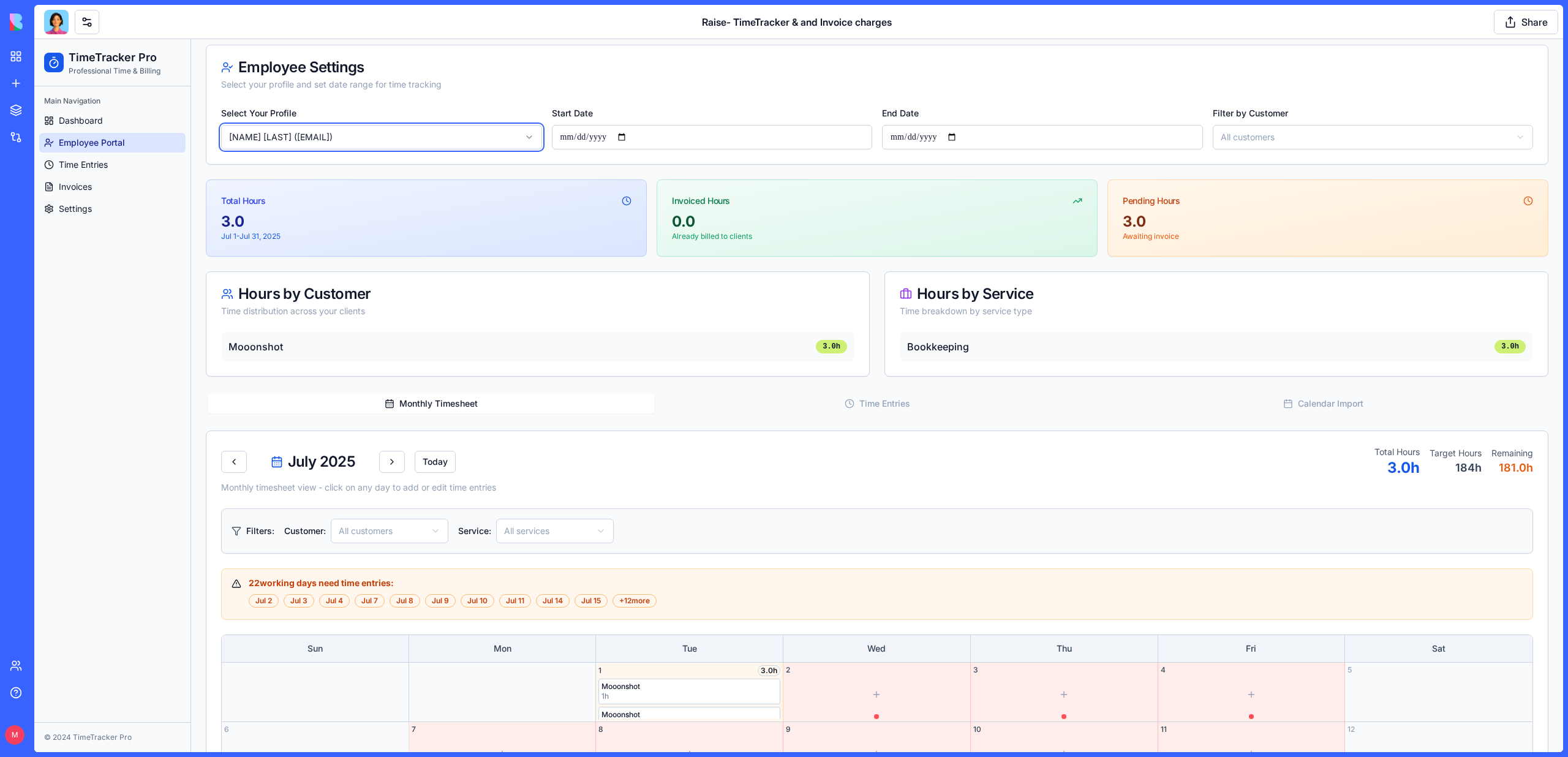 scroll, scrollTop: 144, scrollLeft: 0, axis: vertical 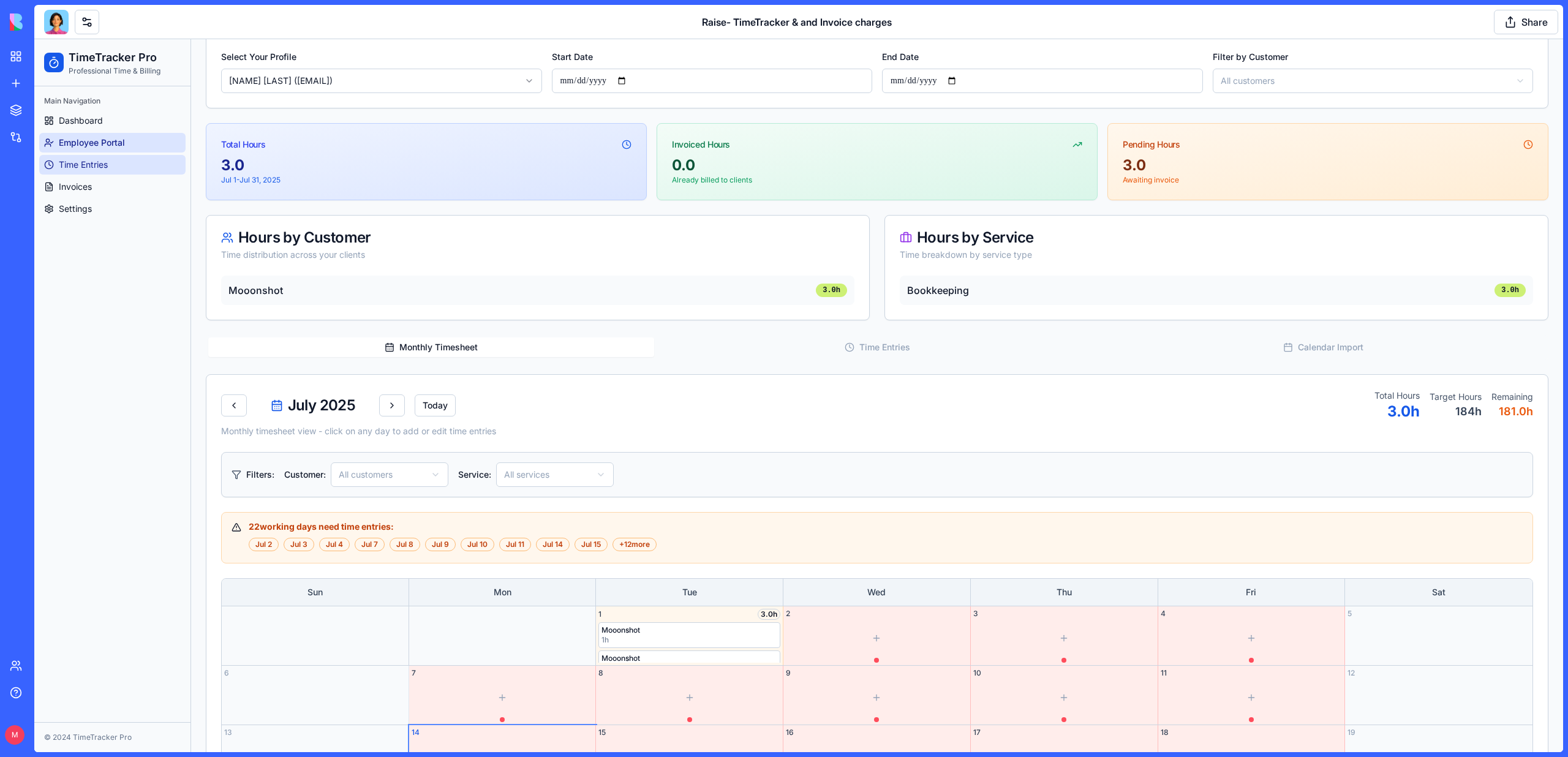 click on "Time Entries" at bounding box center (83, 165) 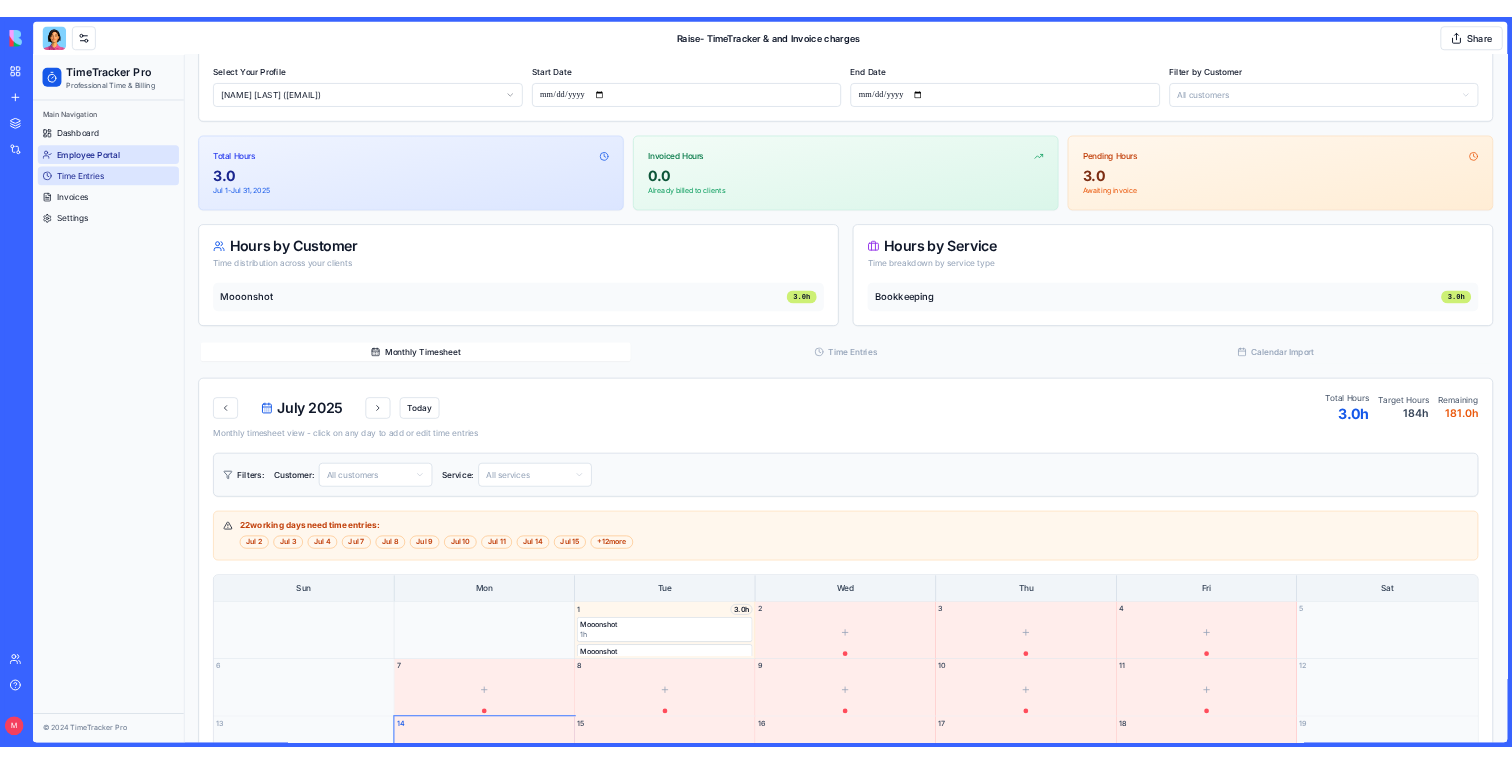 scroll, scrollTop: 0, scrollLeft: 0, axis: both 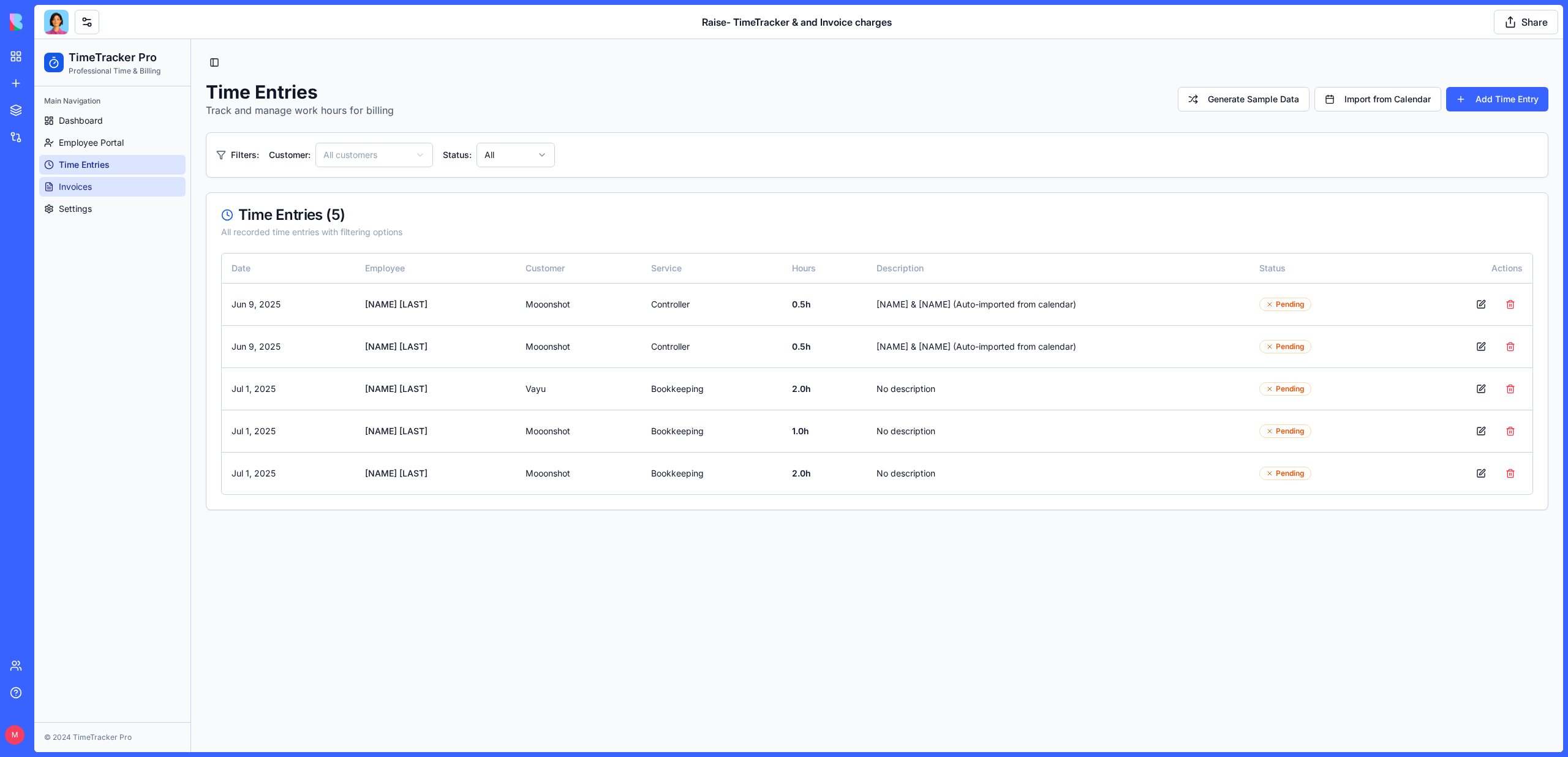 click on "Invoices" at bounding box center (112, 187) 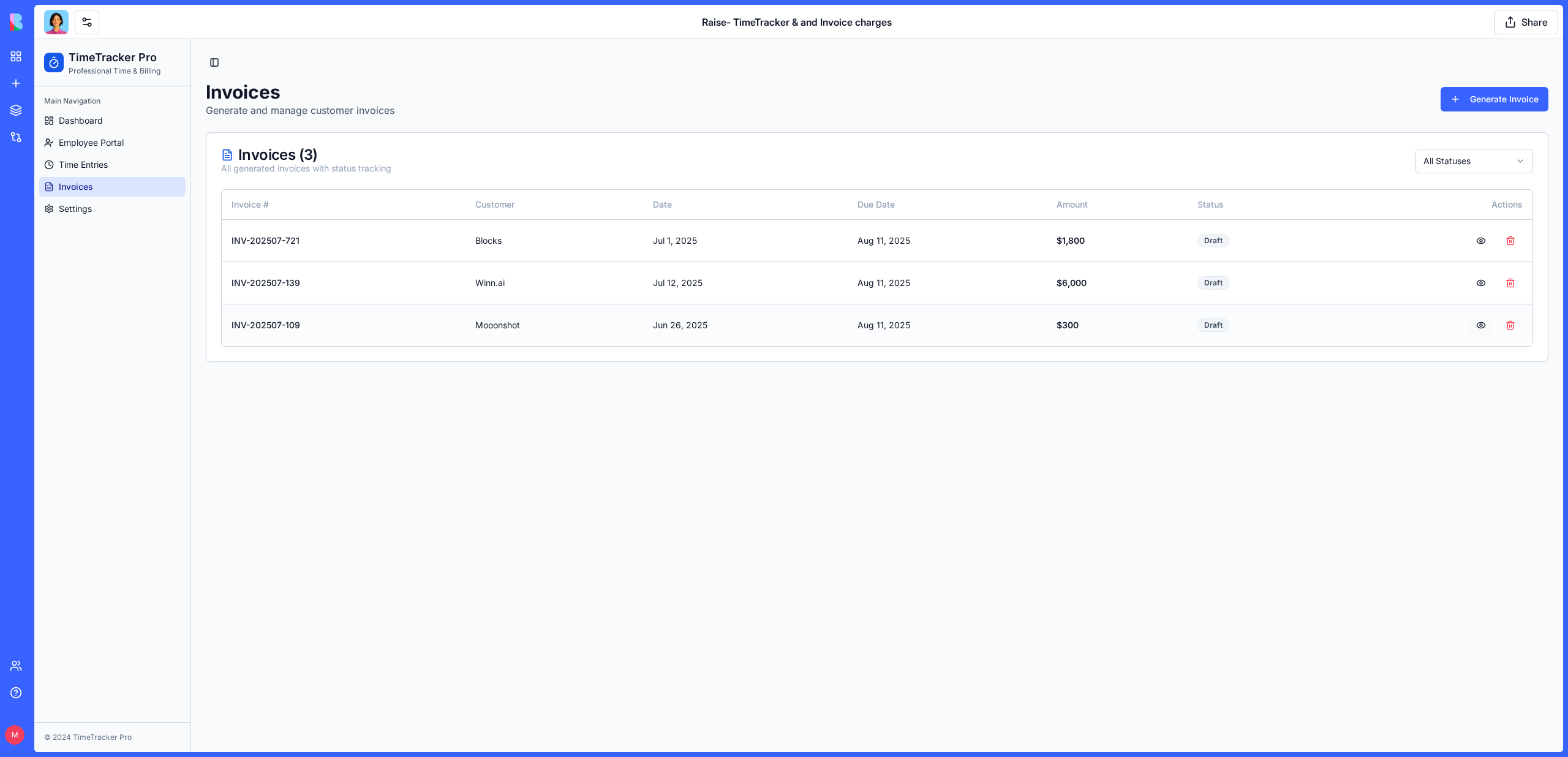 click at bounding box center (1481, 325) 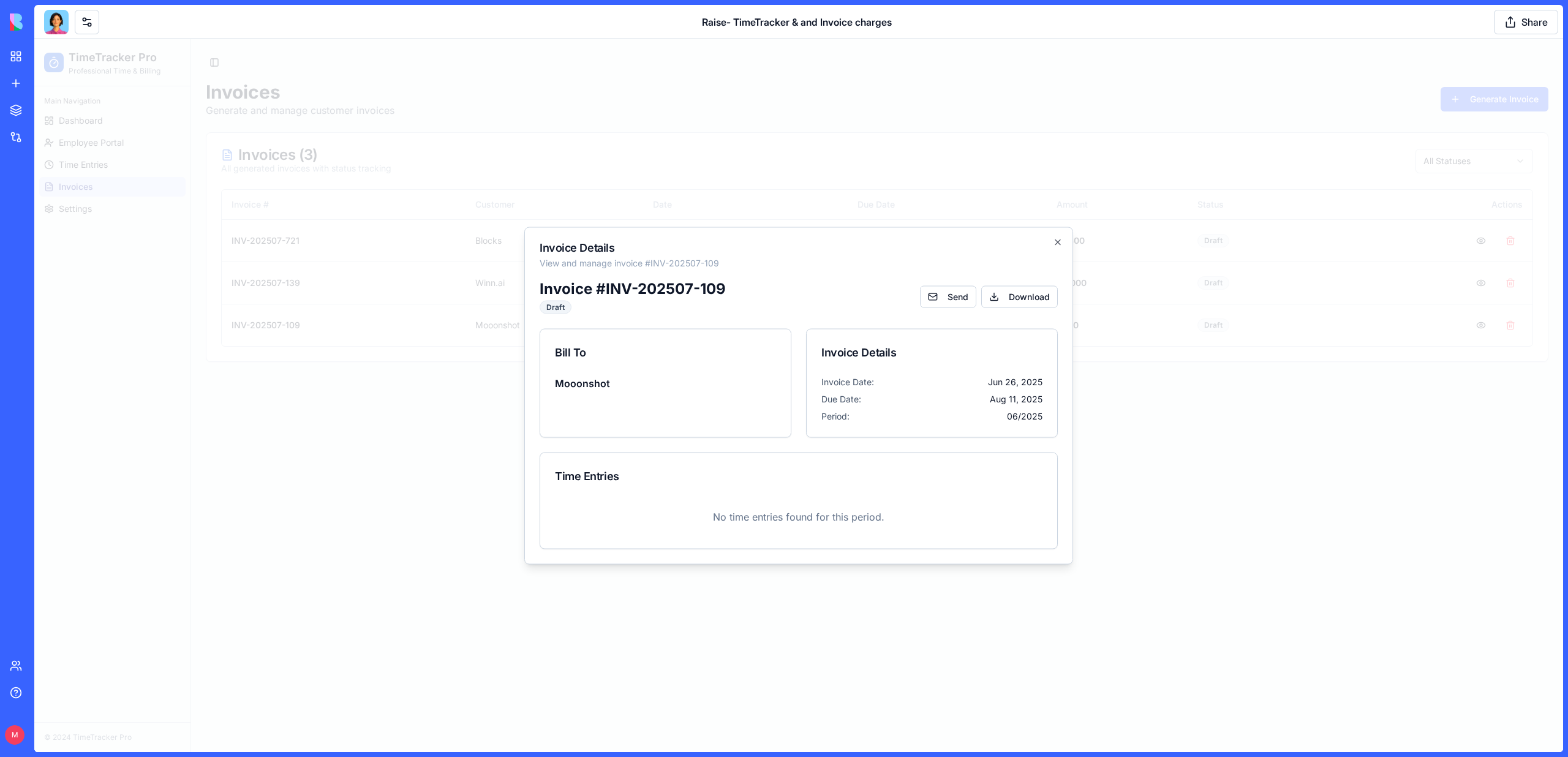 click at bounding box center (799, 396) 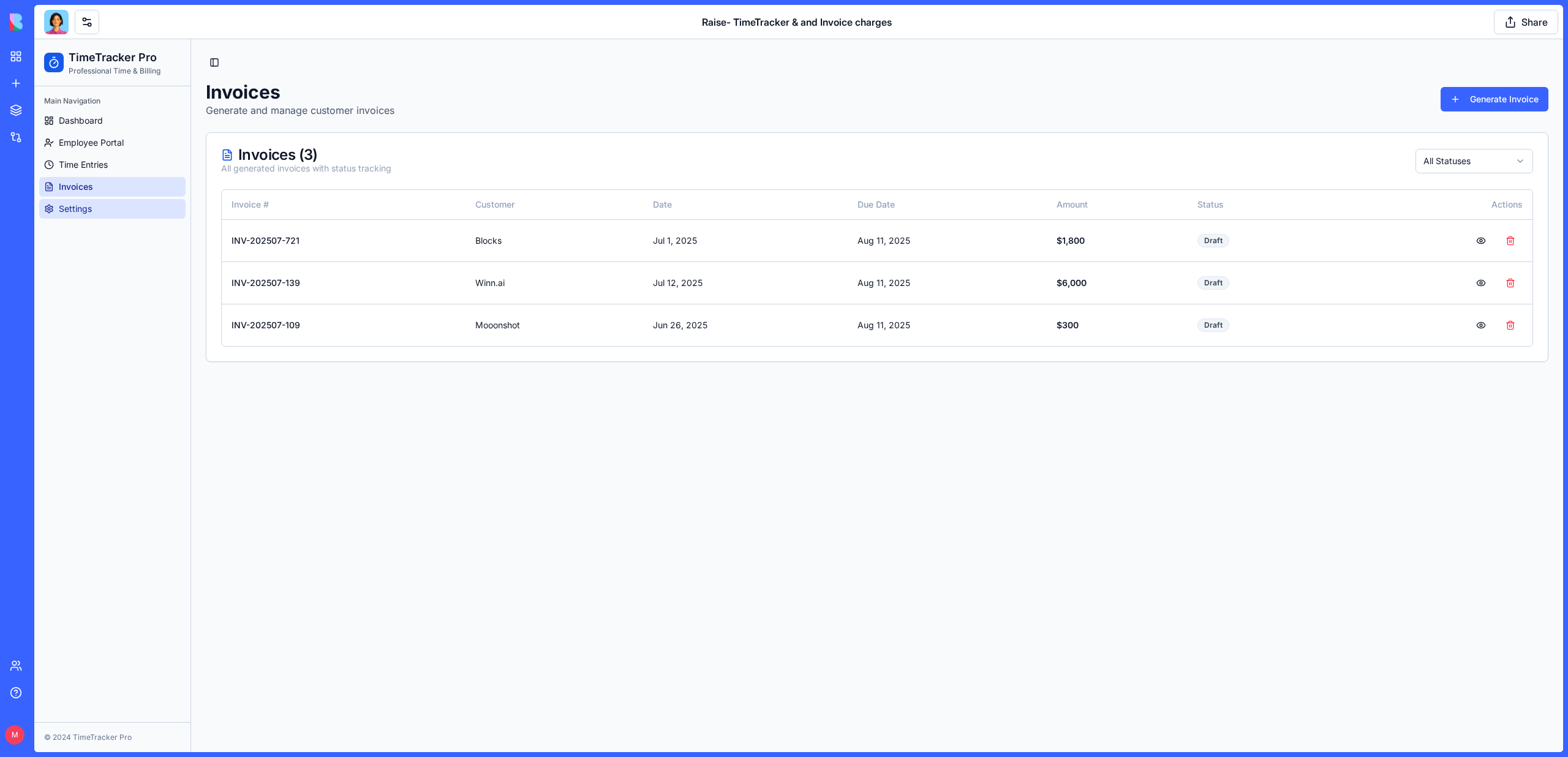 click on "Settings" at bounding box center (75, 209) 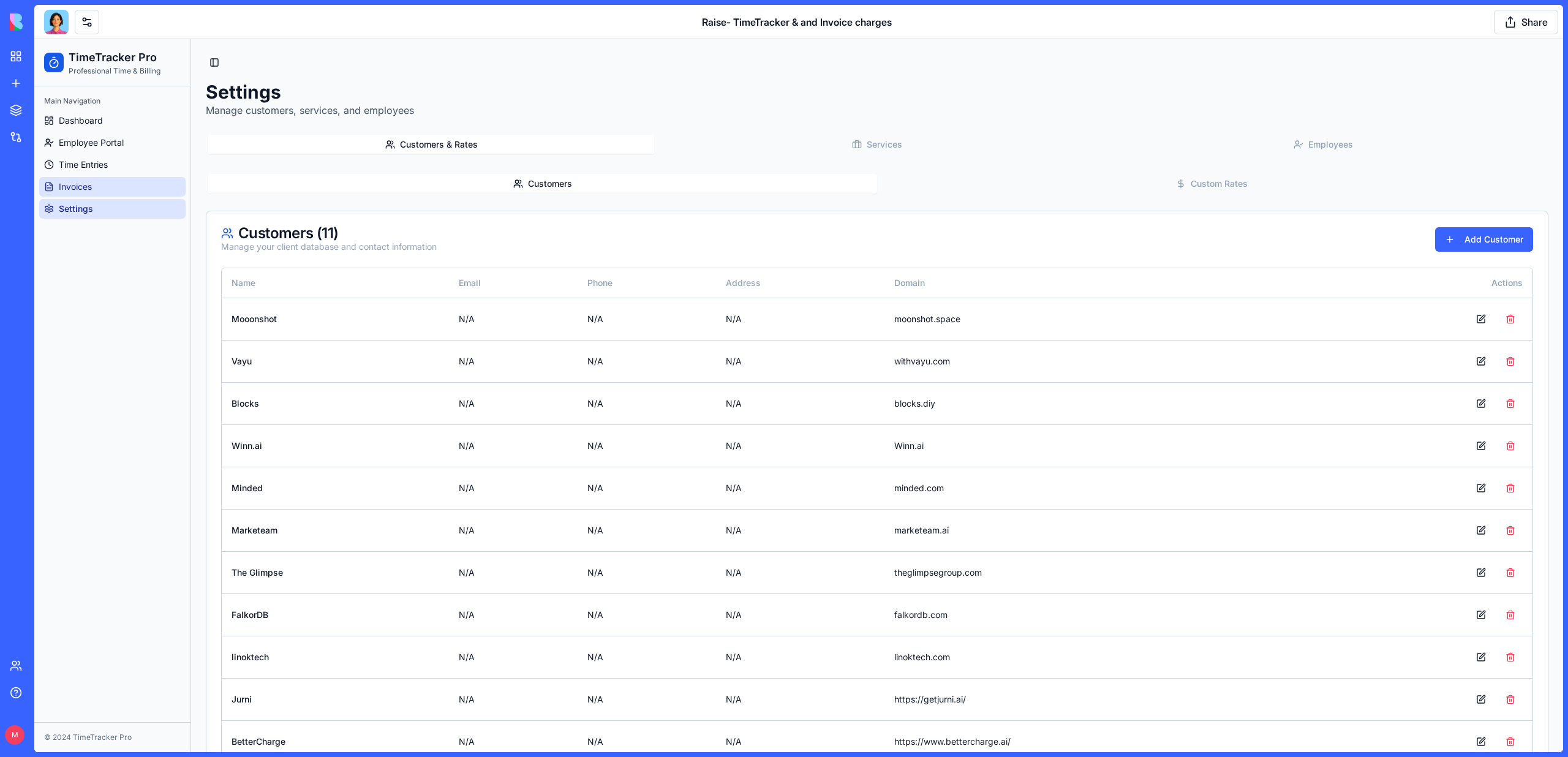 click on "Invoices" at bounding box center (75, 187) 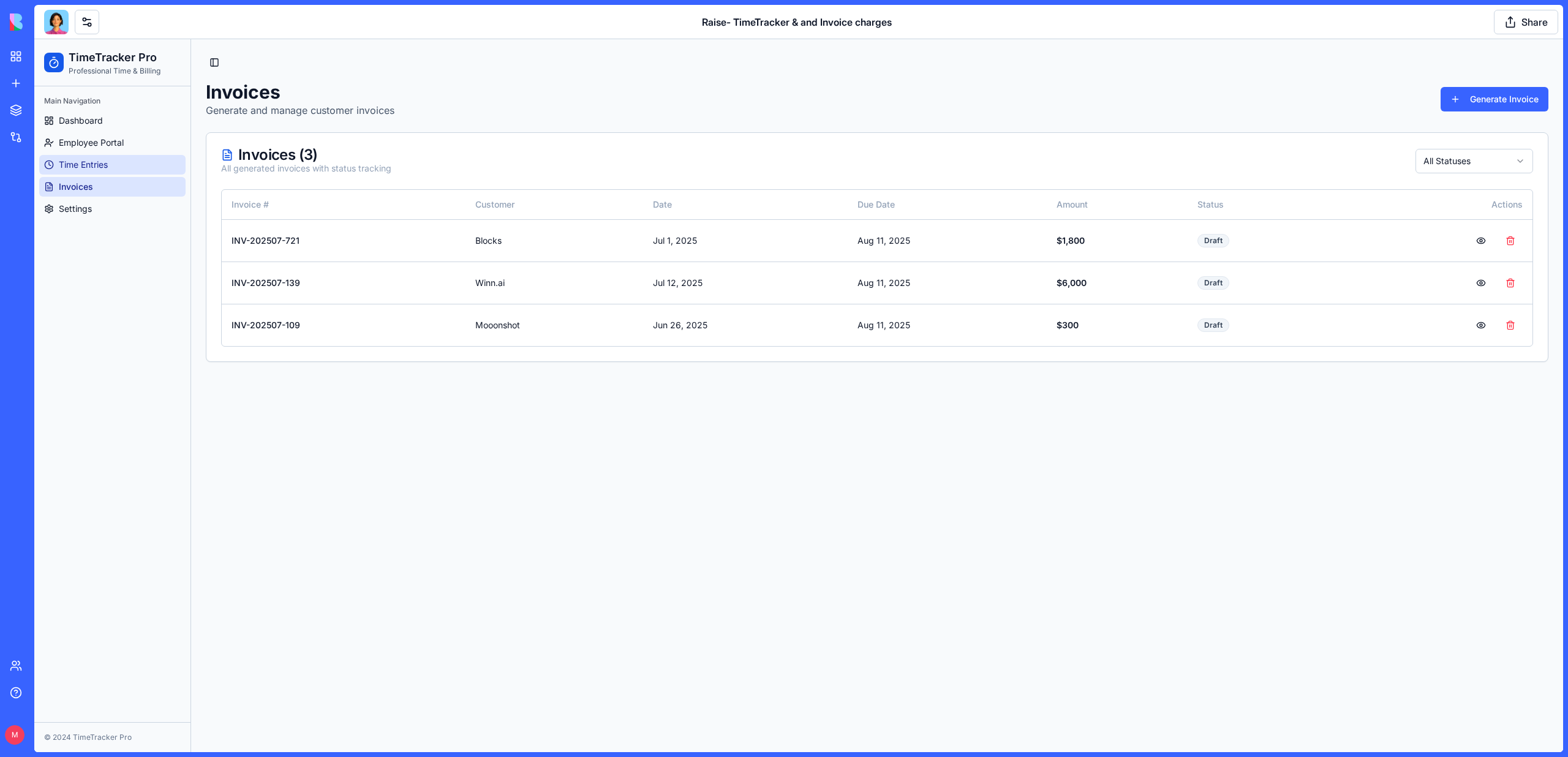click on "Time Entries" at bounding box center (83, 165) 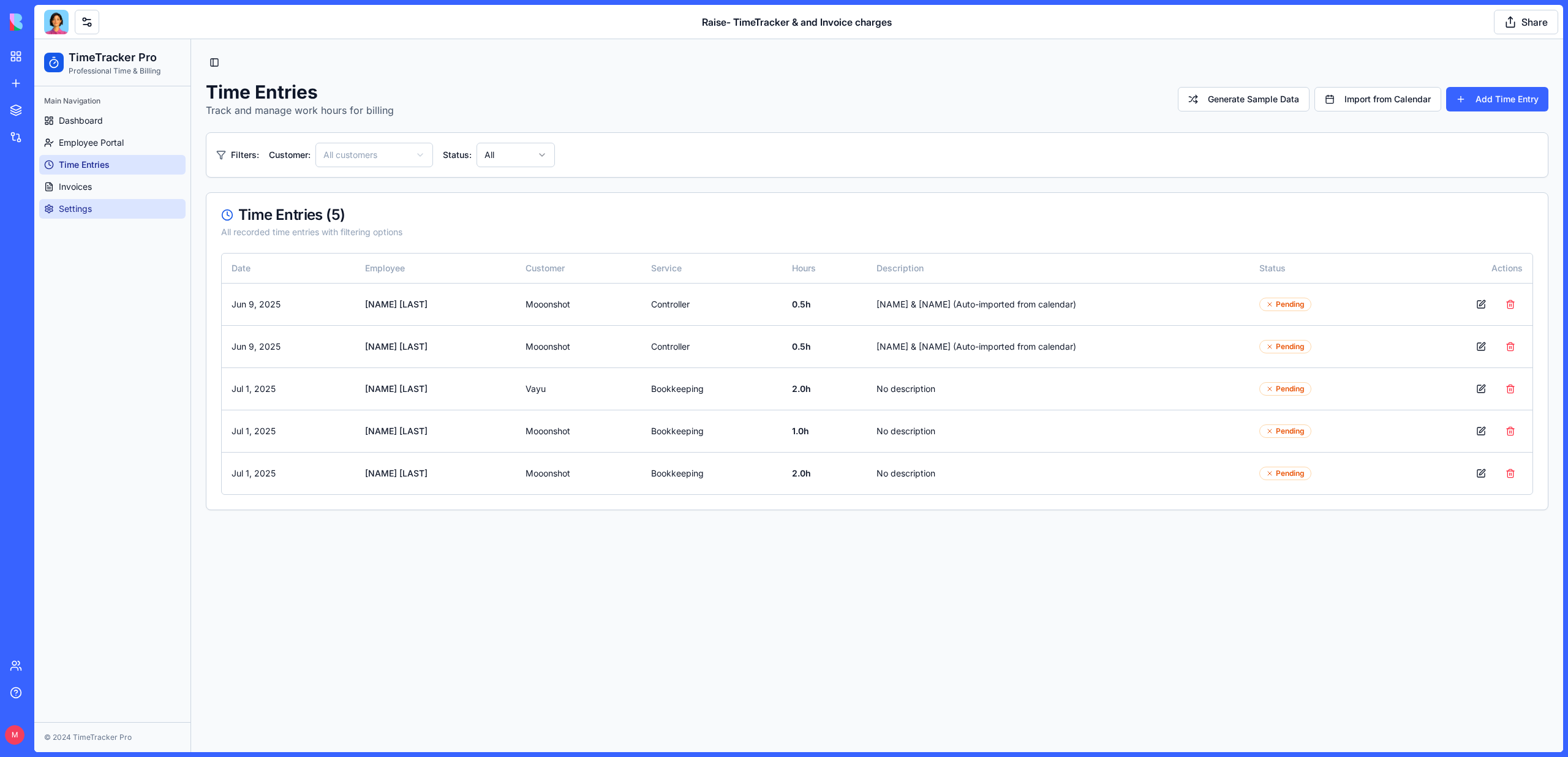 click on "Settings" at bounding box center [112, 209] 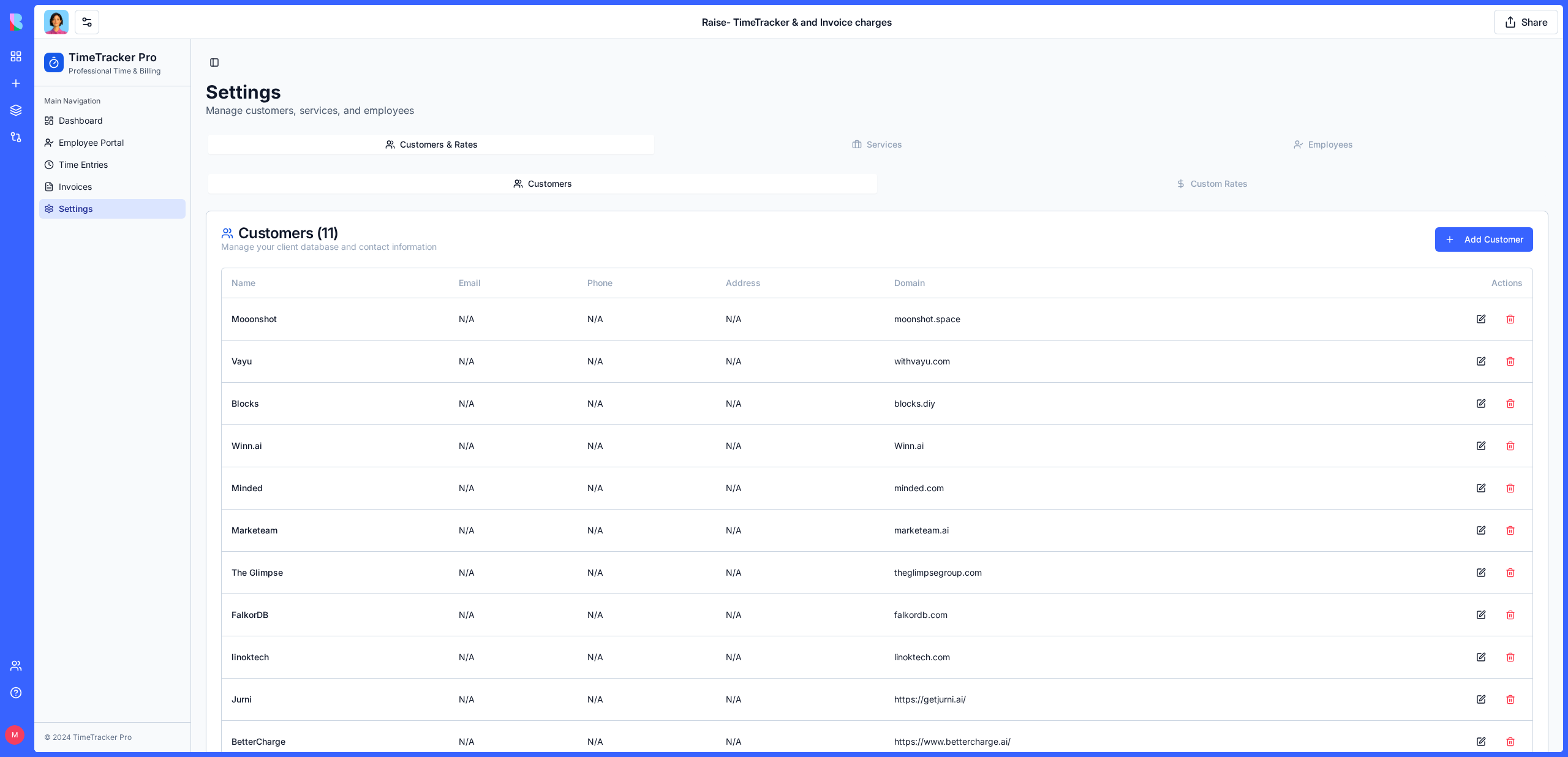 click on "Customers & Rates Services Employees Customers Custom Rates Customers ( 11 ) Manage your client database and contact information Add Customer Name Email Phone Address Domain Actions Mooonshot N/A N/A N/A moonshot.space Vayu N/A N/A N/A withvayu.com Blocks N/A N/A N/A blocks.diy Winn.ai N/A N/A N/A Winn.ai Minded N/A N/A N/A minded.com Marketeam N/A N/A N/A marketeam.ai The Glimpse N/A N/A N/A theglimpsegroup.com FalkorDB N/A N/A N/A falkordb.com linoktech N/A N/A N/A linoktech.com Jurni N/A N/A N/A https://getjurni.ai/ BetterCharge N/A N/A N/A https://www.bettercharge.ai/" at bounding box center [877, 455] 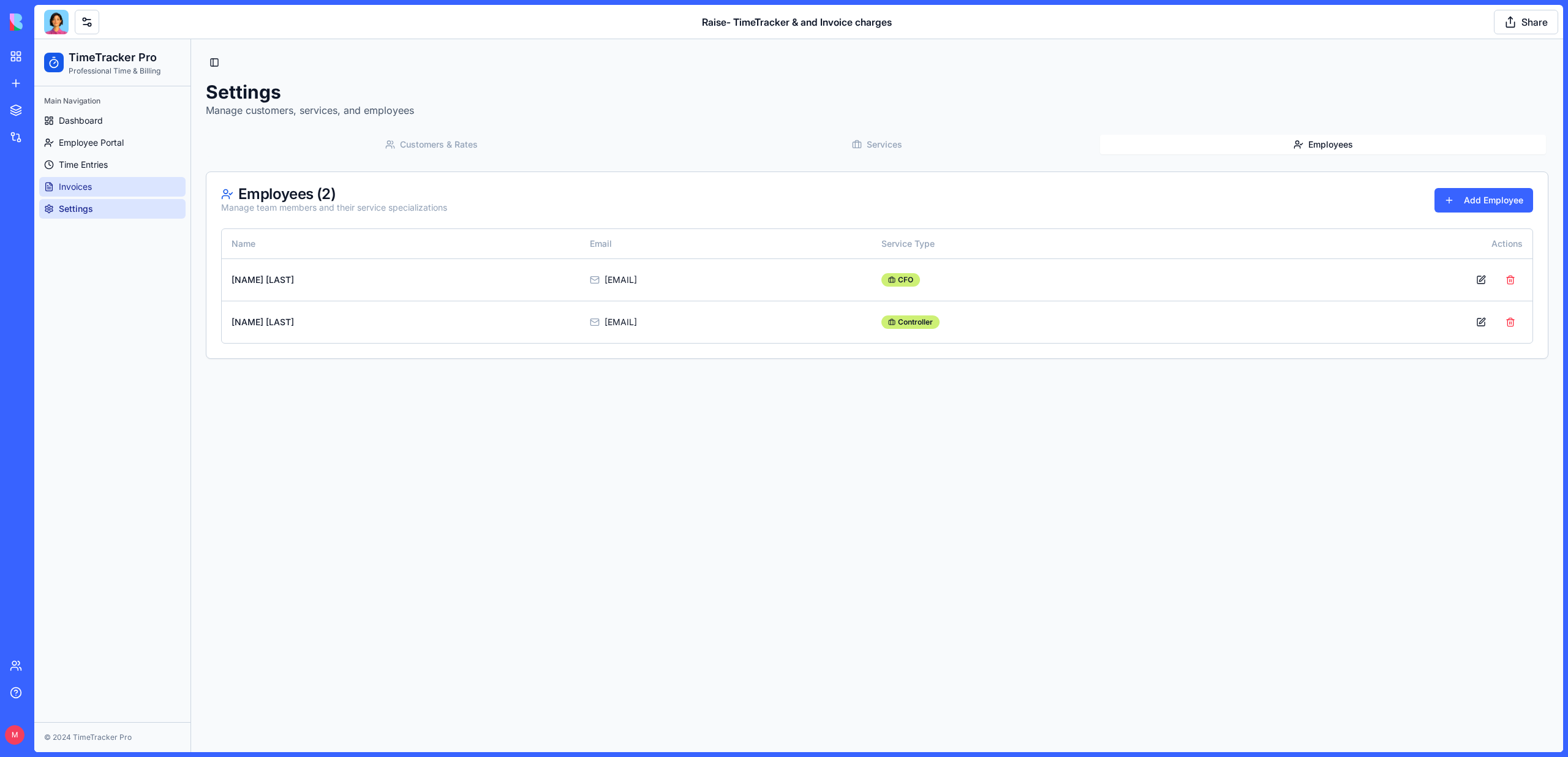 click on "Invoices" at bounding box center (112, 187) 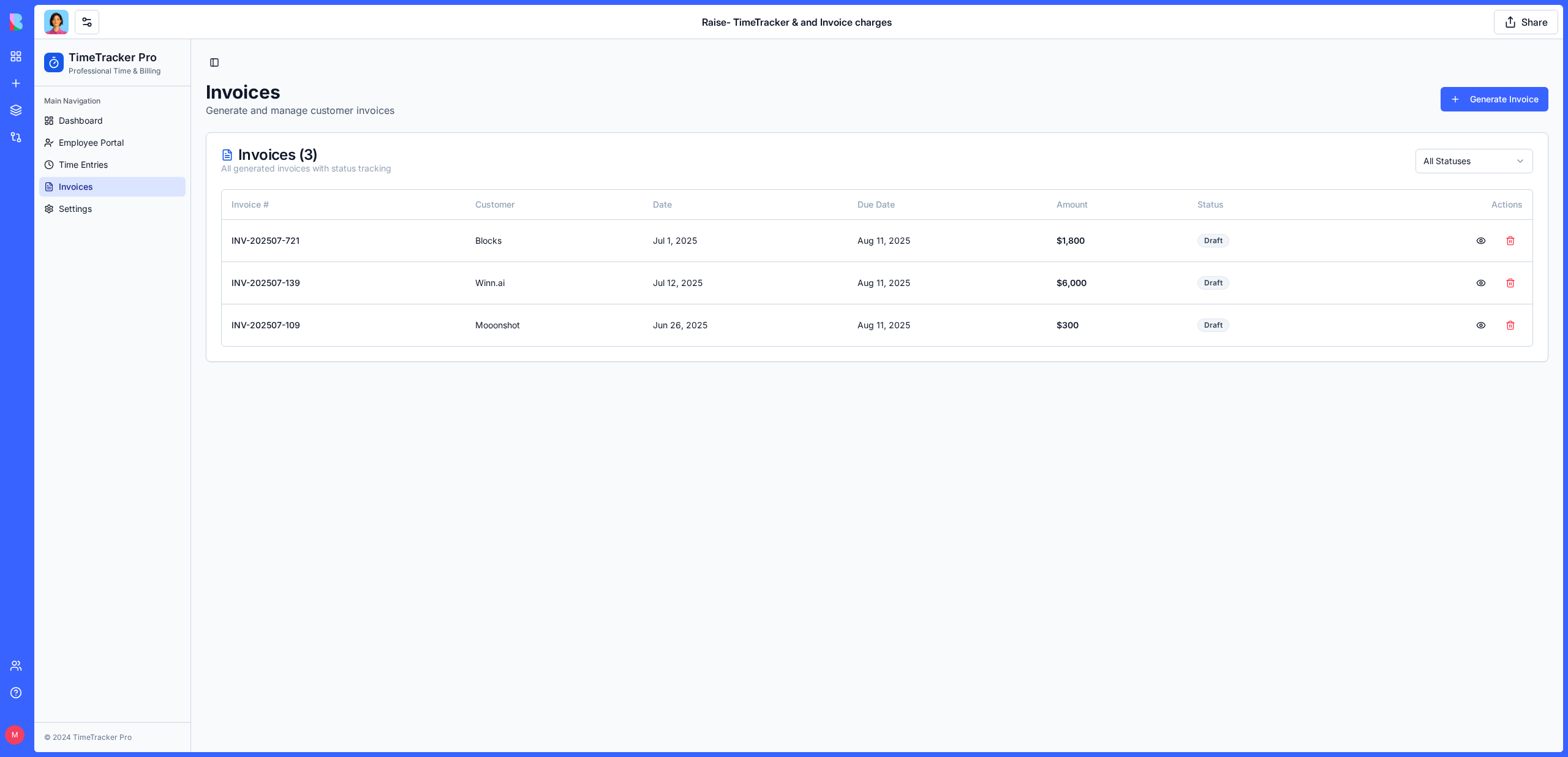 click on "Dashboard Employee Portal Time Entries Invoices Settings" at bounding box center [112, 165] 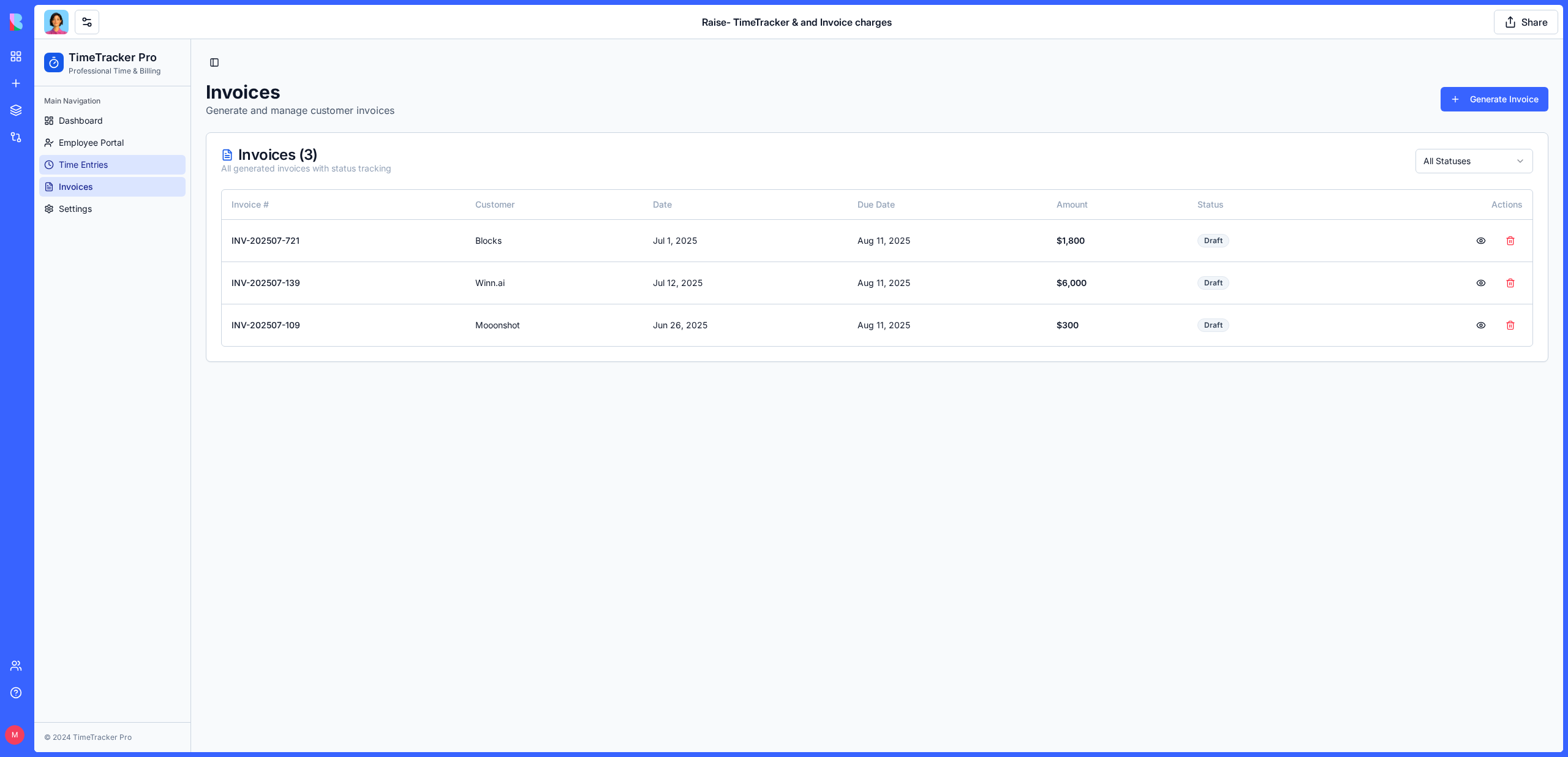 click on "Time Entries" at bounding box center (112, 165) 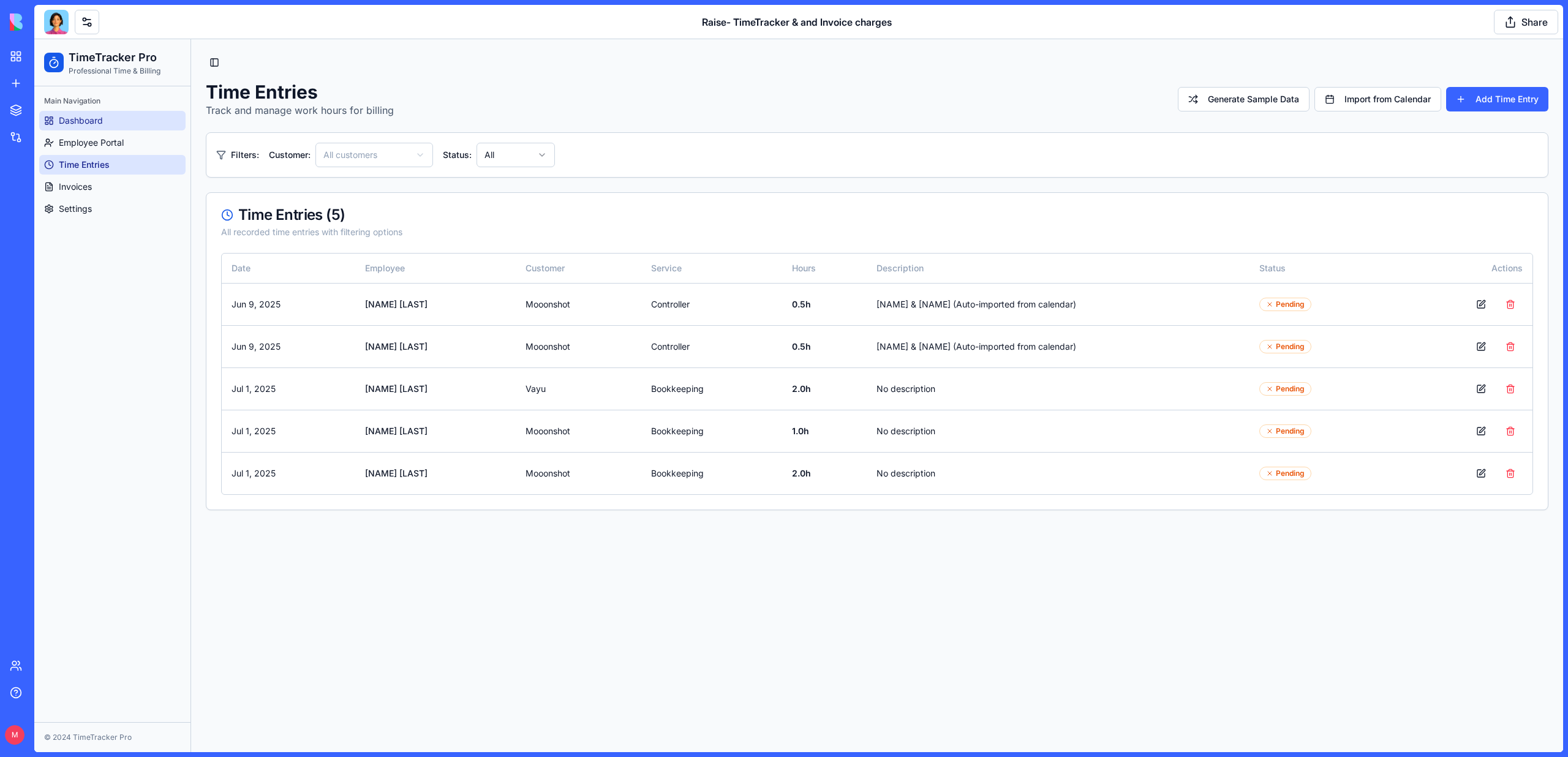 click on "Dashboard" at bounding box center (112, 121) 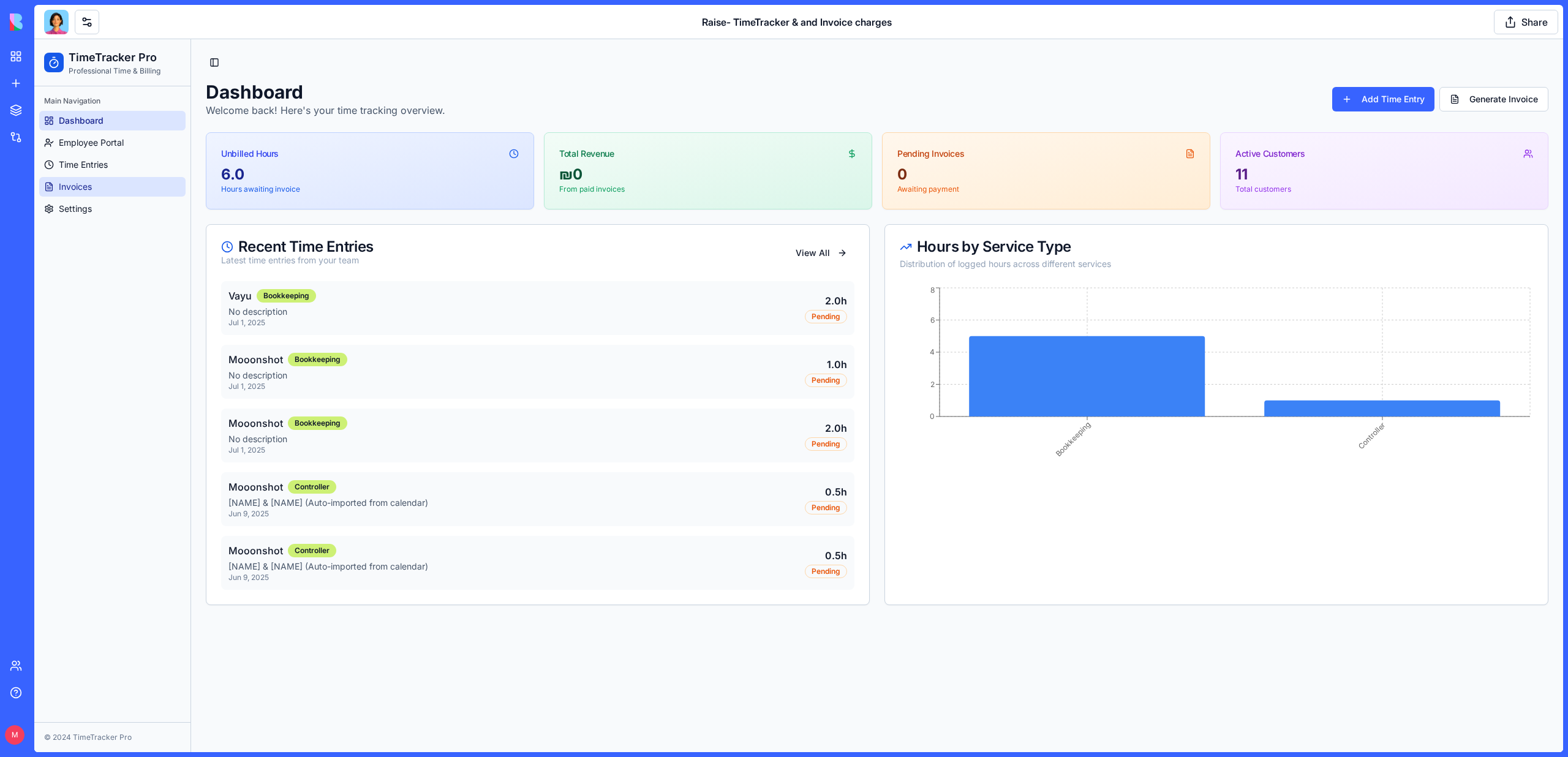 click on "Invoices" at bounding box center (112, 187) 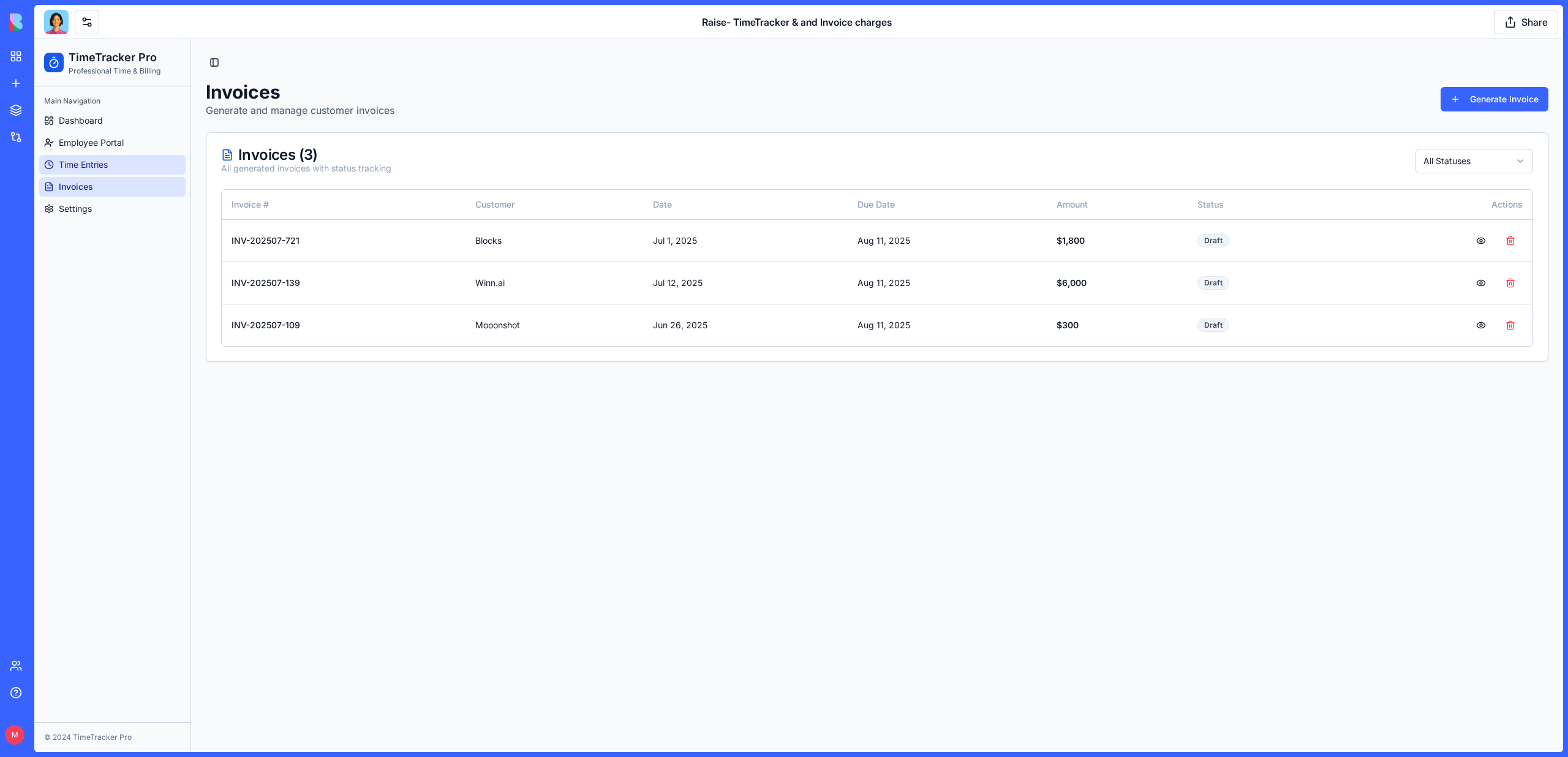 click on "Time Entries" at bounding box center (112, 165) 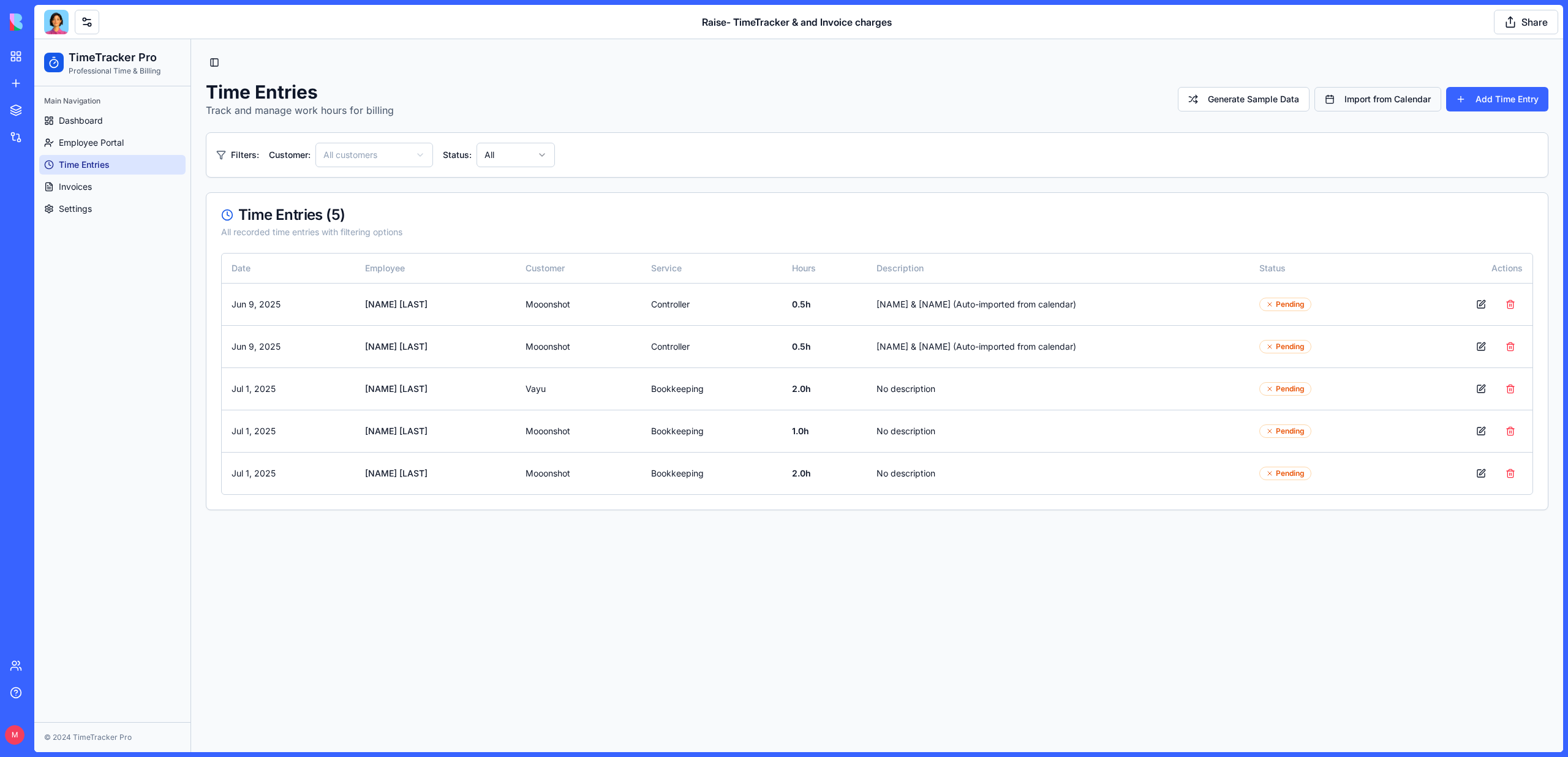 click on "Import from Calendar" at bounding box center (1378, 99) 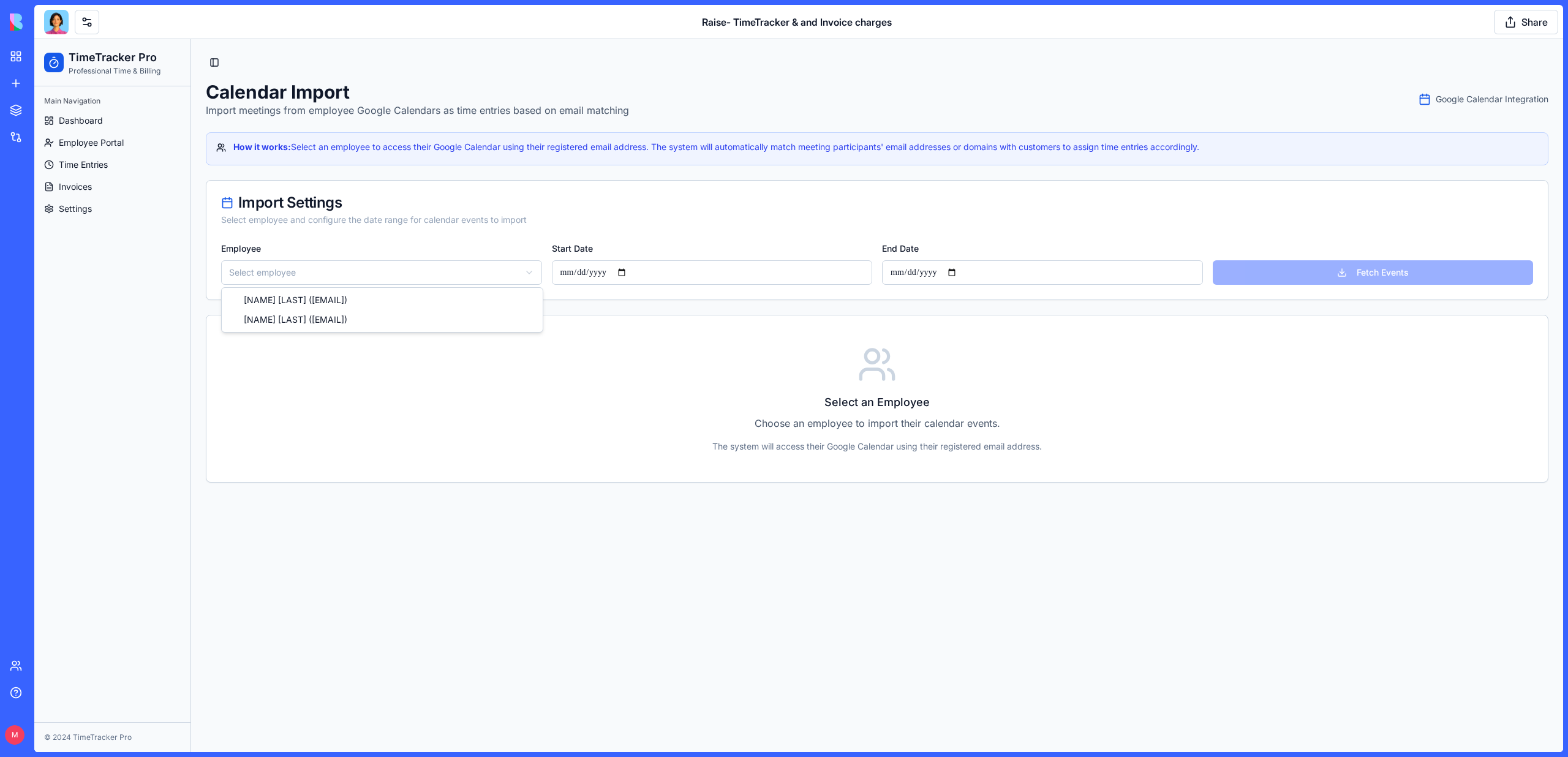 click on "**********" at bounding box center (799, 396) 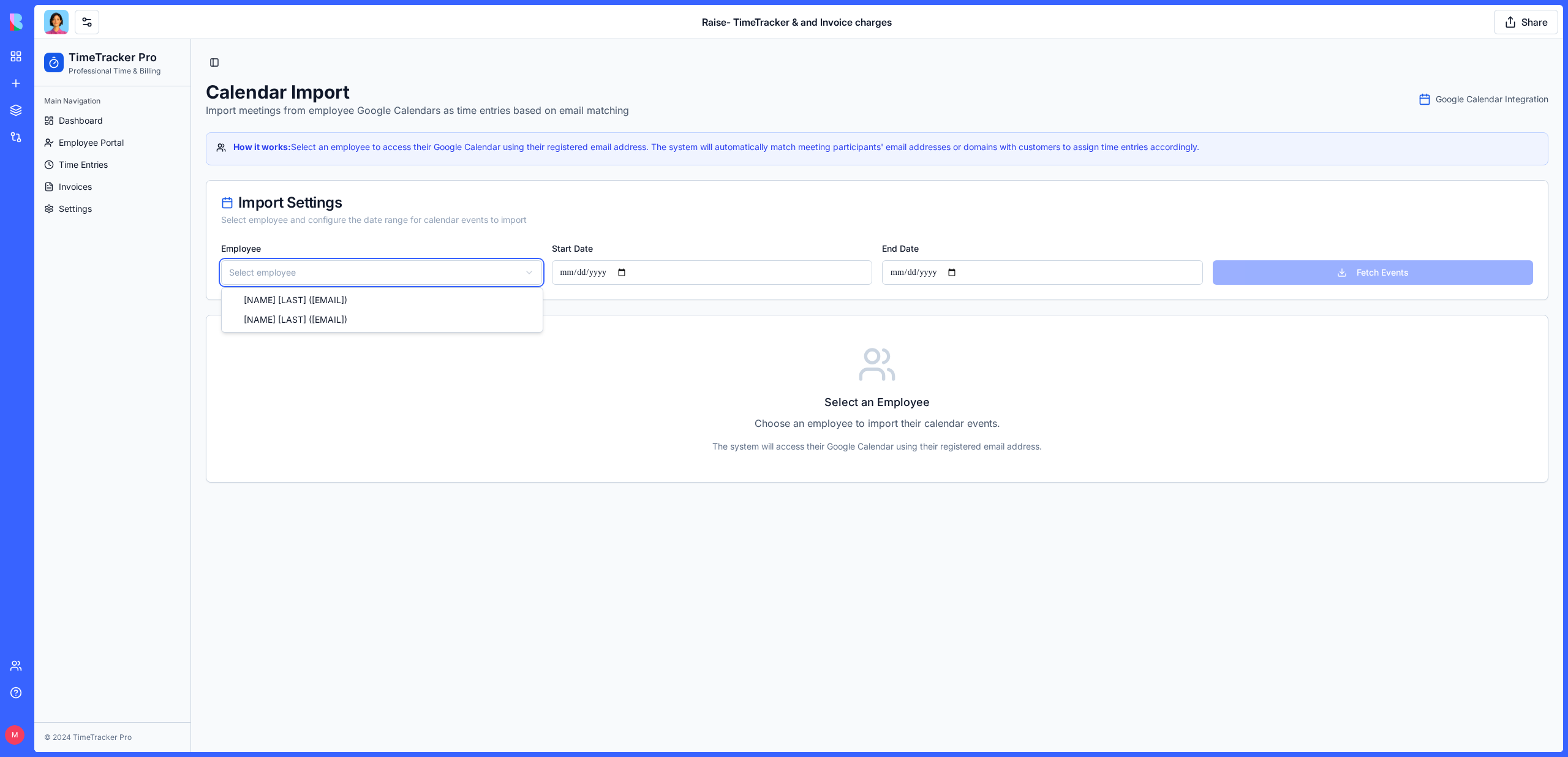 click on "**********" at bounding box center (799, 396) 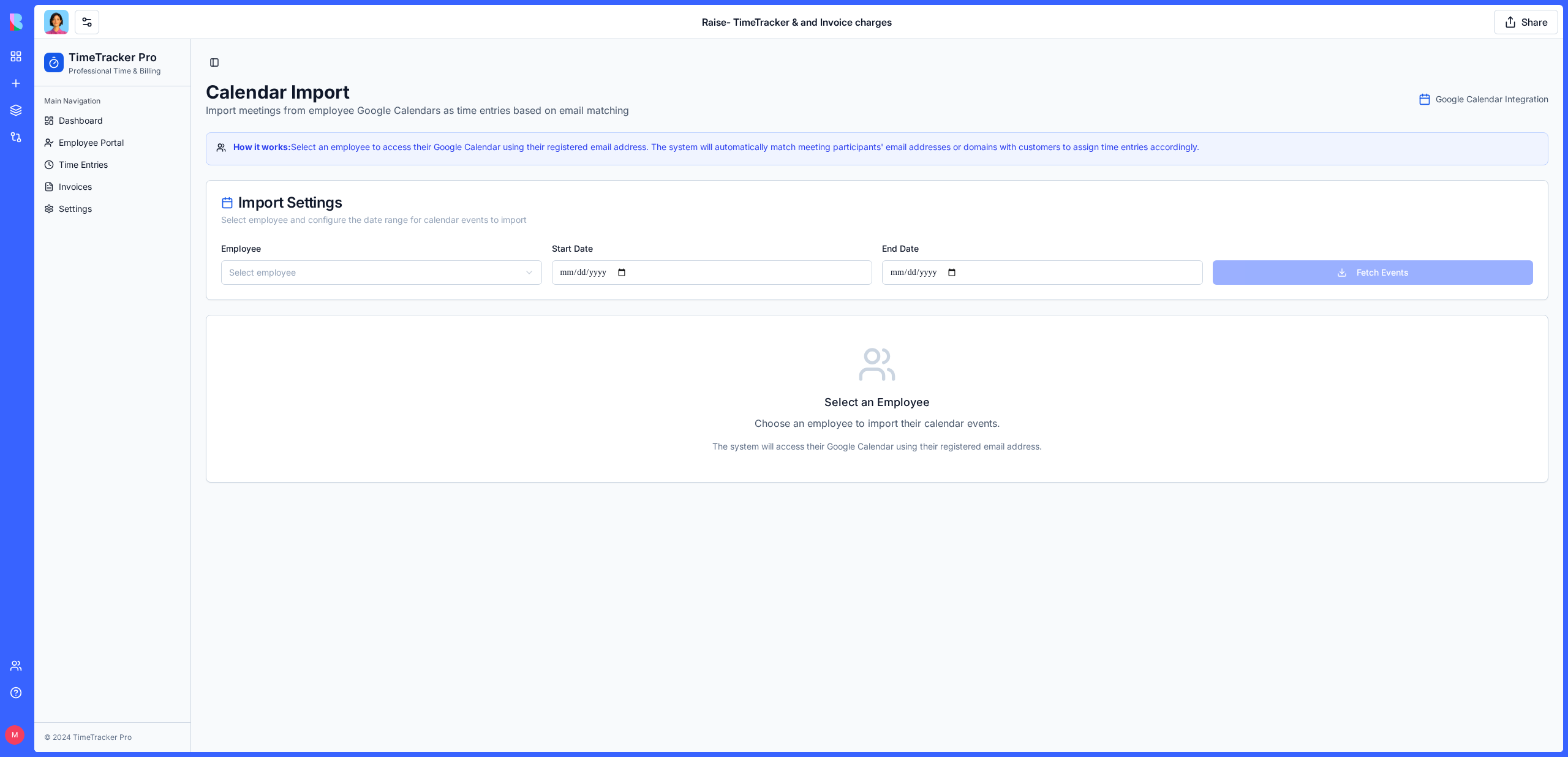 click on "Calendar Import Import meetings from employee Google Calendars as time entries based on email matching Google Calendar Integration" at bounding box center (877, 99) 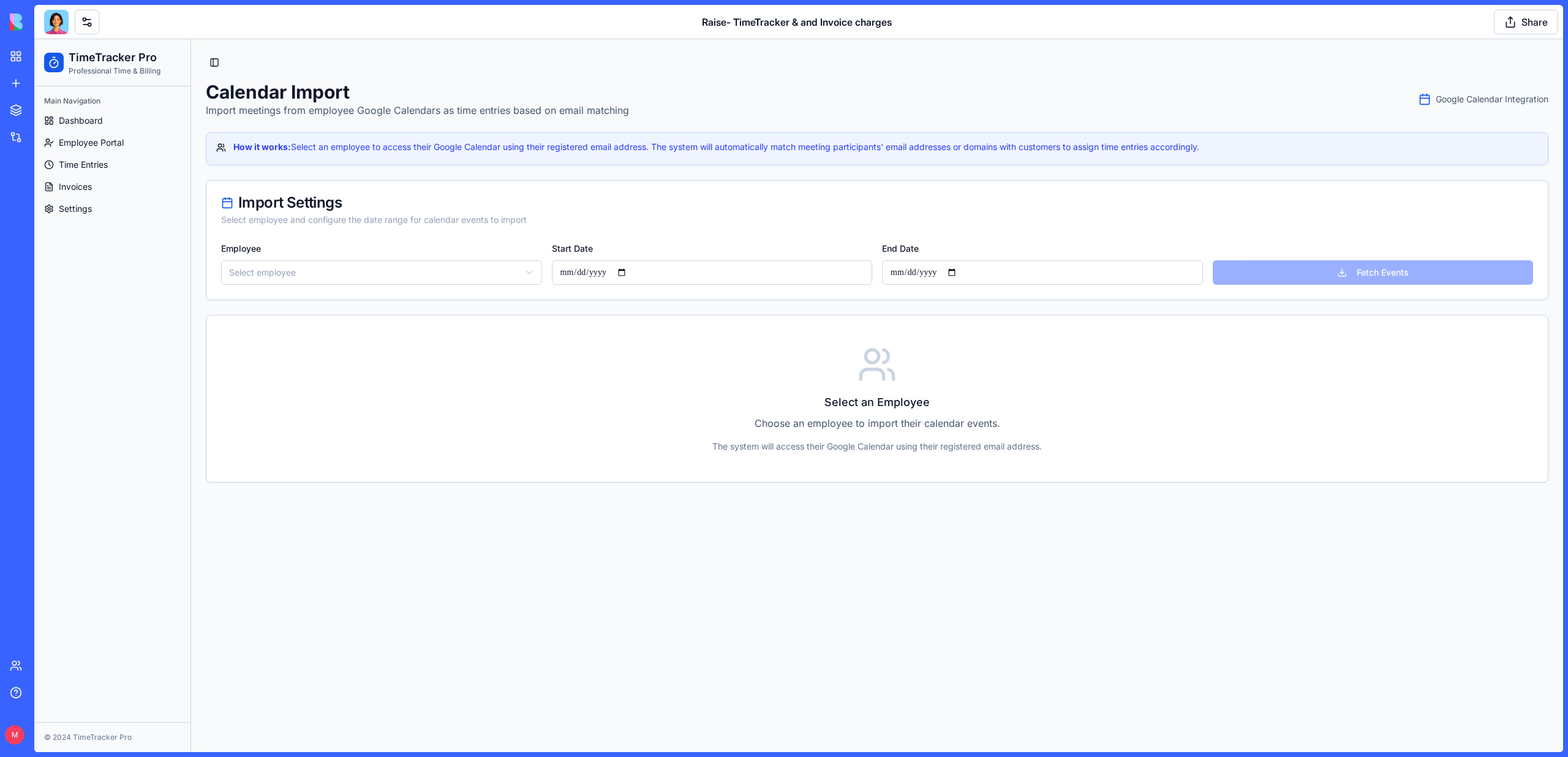 click on "How it works:  Select an employee to access their Google Calendar using their registered email address. The system will automatically match meeting participants' email addresses or domains with customers to assign time entries accordingly." at bounding box center (877, 147) 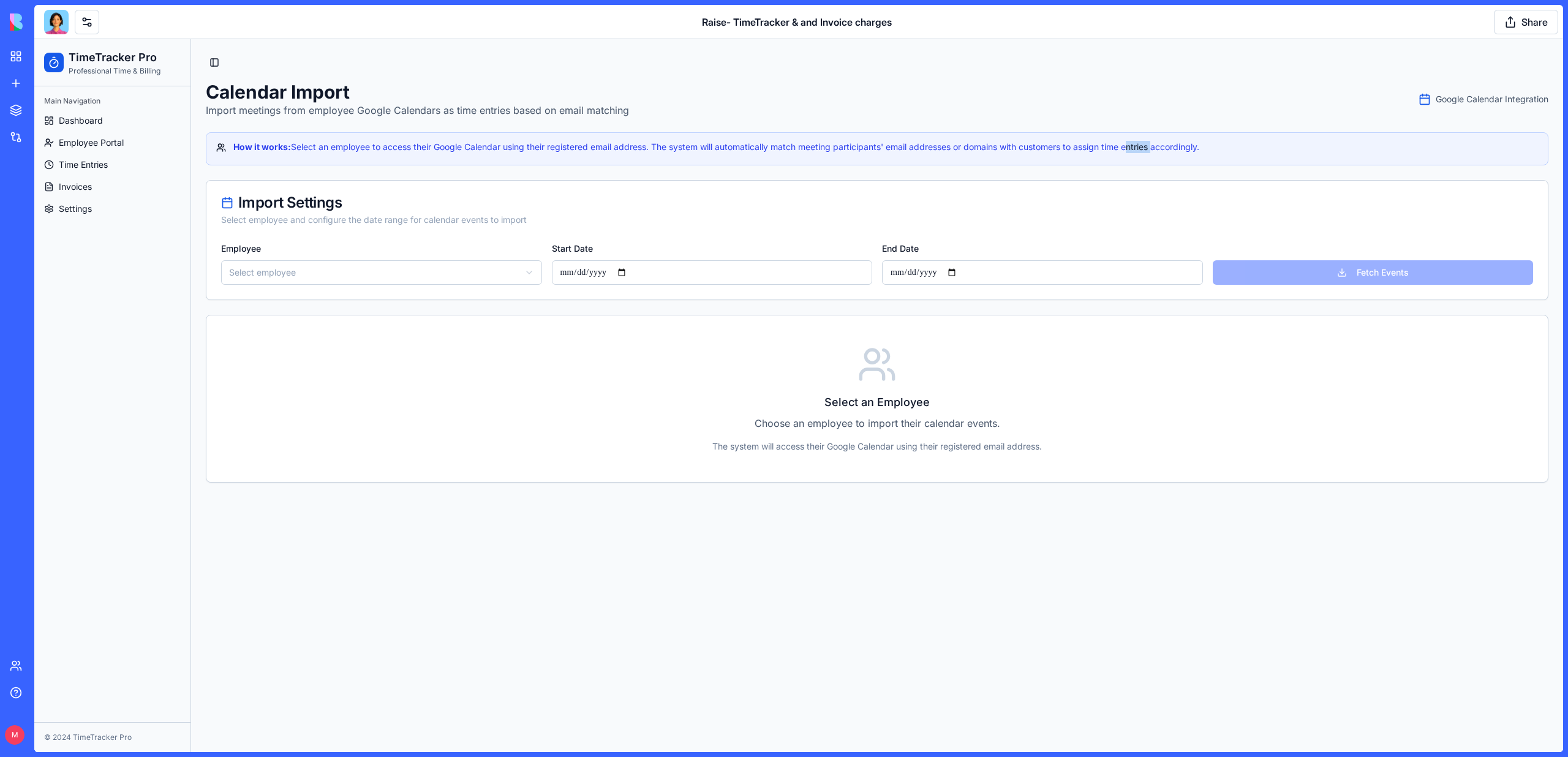 click on "How it works:  Select an employee to access their Google Calendar using their registered email address. The system will automatically match meeting participants' email addresses or domains with customers to assign time entries accordingly." at bounding box center [877, 147] 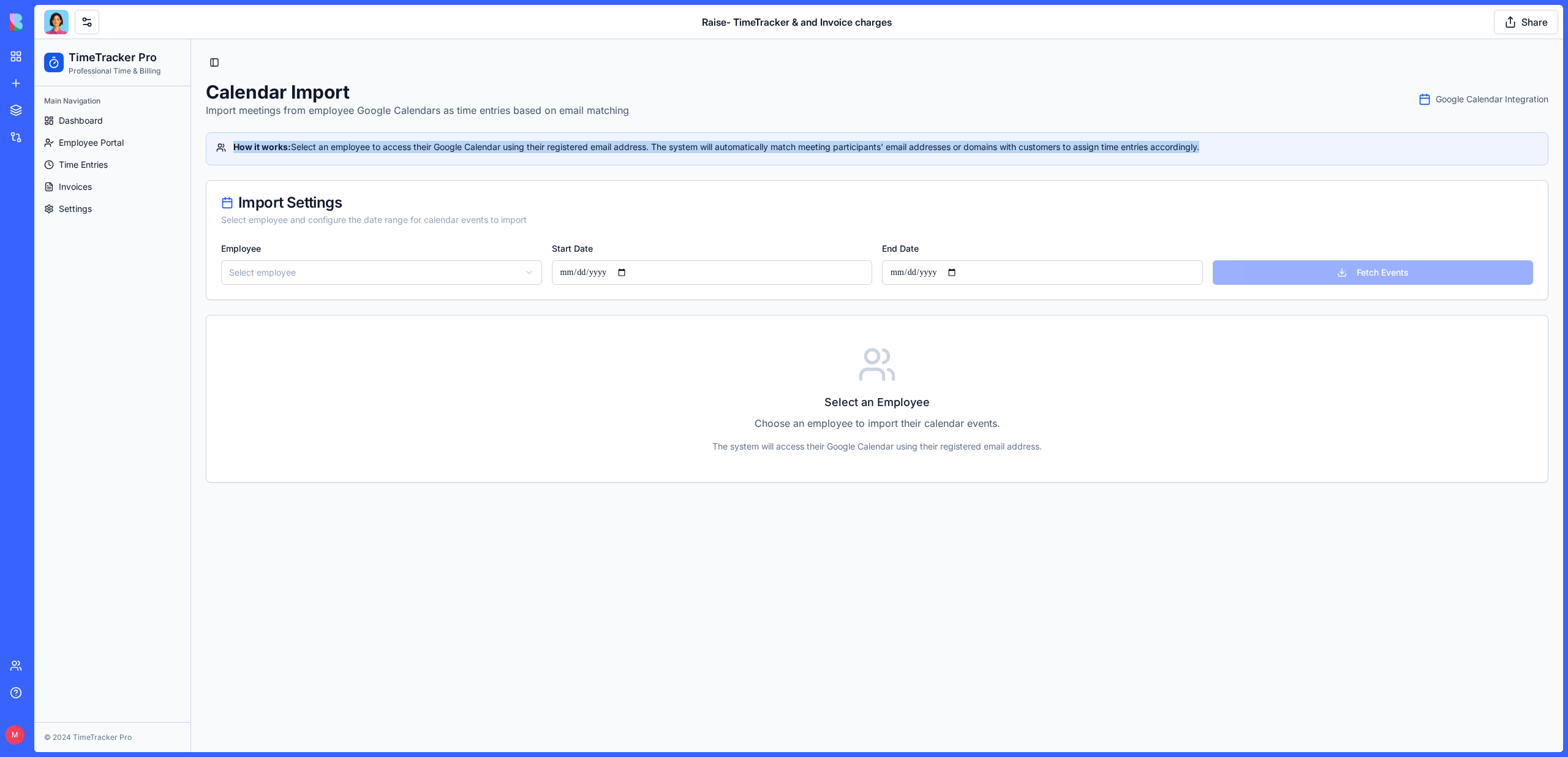 click on "How it works:  Select an employee to access their Google Calendar using their registered email address. The system will automatically match meeting participants' email addresses or domains with customers to assign time entries accordingly." at bounding box center [877, 147] 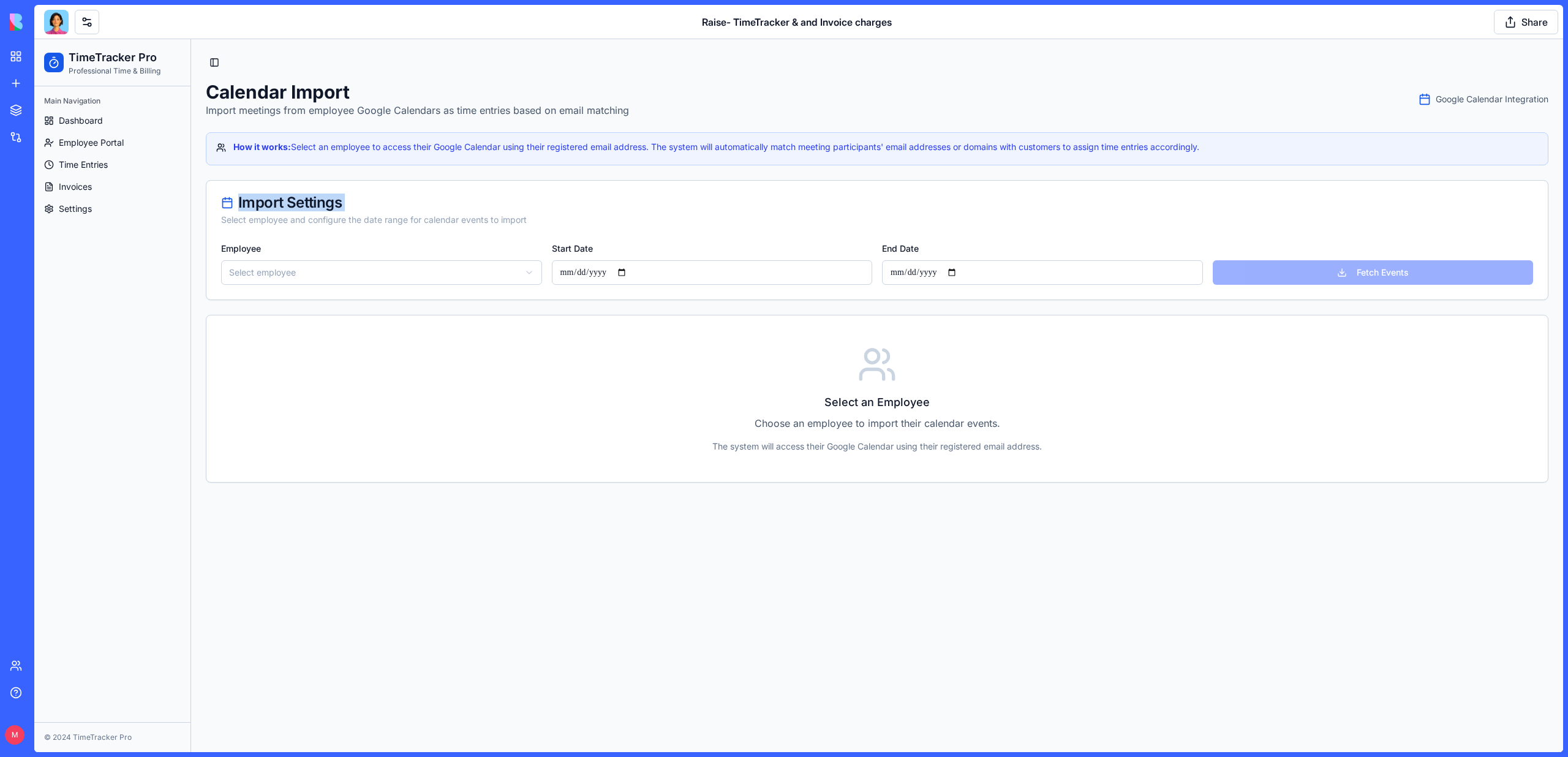 click on "Import Settings Select employee and configure the date range for calendar events to import" at bounding box center [877, 211] 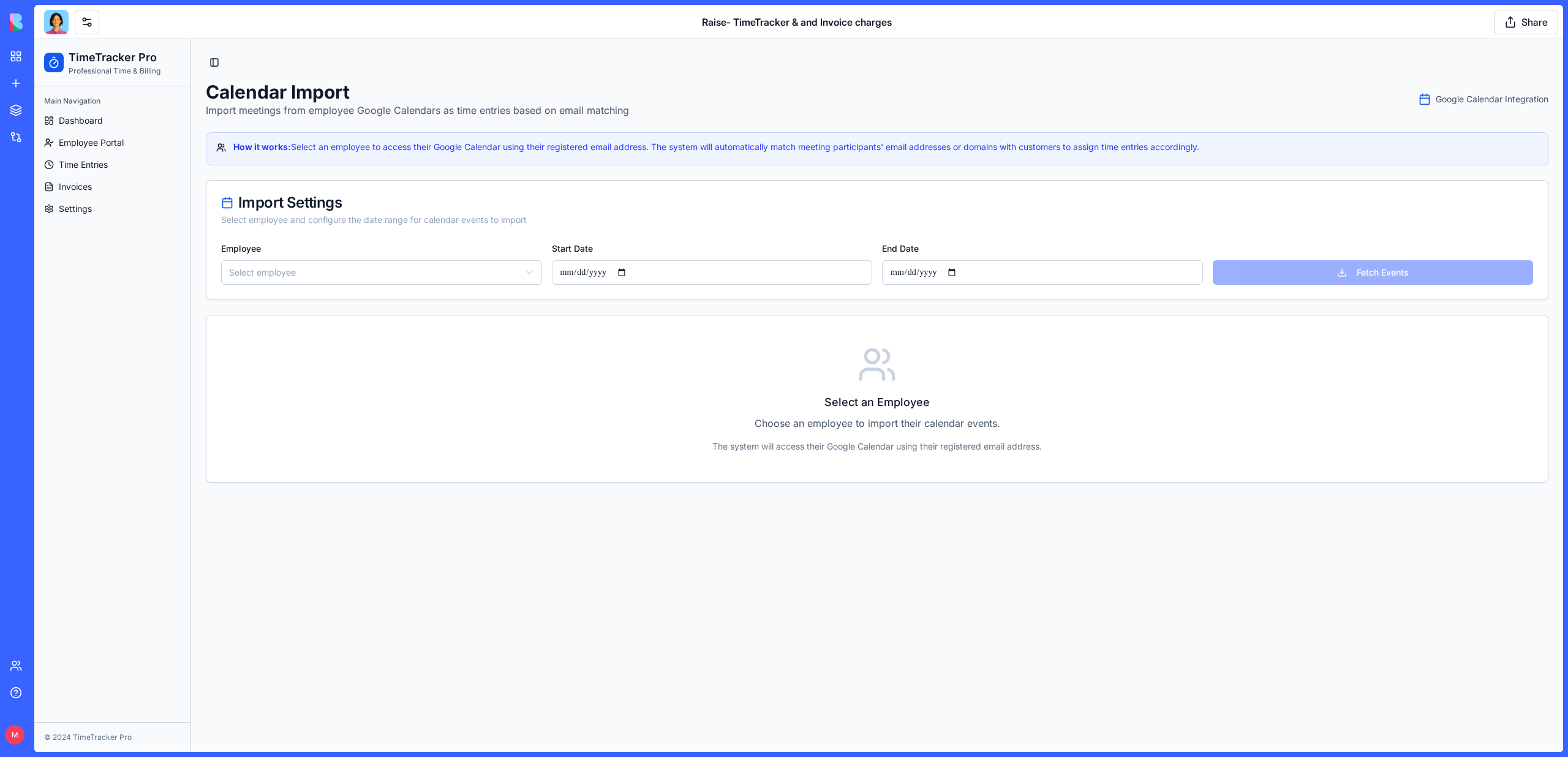 click on "Google Calendar Integration" at bounding box center (1492, 99) 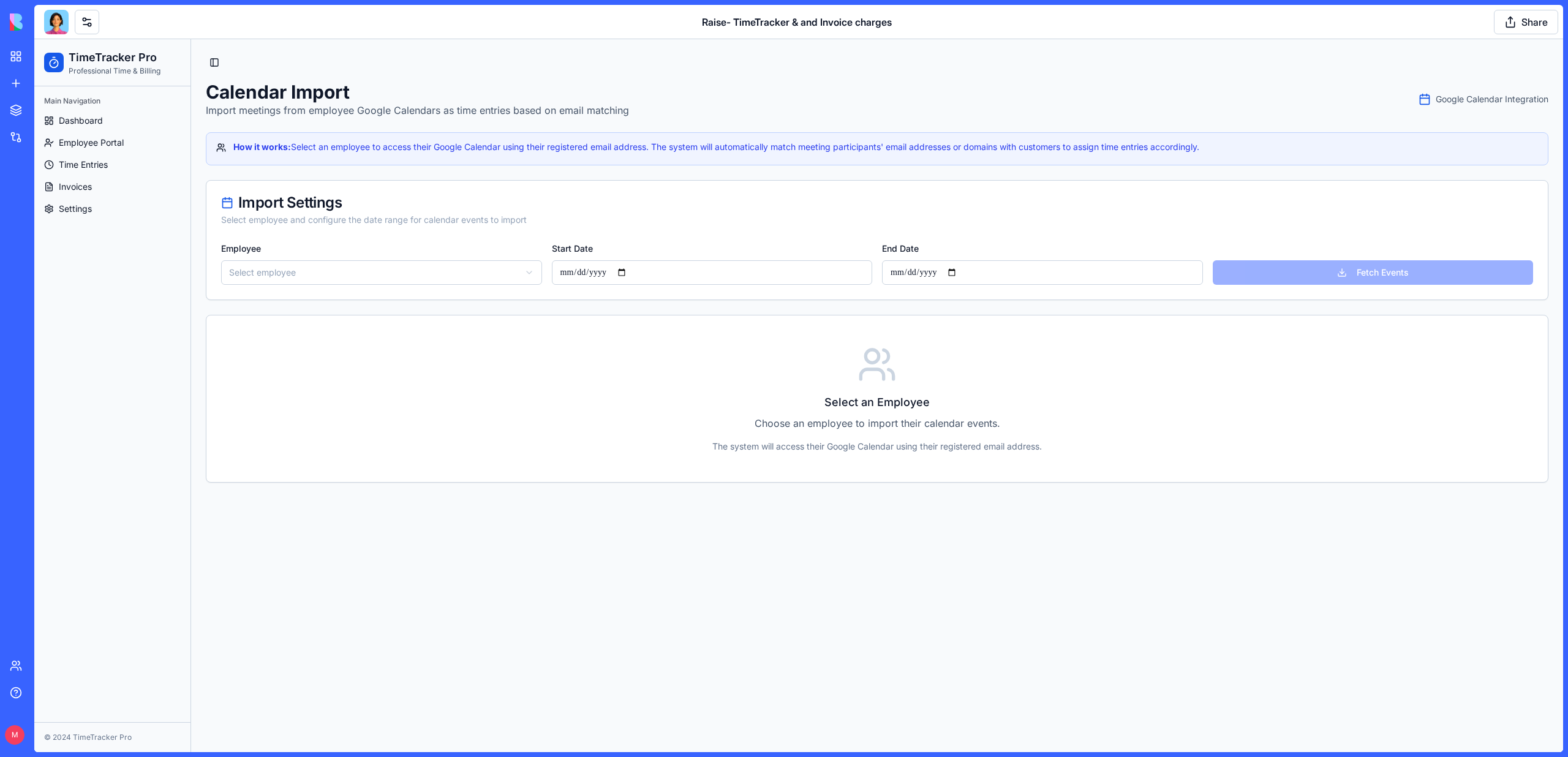click on "Main Navigation" at bounding box center (112, 101) 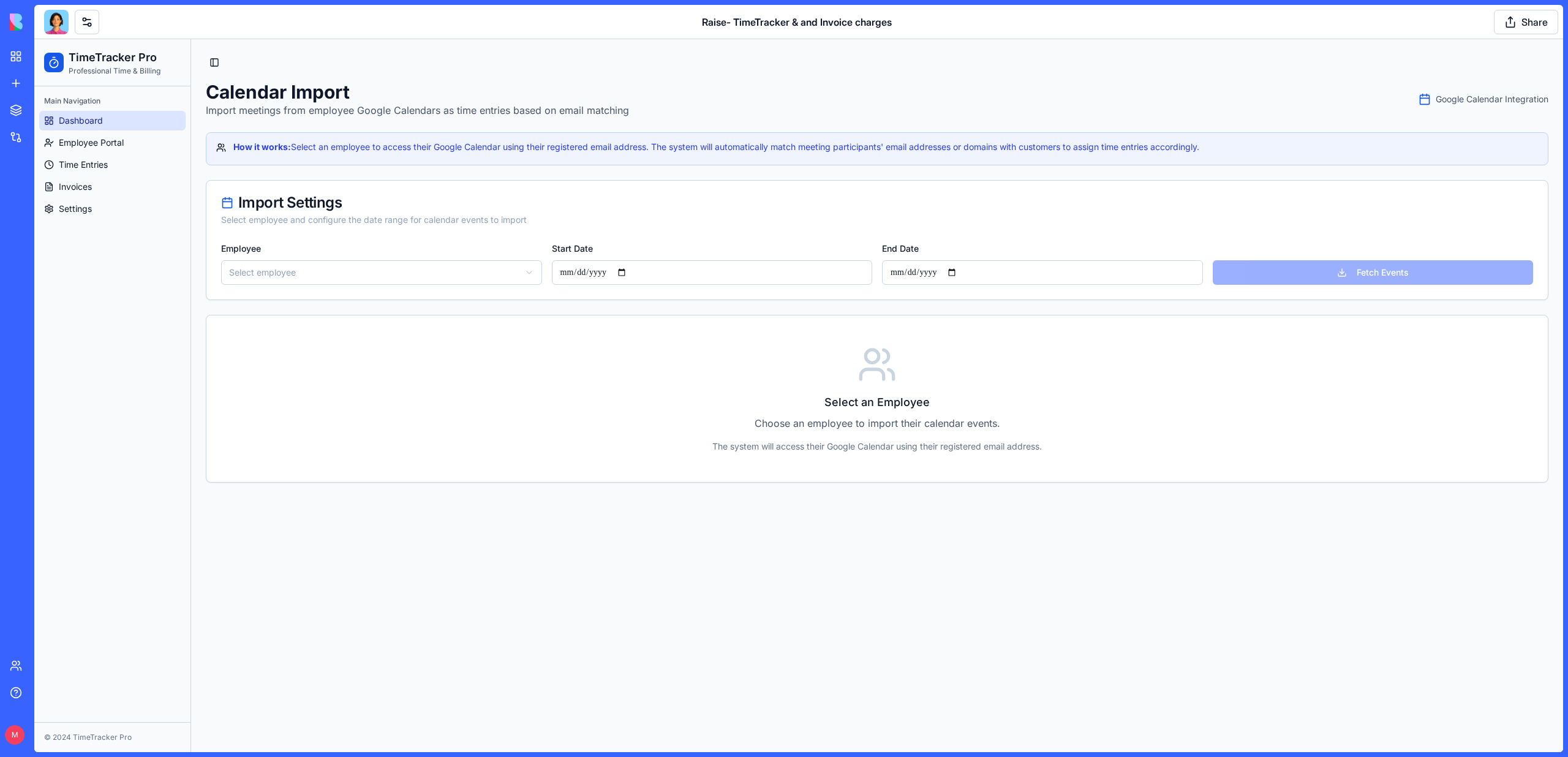 click on "Dashboard" at bounding box center (112, 121) 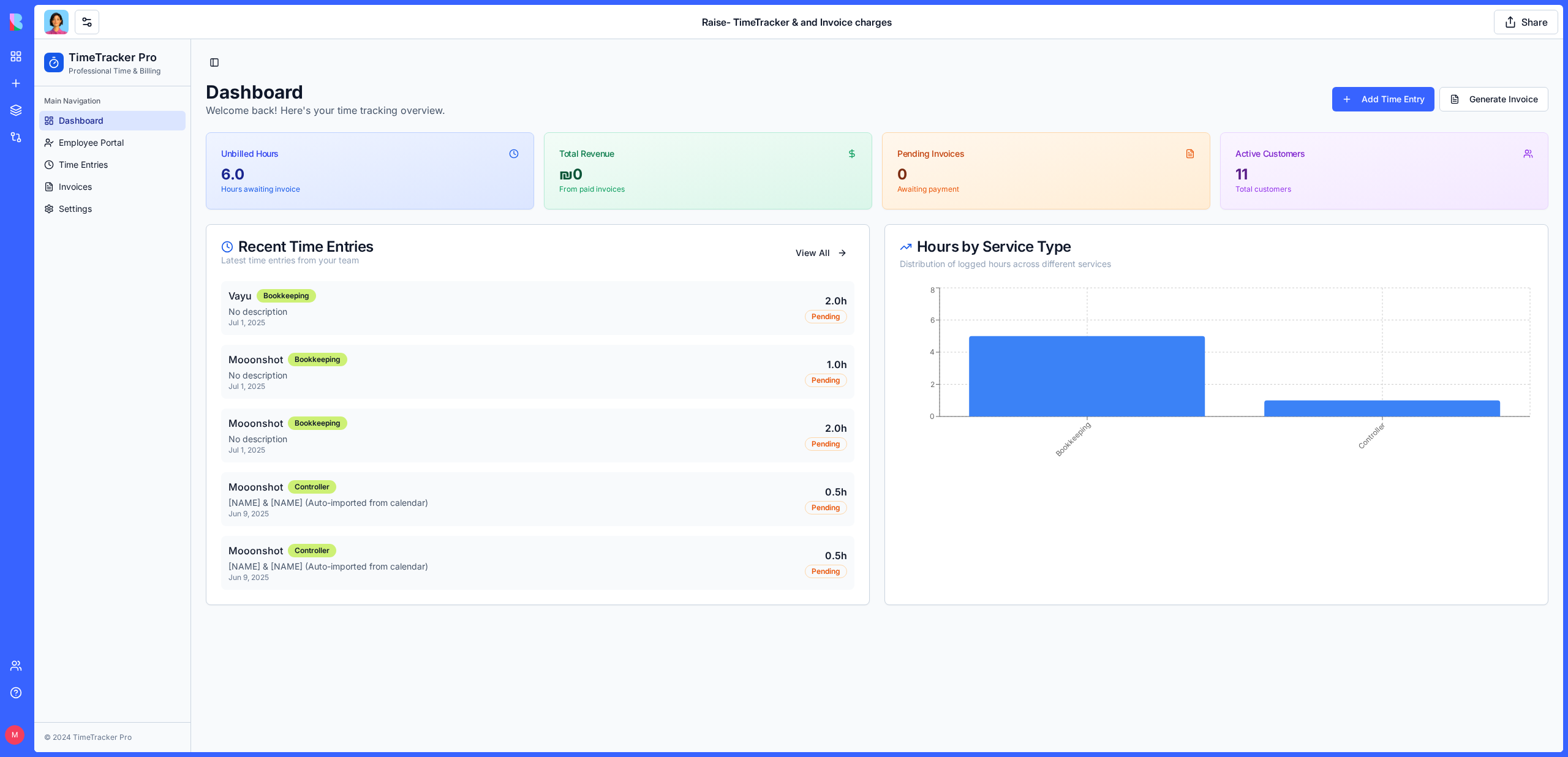 click on "Vayu Bookkeeping" at bounding box center (516, 296) 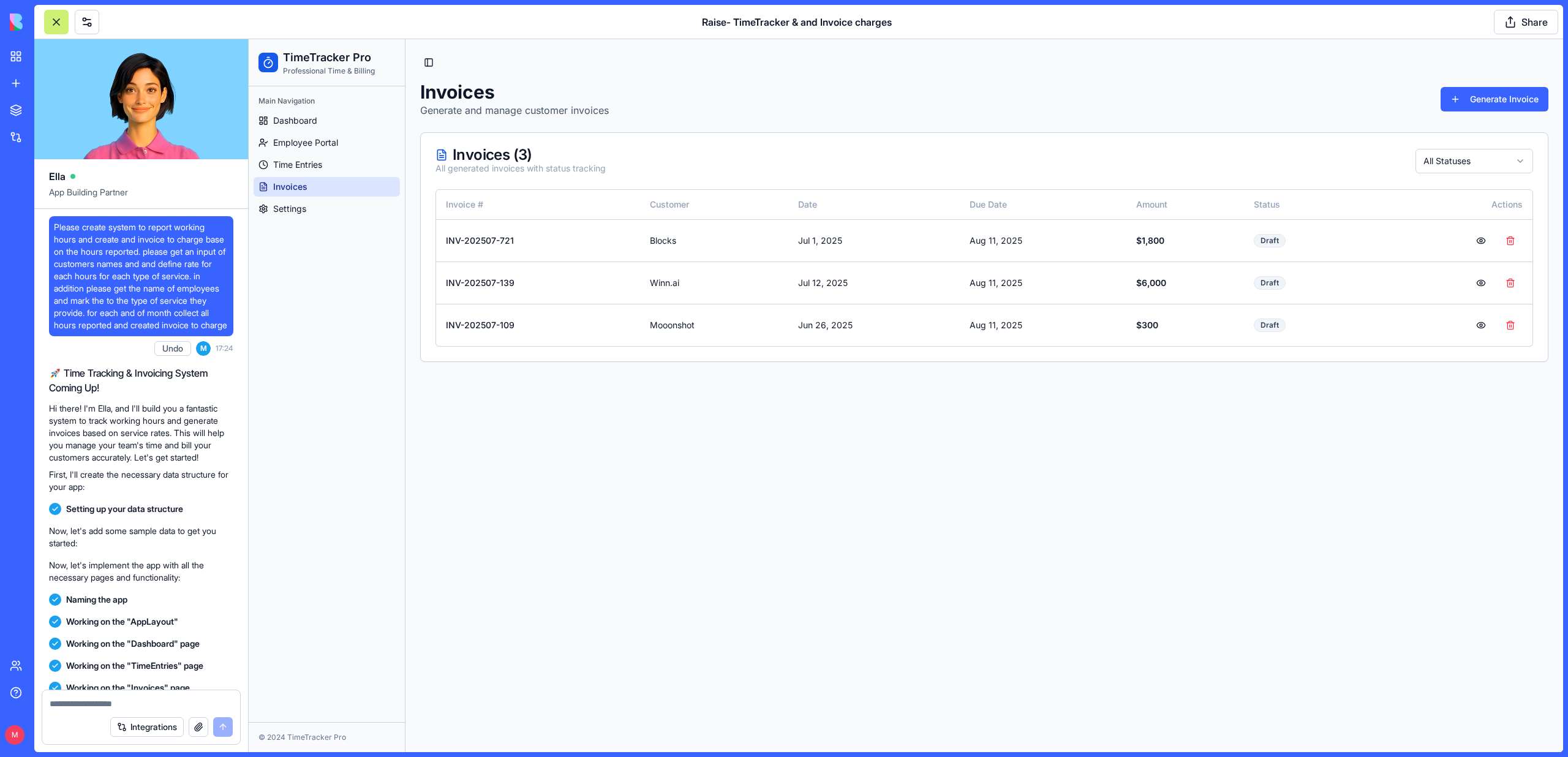 scroll, scrollTop: 0, scrollLeft: 0, axis: both 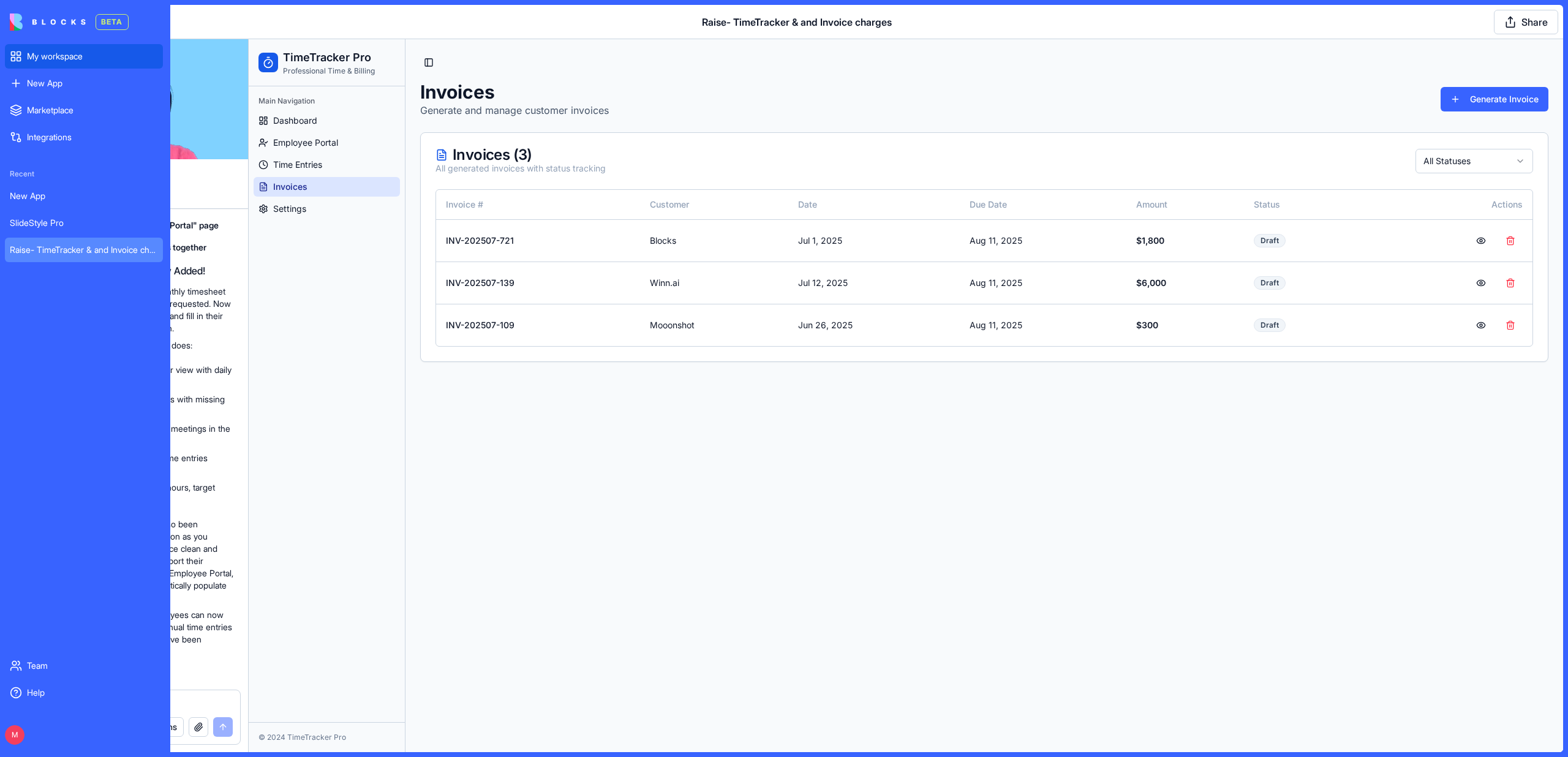 click on "My workspace" at bounding box center (84, 56) 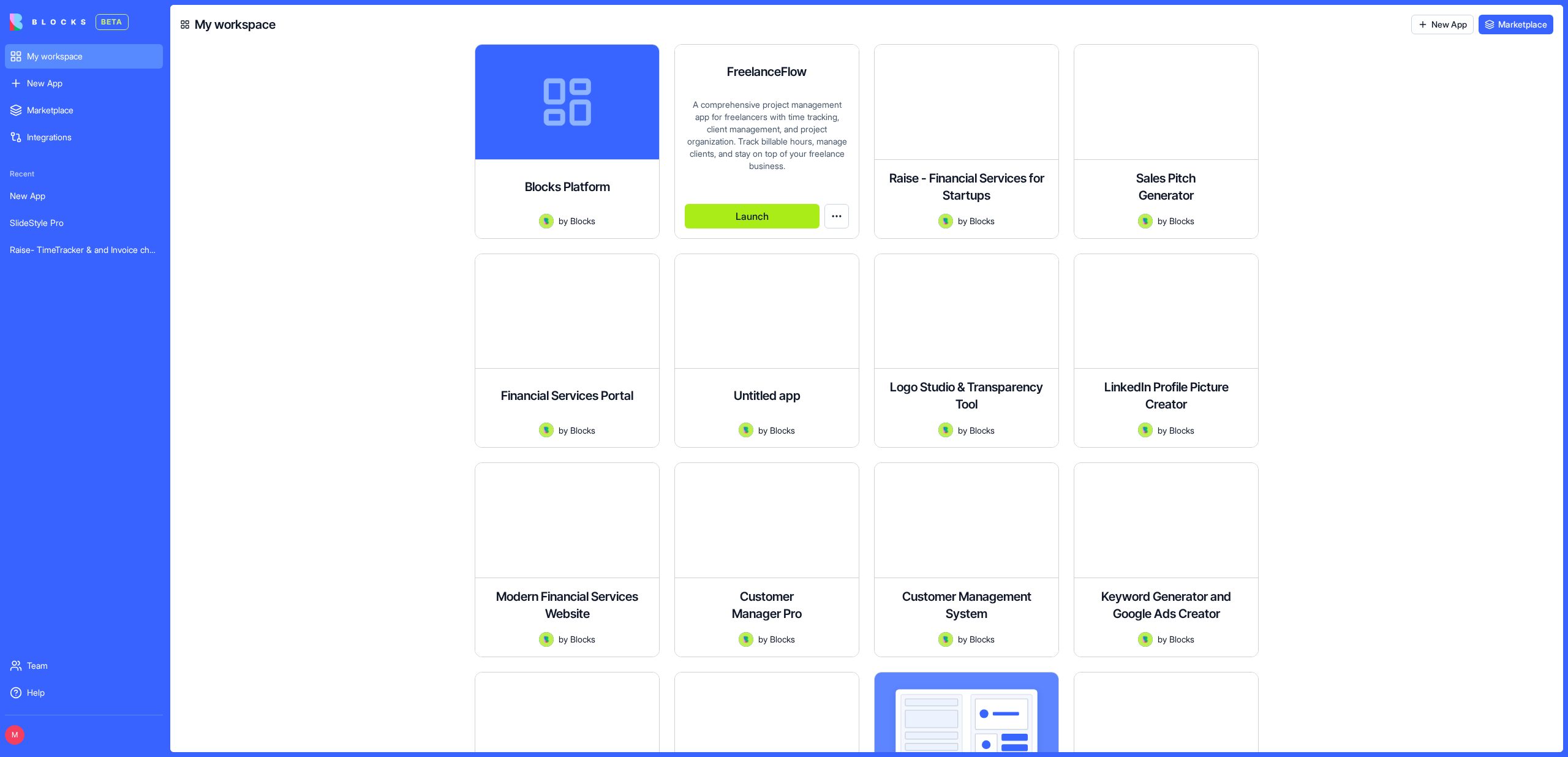 click on "Launch" at bounding box center (752, 216) 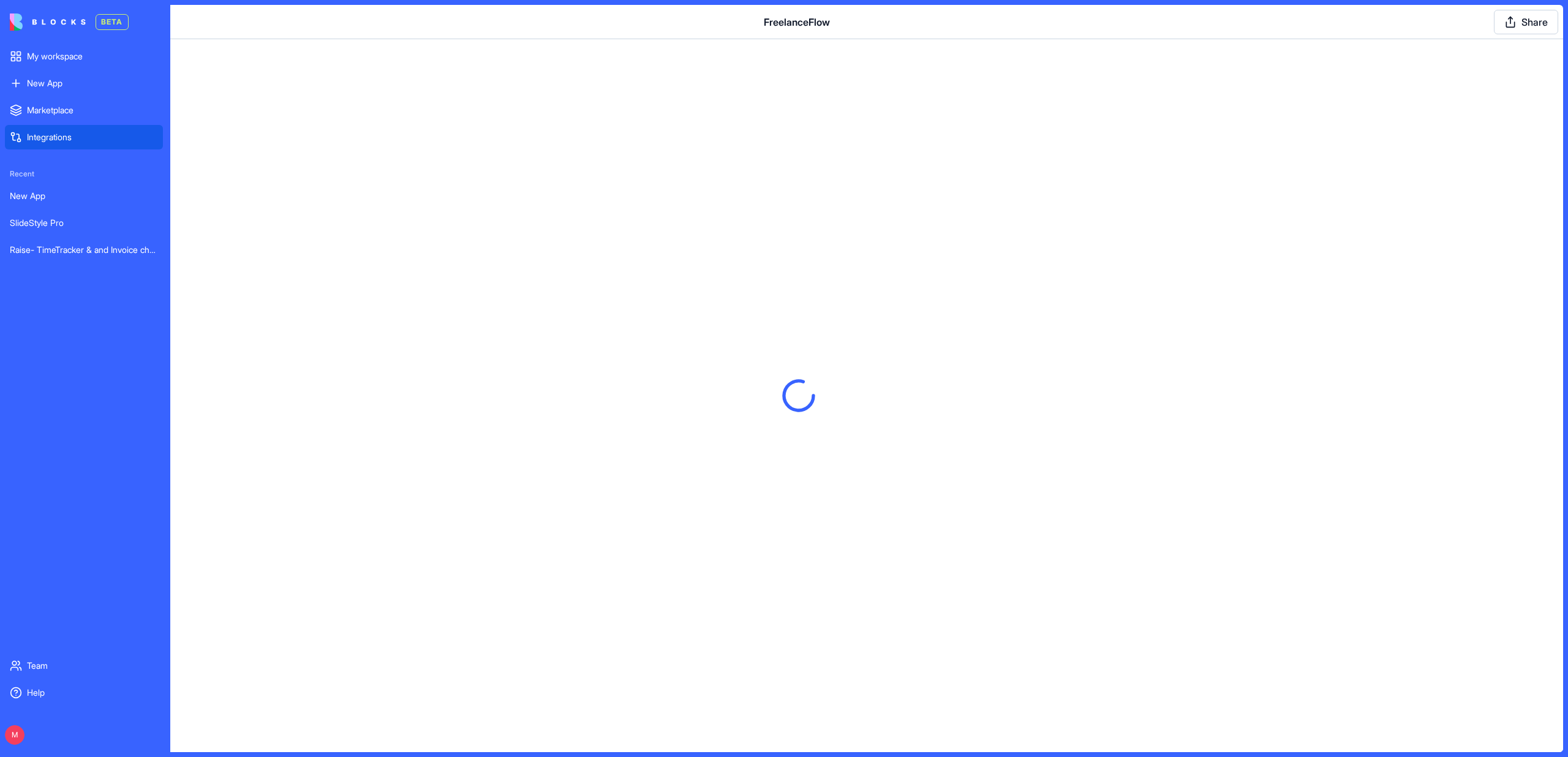 scroll, scrollTop: 0, scrollLeft: 0, axis: both 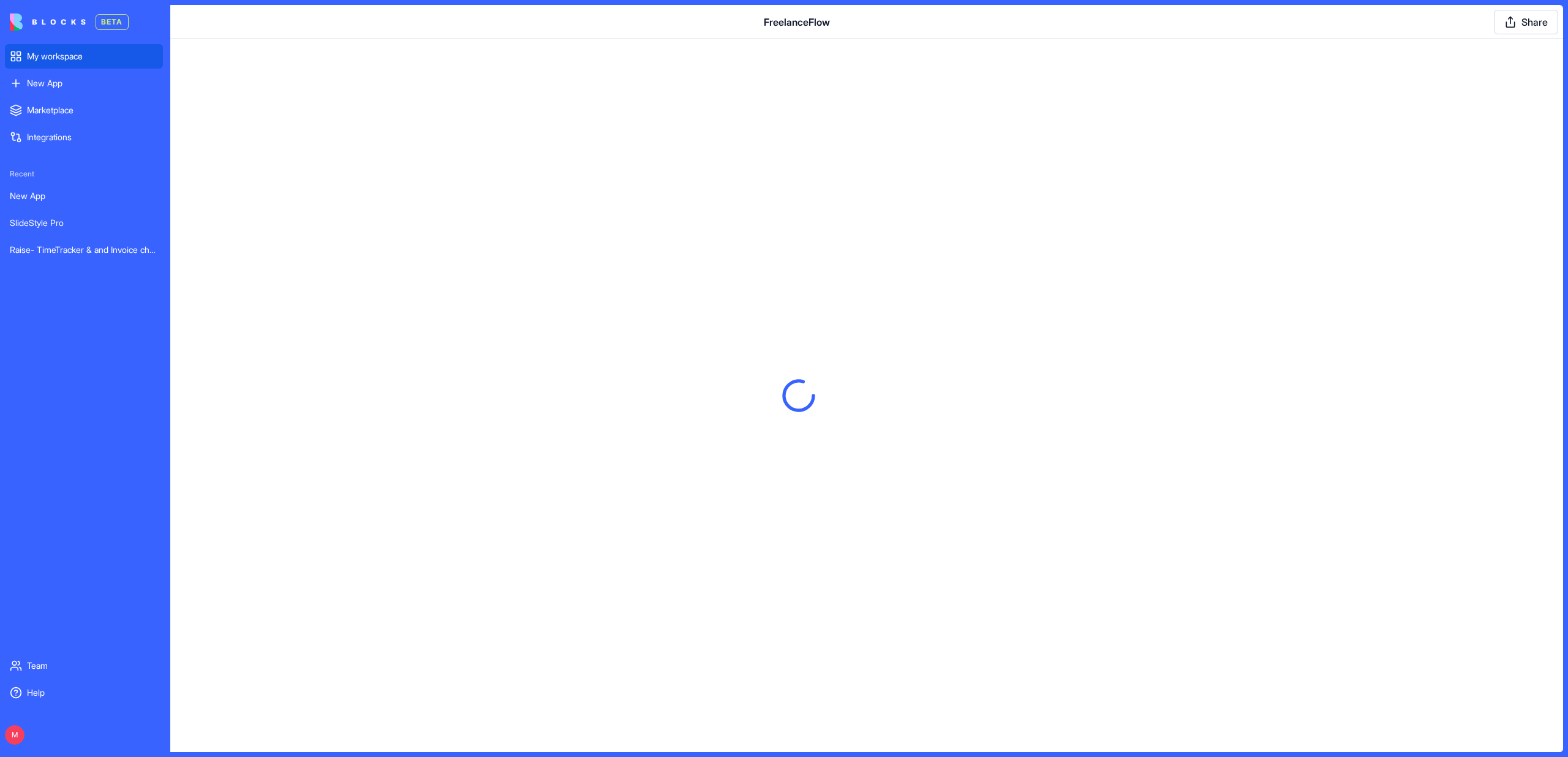click on "My workspace" at bounding box center (92, 56) 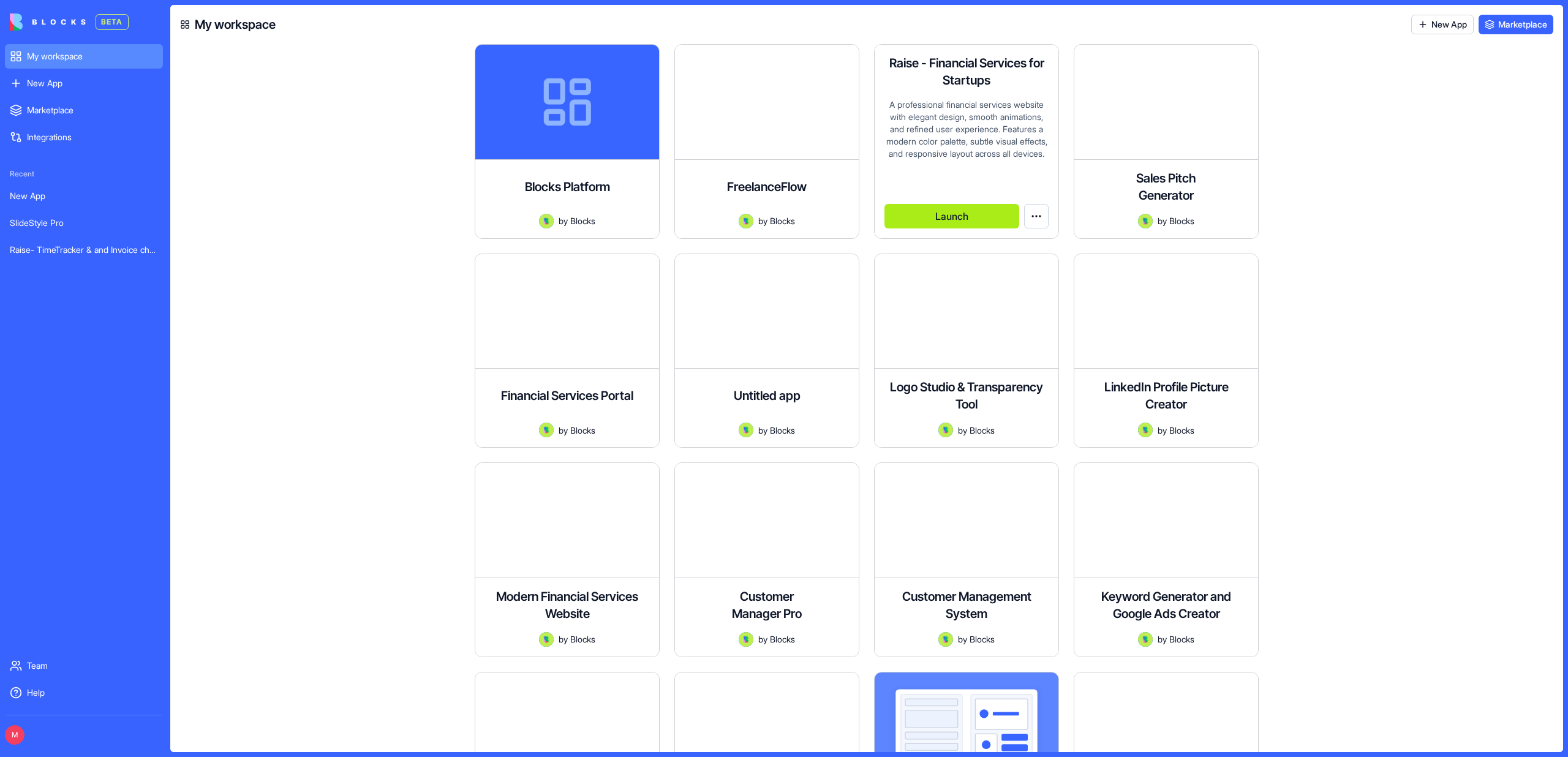 click on "Launch" at bounding box center (952, 216) 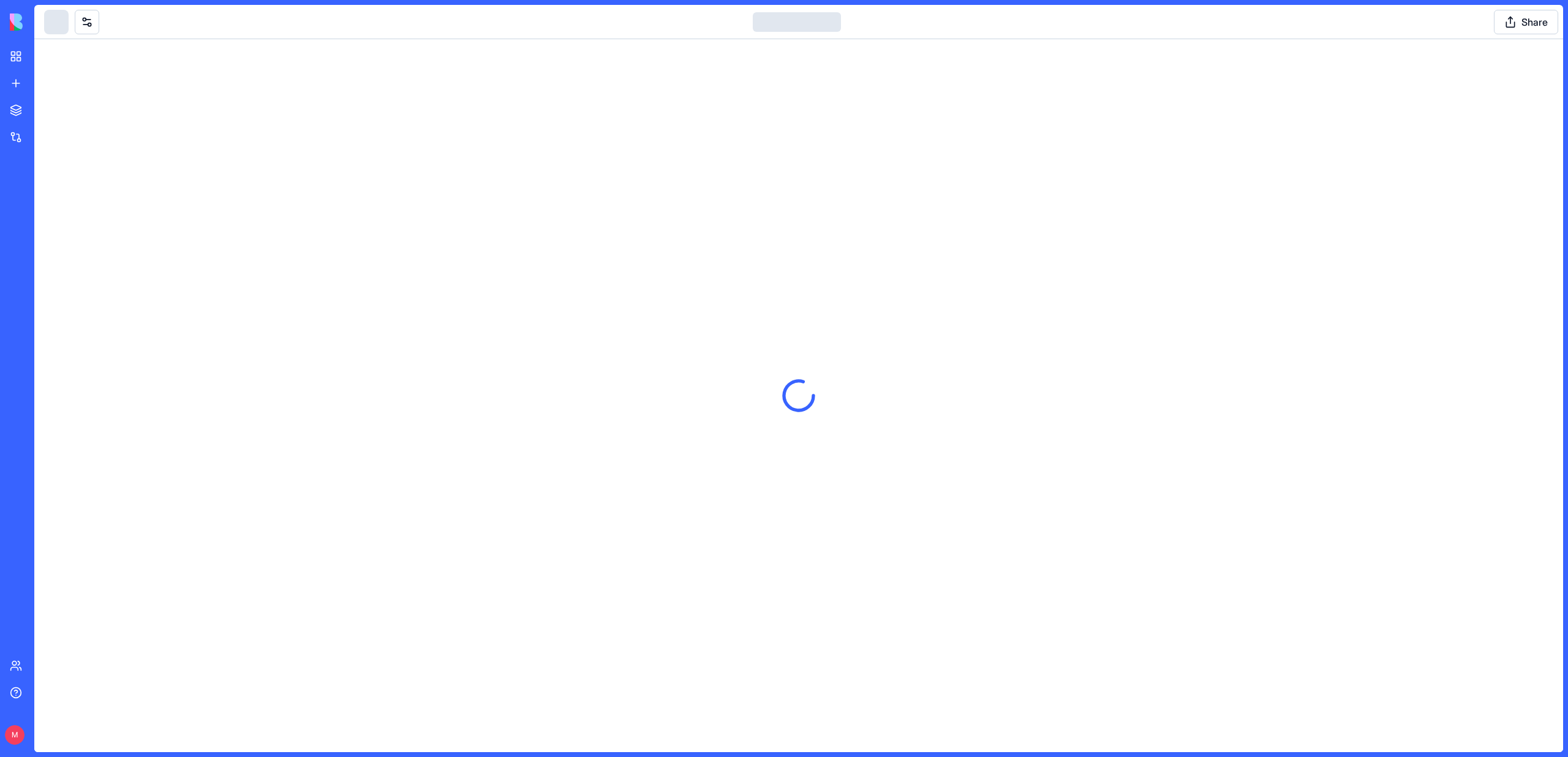 scroll, scrollTop: 0, scrollLeft: 0, axis: both 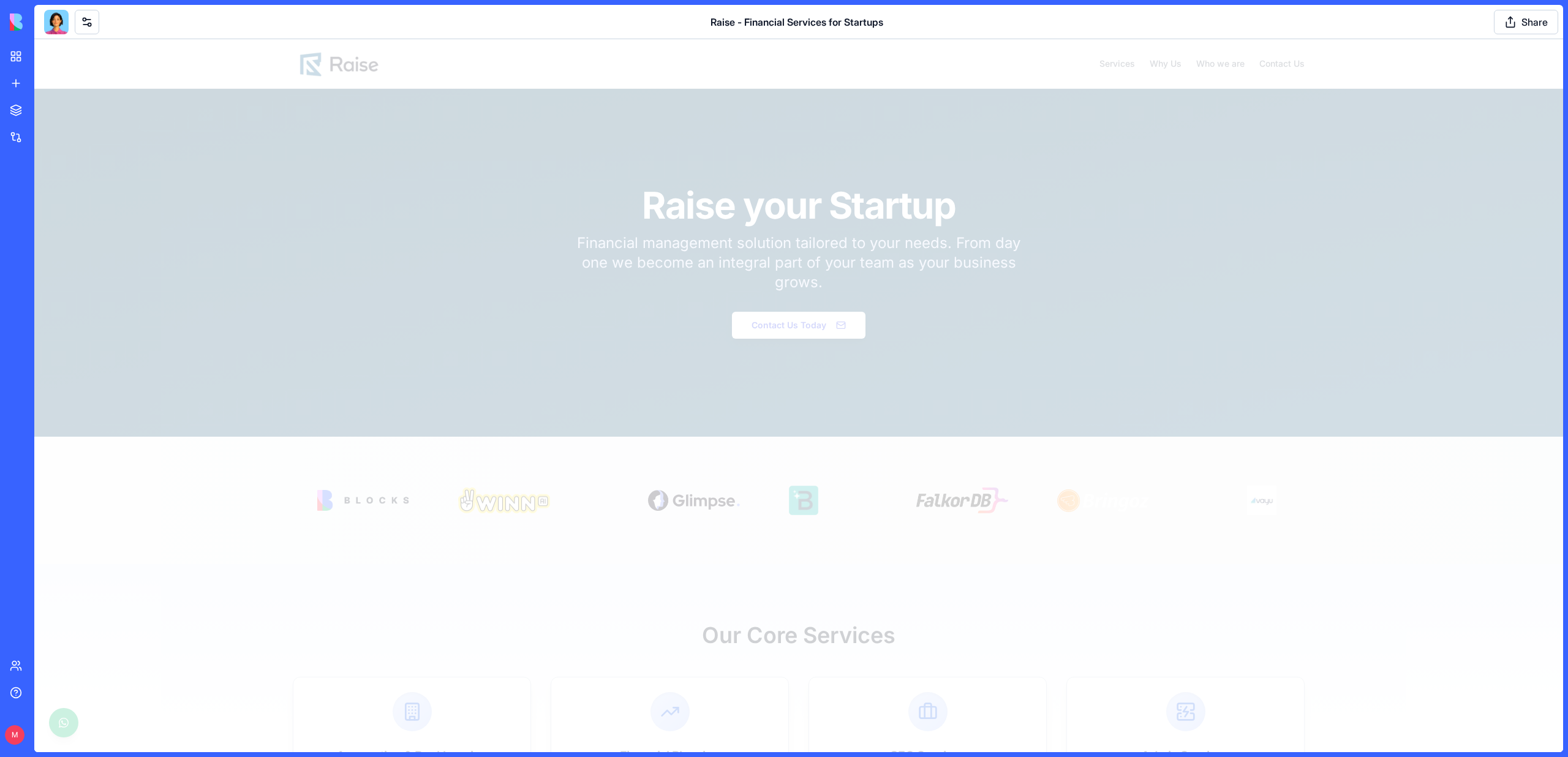 click at bounding box center [799, 396] 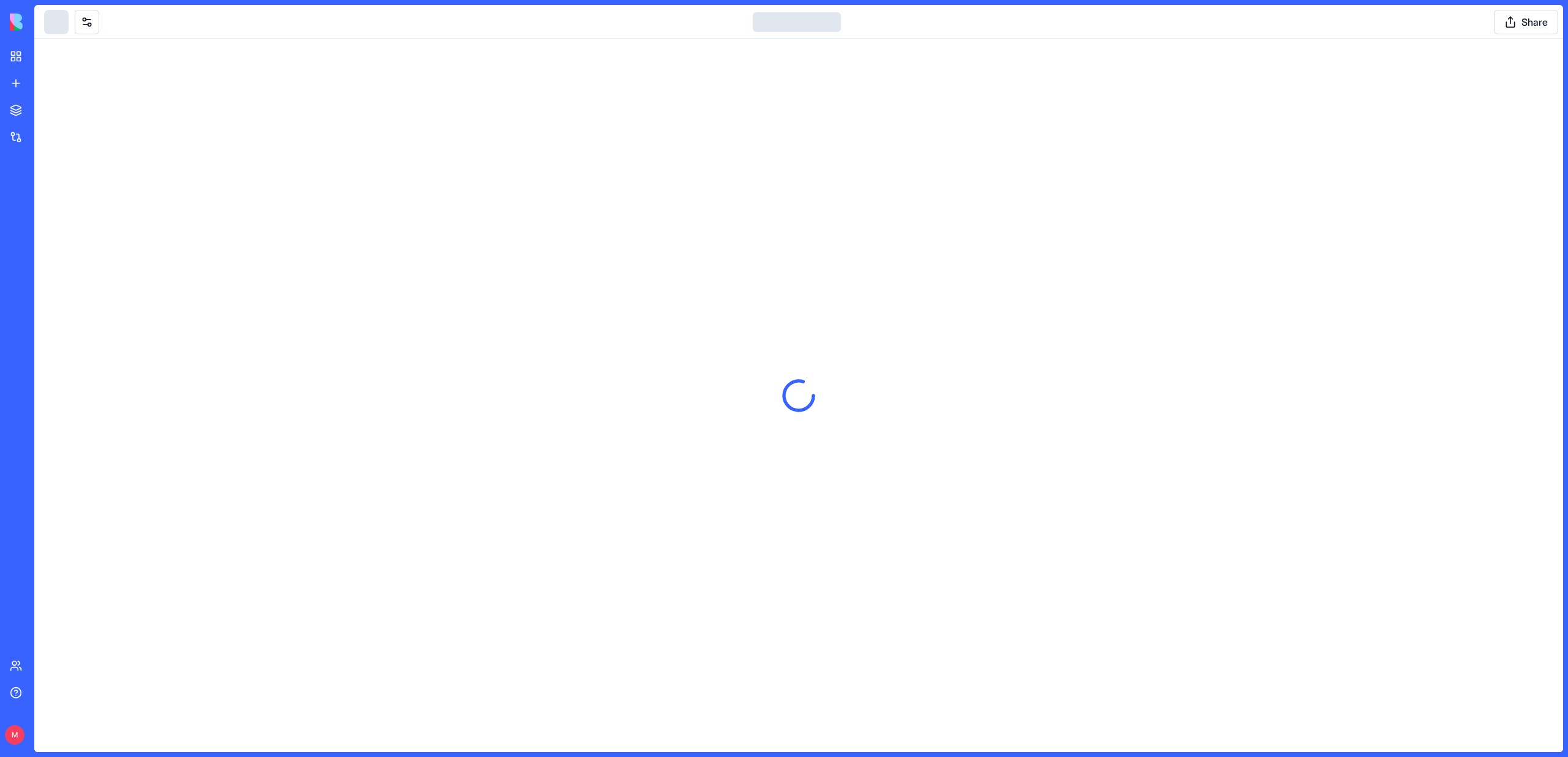 scroll, scrollTop: 0, scrollLeft: 0, axis: both 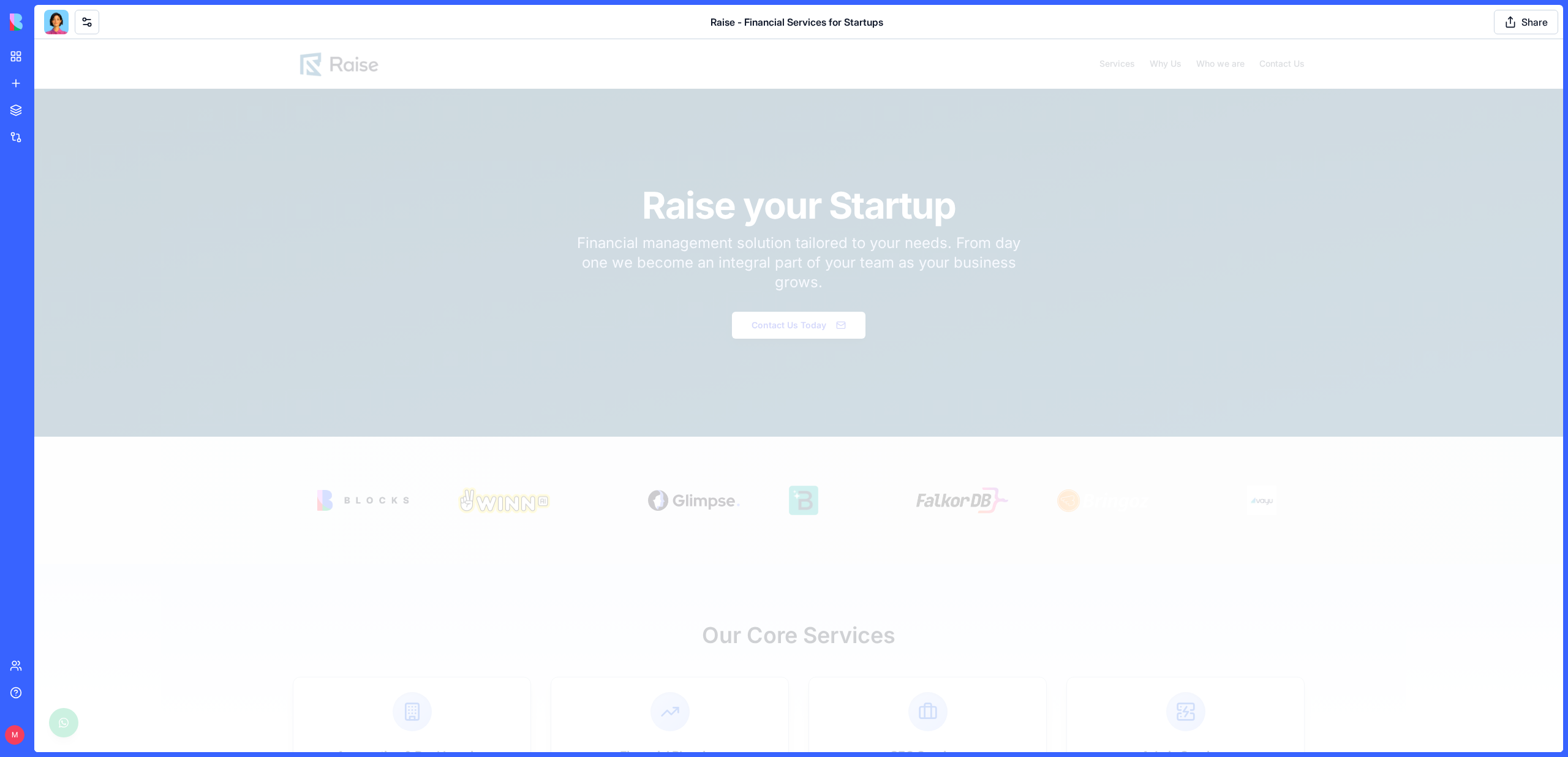 click at bounding box center (56, 22) 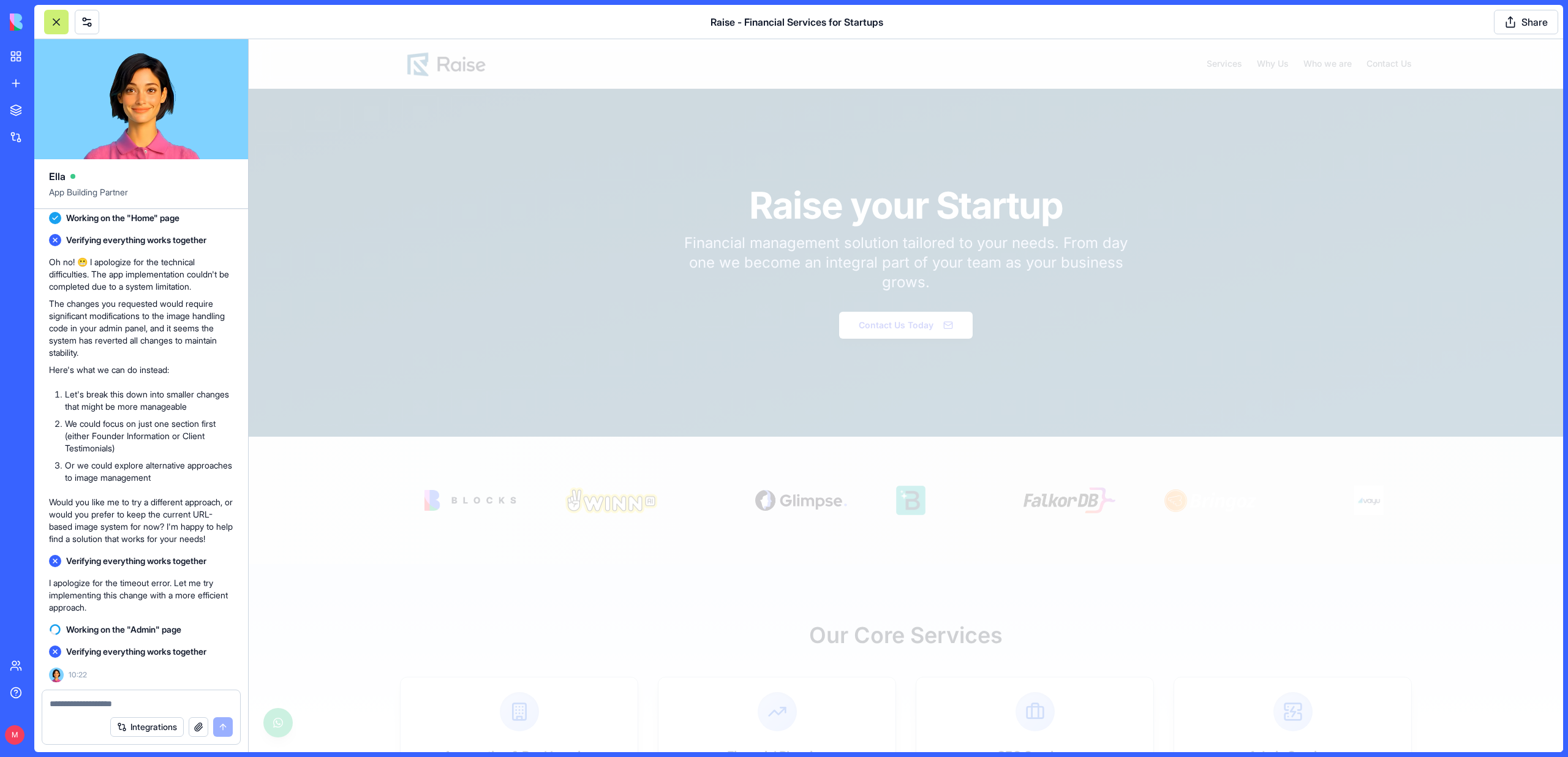 scroll, scrollTop: 121669, scrollLeft: 0, axis: vertical 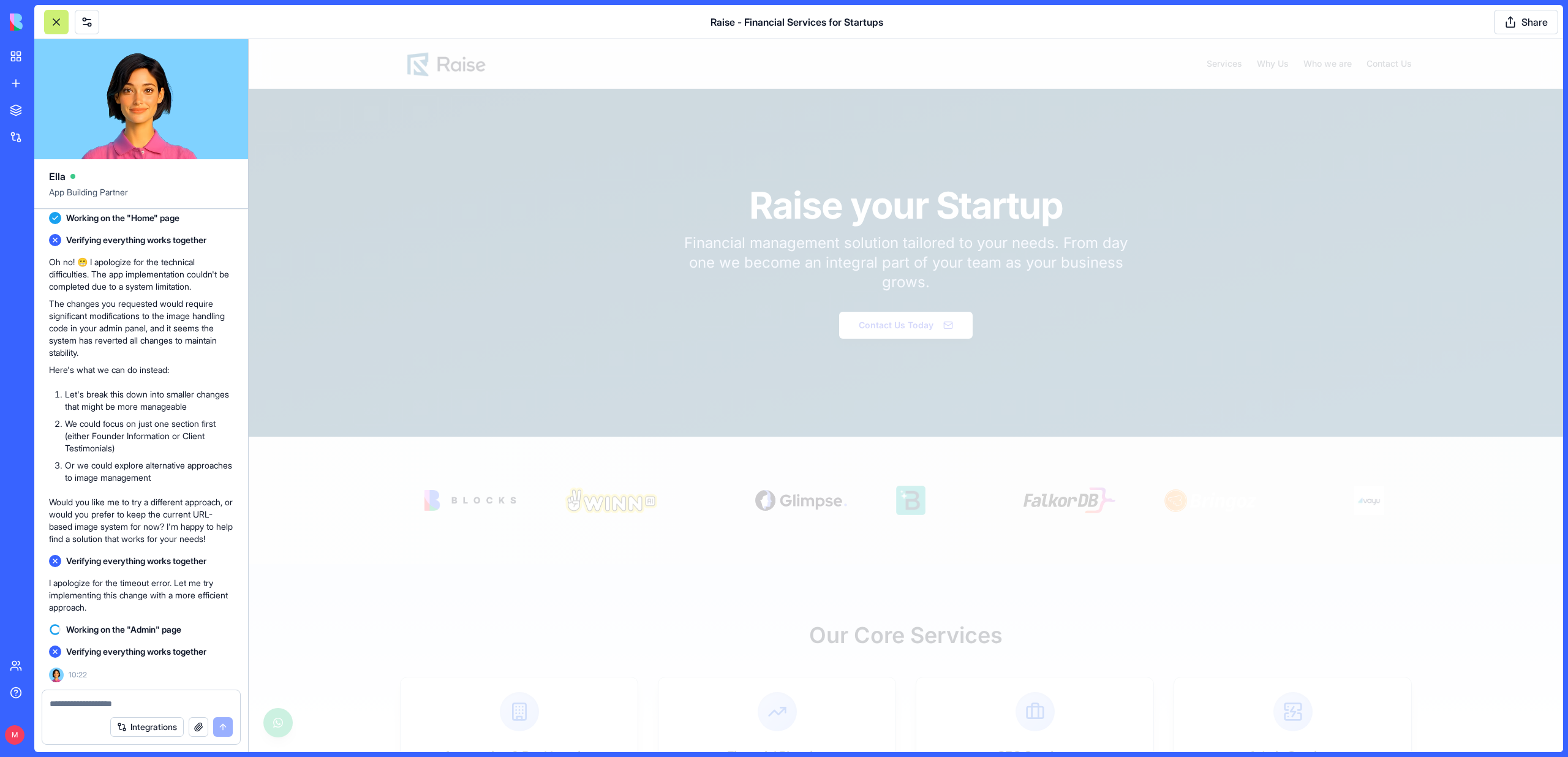type 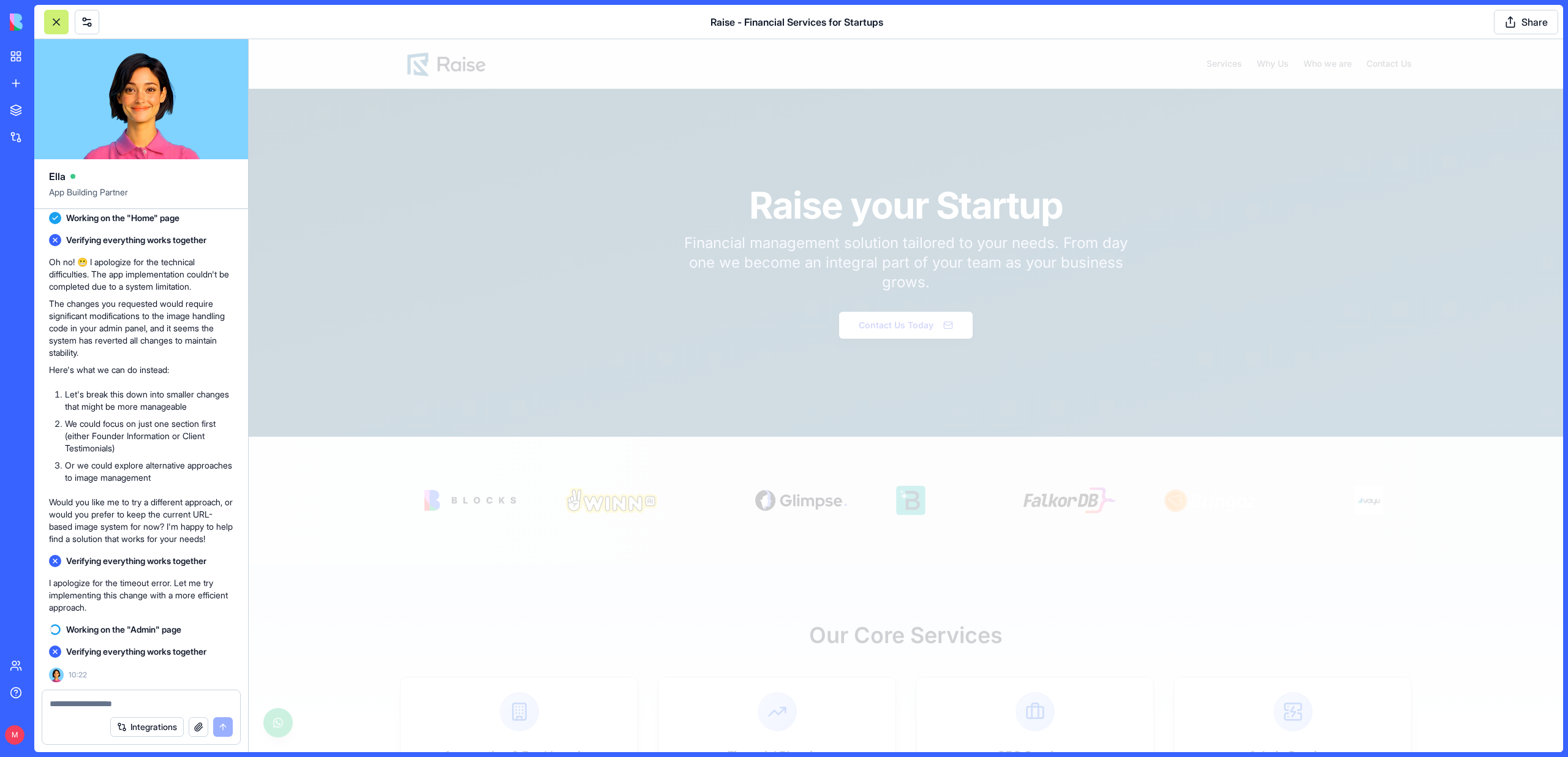 scroll, scrollTop: 120816, scrollLeft: 0, axis: vertical 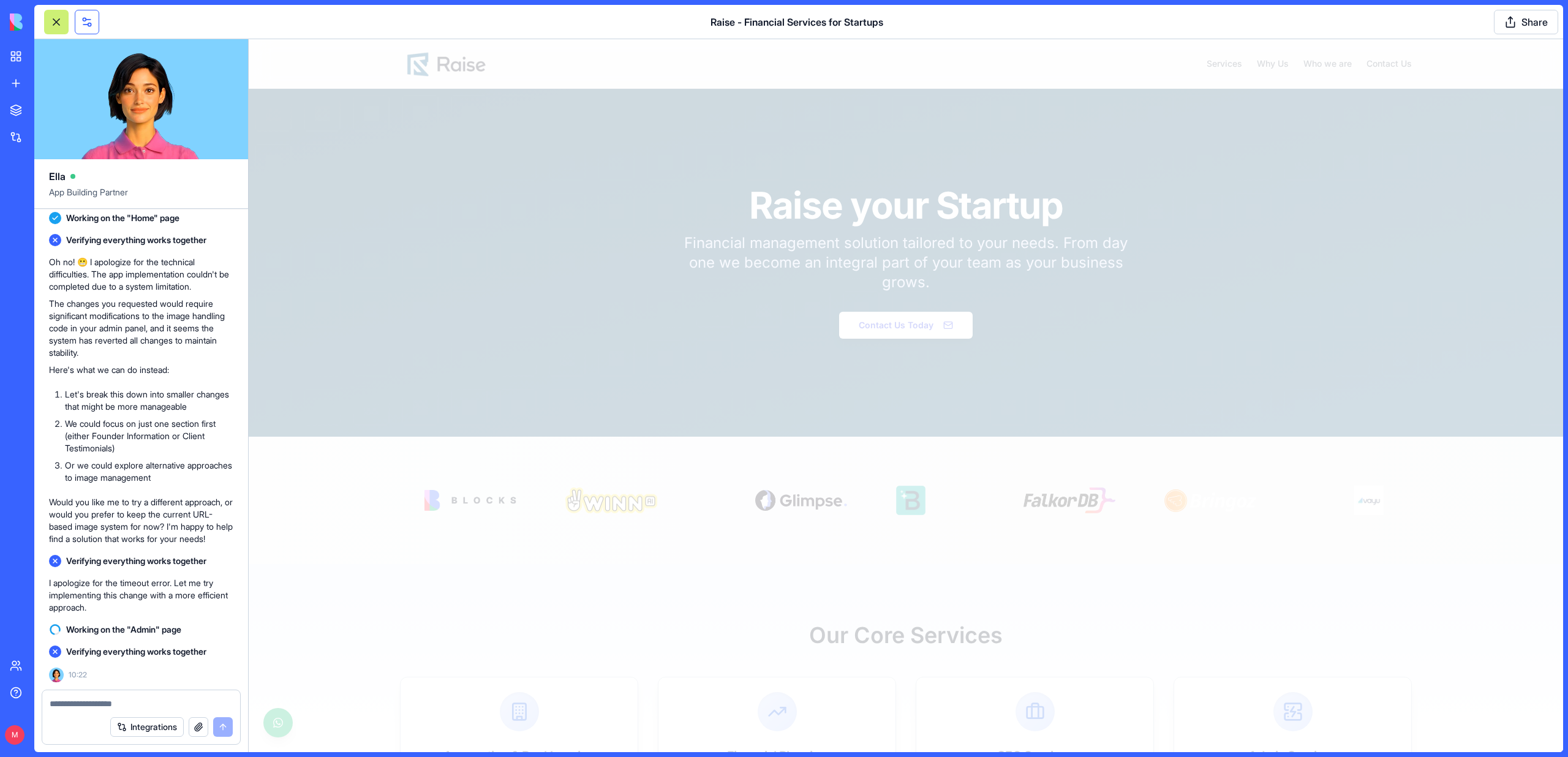 click at bounding box center [87, 22] 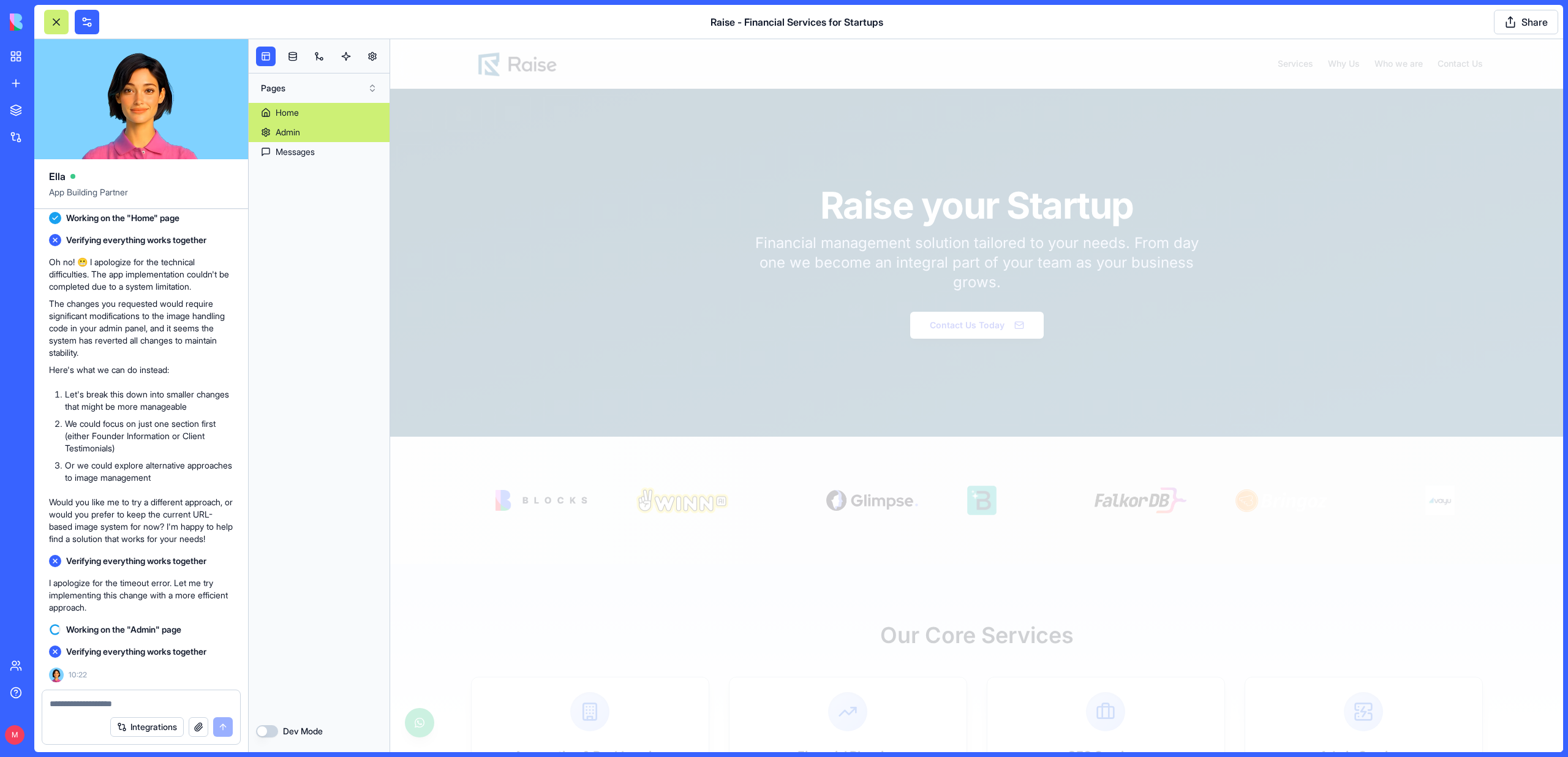 click on "Admin" at bounding box center (288, 132) 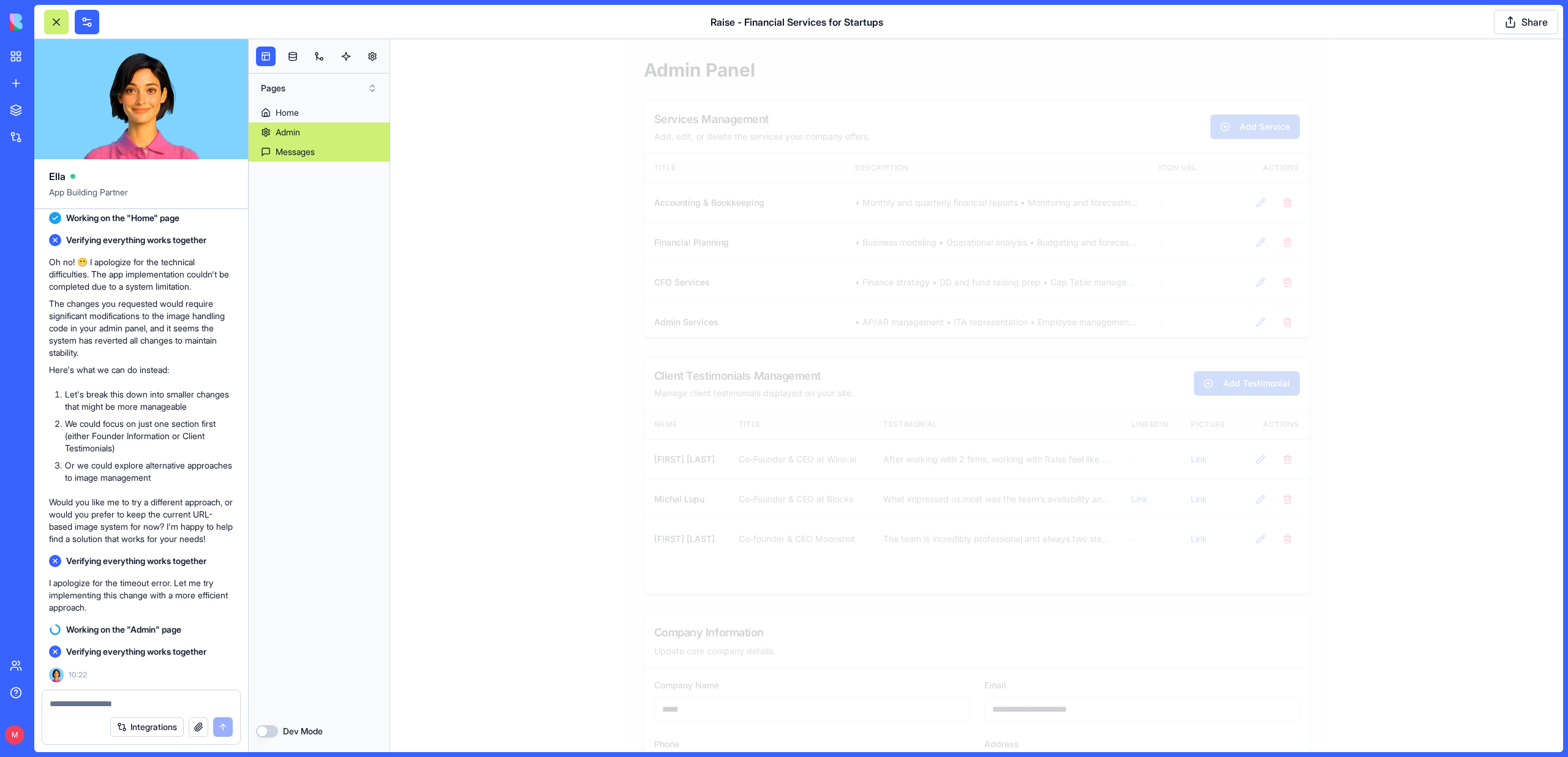 click on "Messages" at bounding box center [319, 152] 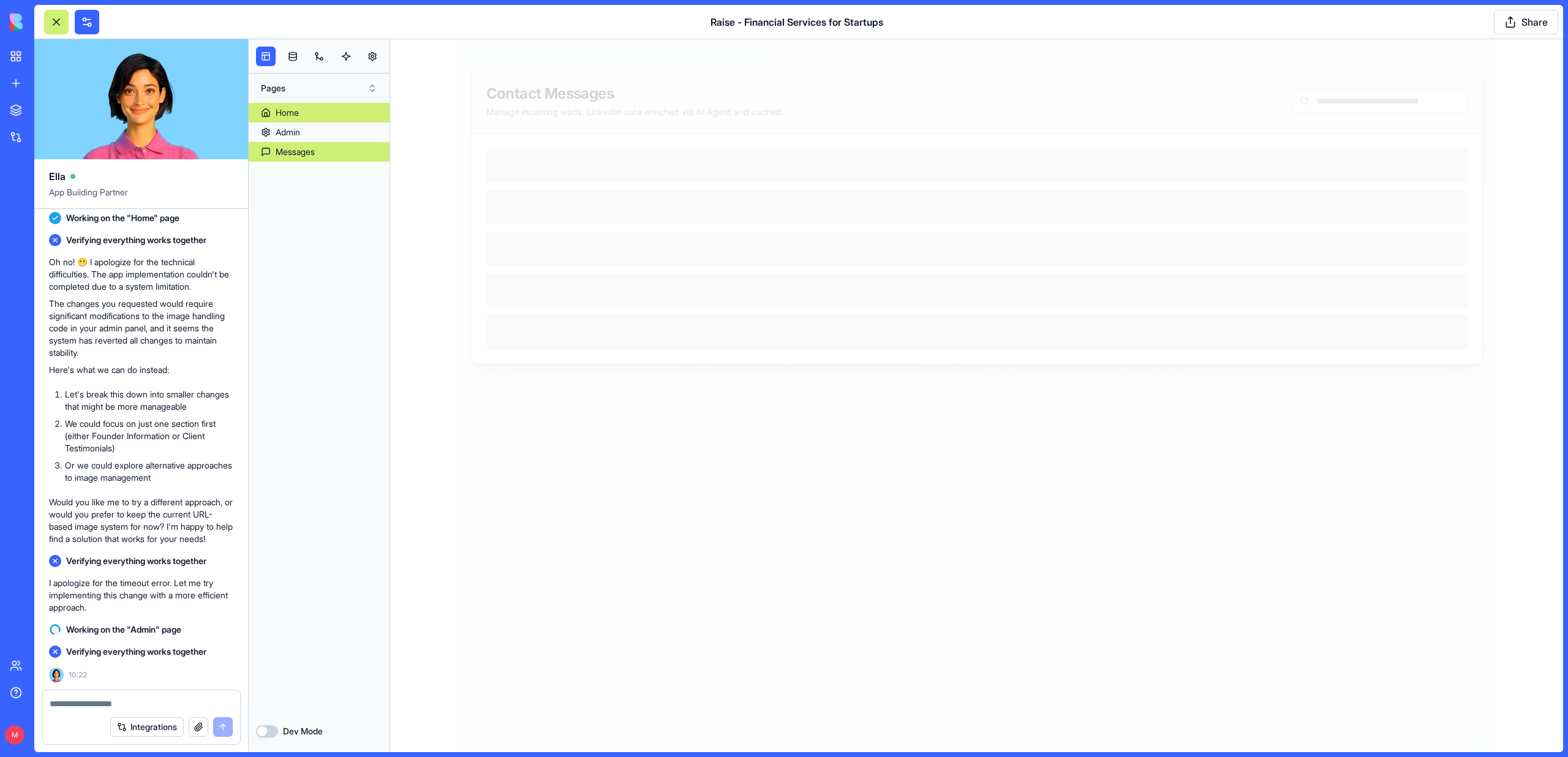 click on "Home" at bounding box center [287, 113] 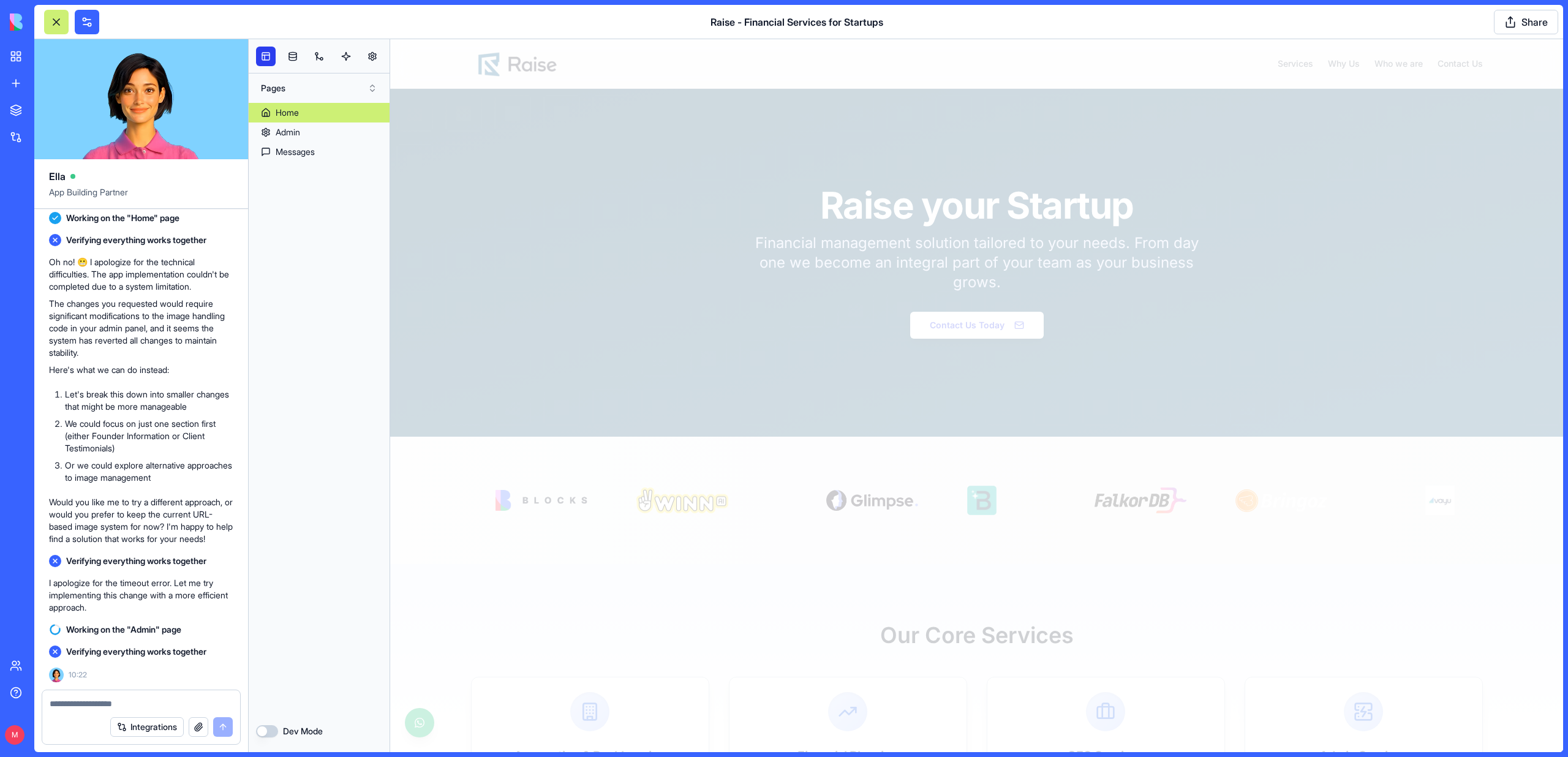 click at bounding box center (266, 56) 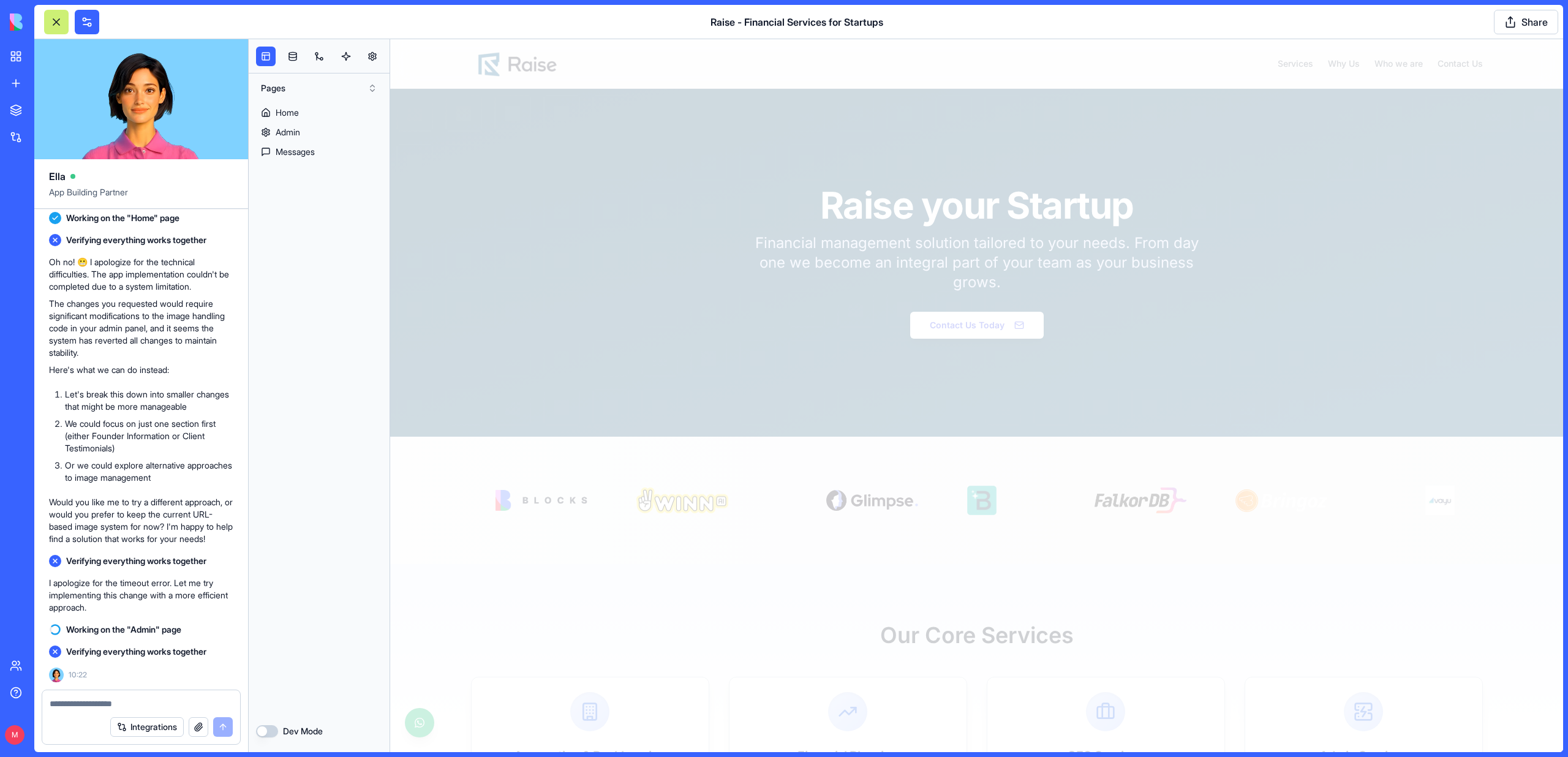 scroll, scrollTop: 120639, scrollLeft: 0, axis: vertical 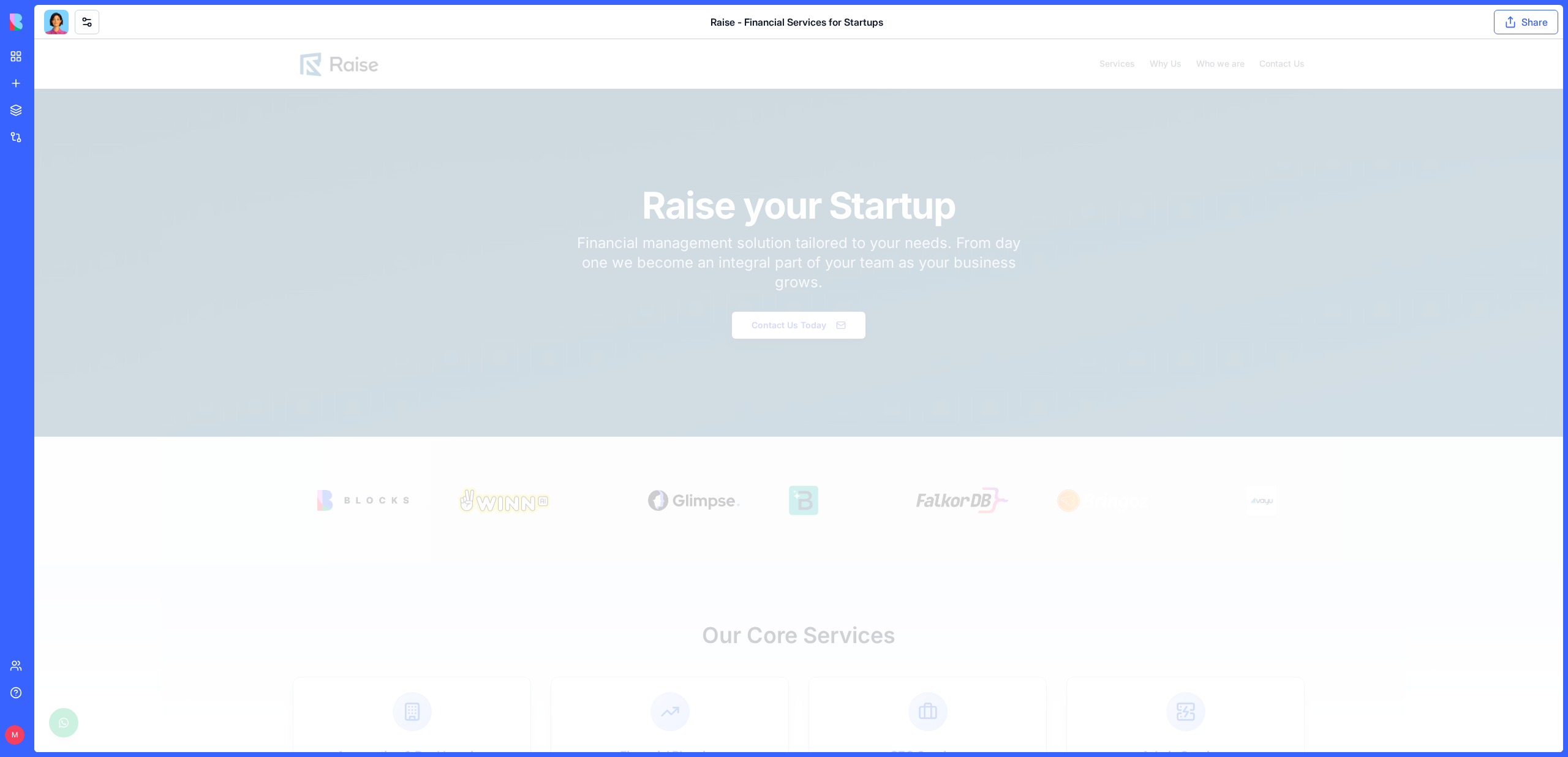 click on "Share" at bounding box center (1526, 22) 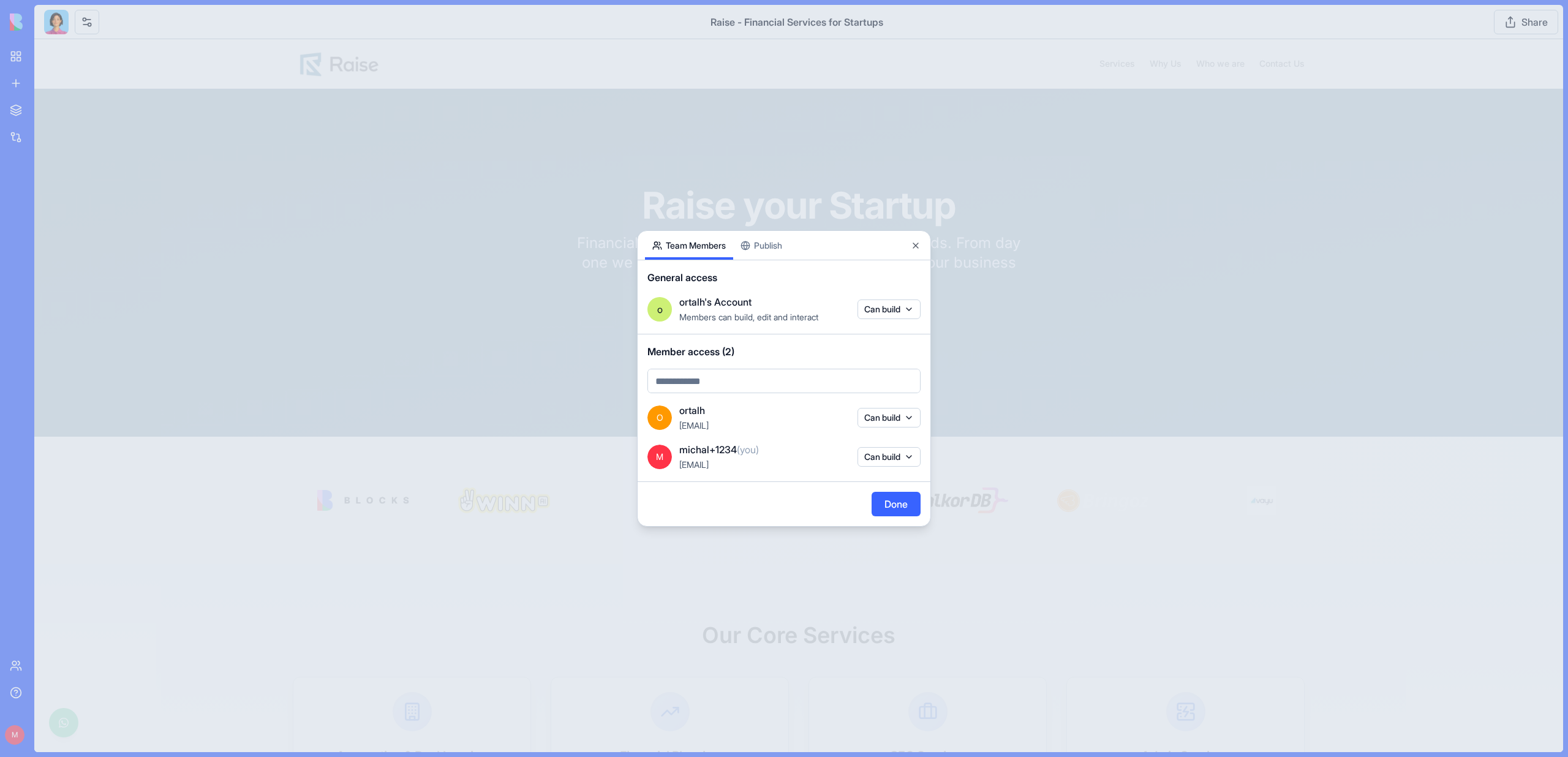 click on "Publish" at bounding box center [761, 245] 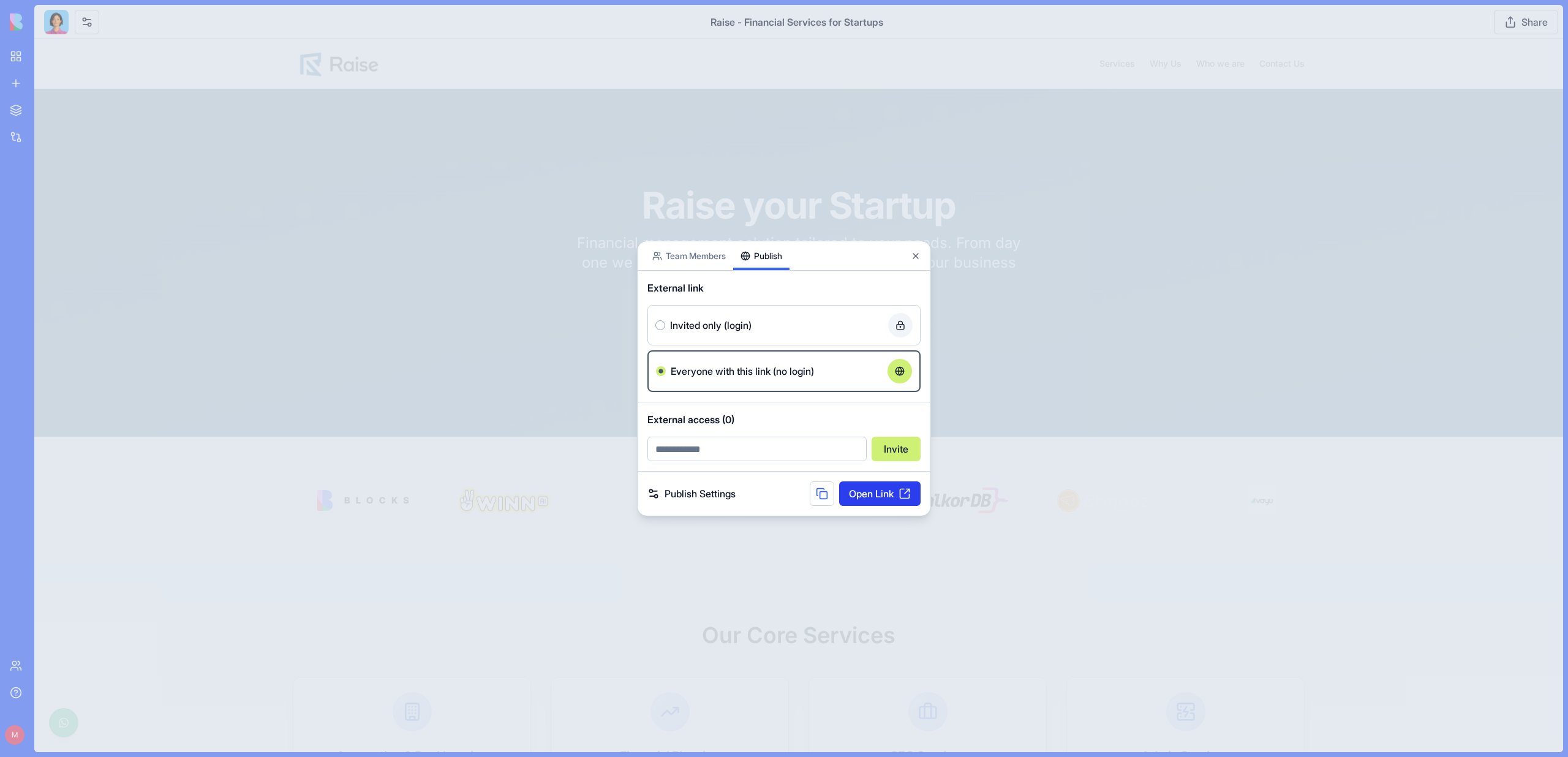click on "Open Link" at bounding box center [880, 494] 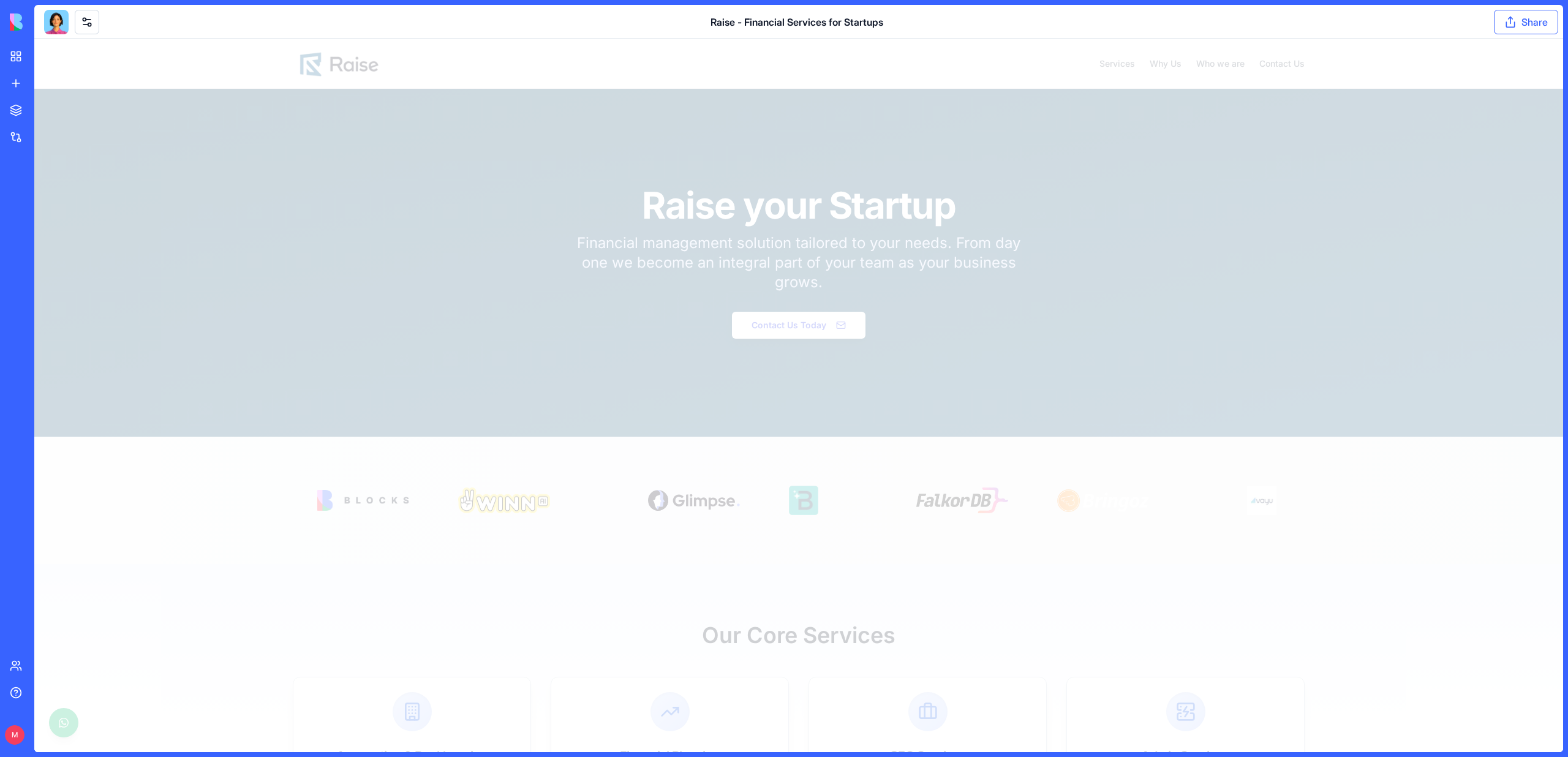 click on "Share" at bounding box center (1526, 22) 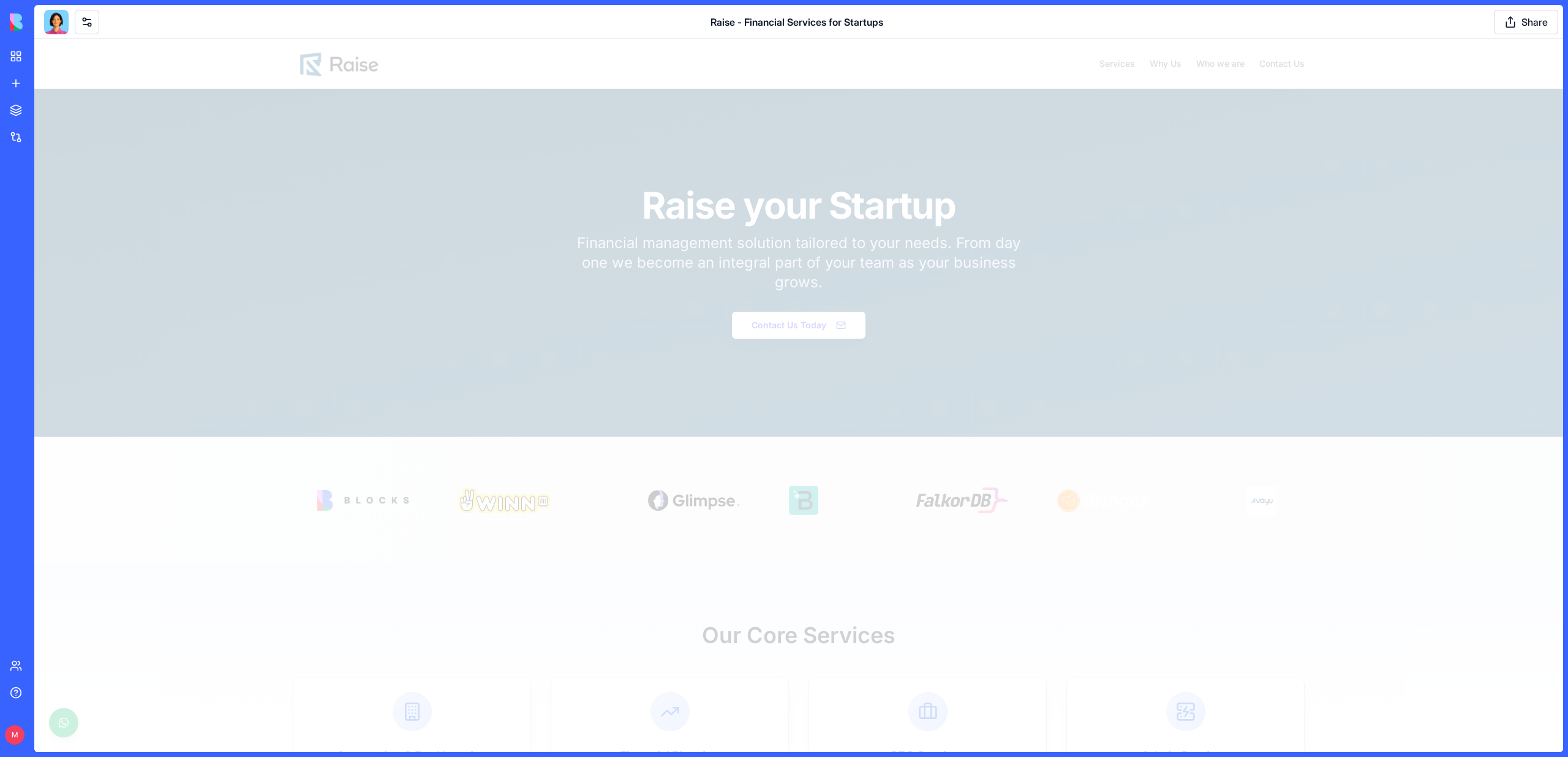 click at bounding box center [56, 22] 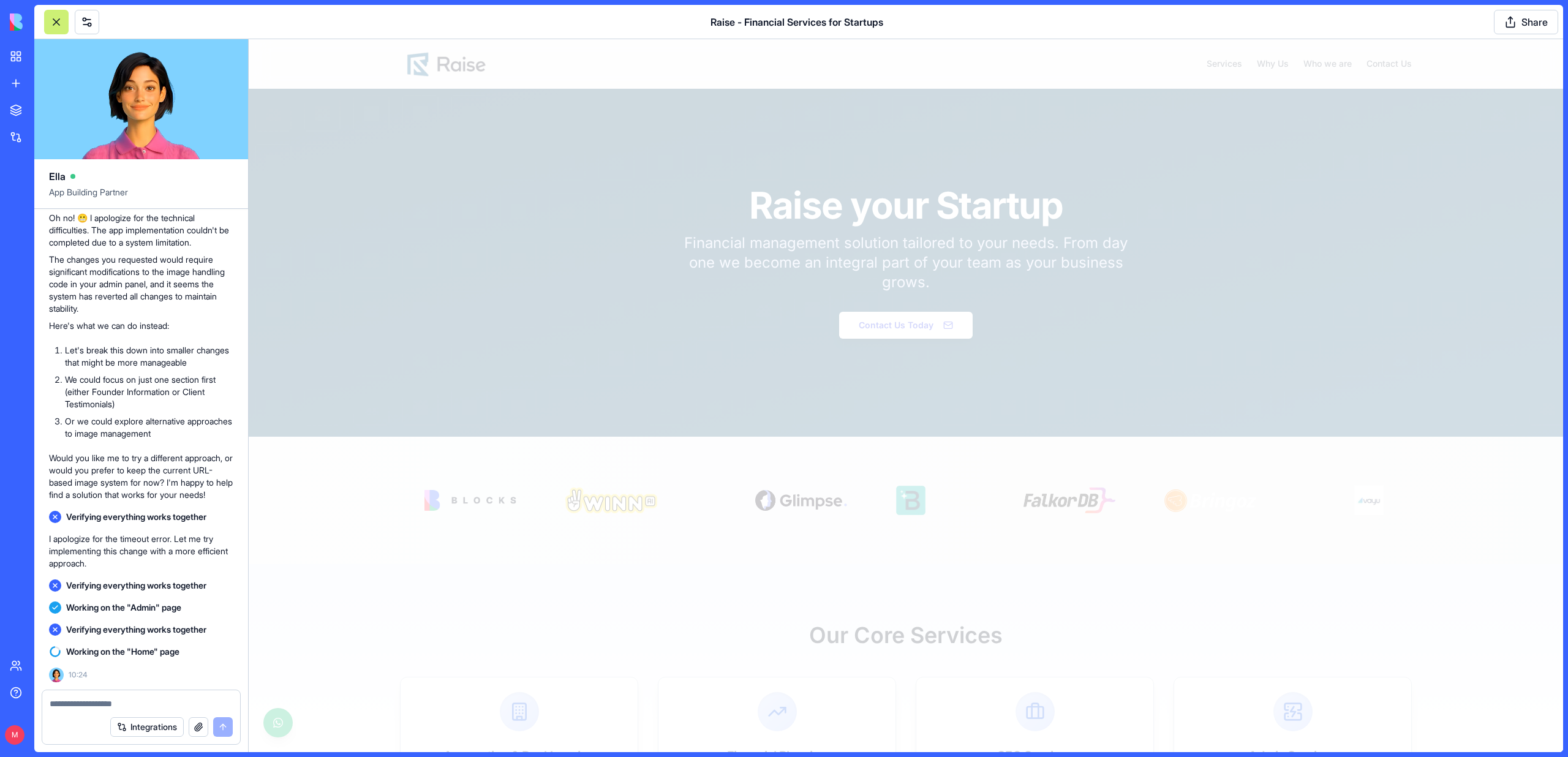 scroll, scrollTop: 121781, scrollLeft: 0, axis: vertical 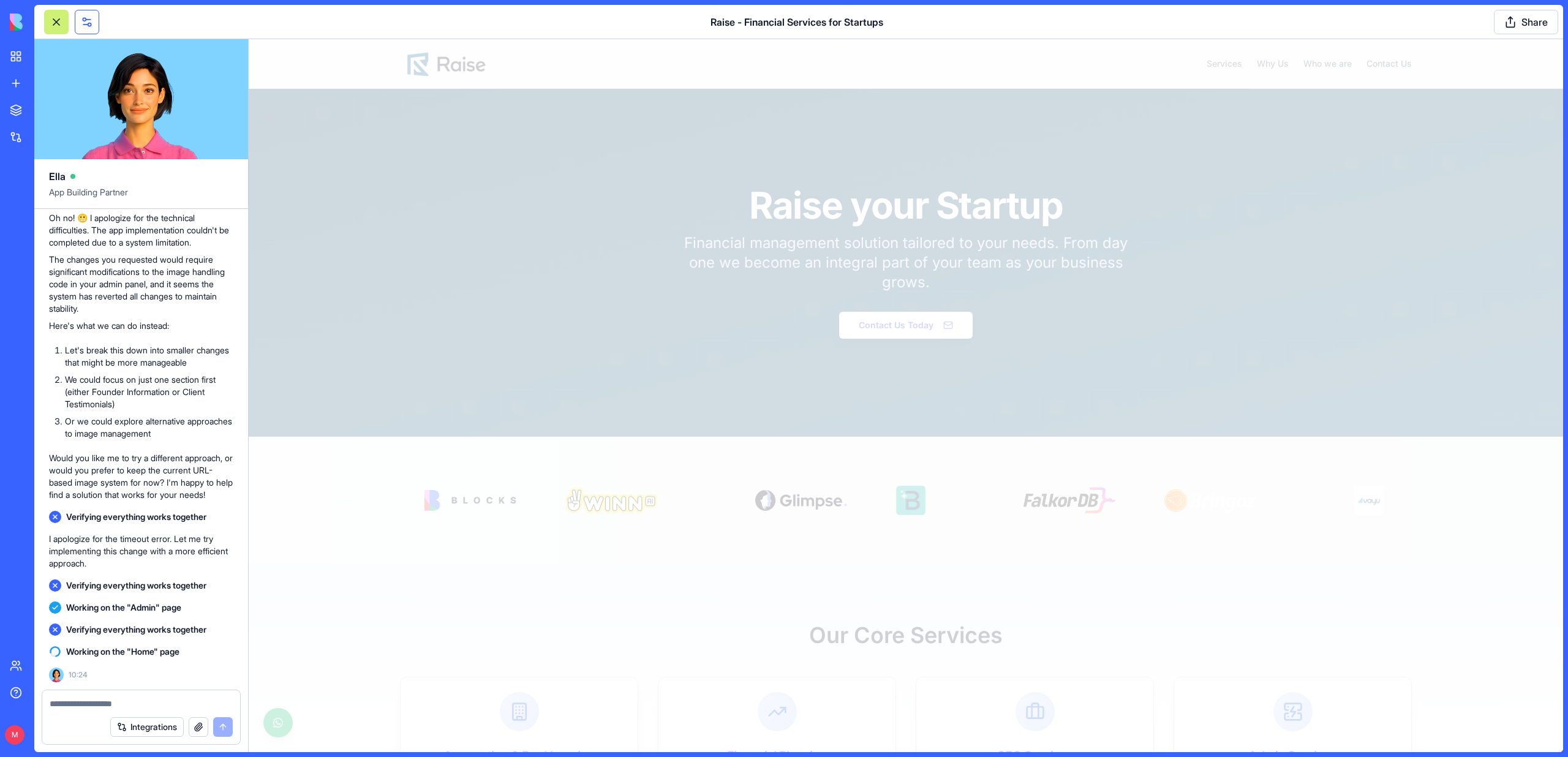 click at bounding box center [87, 22] 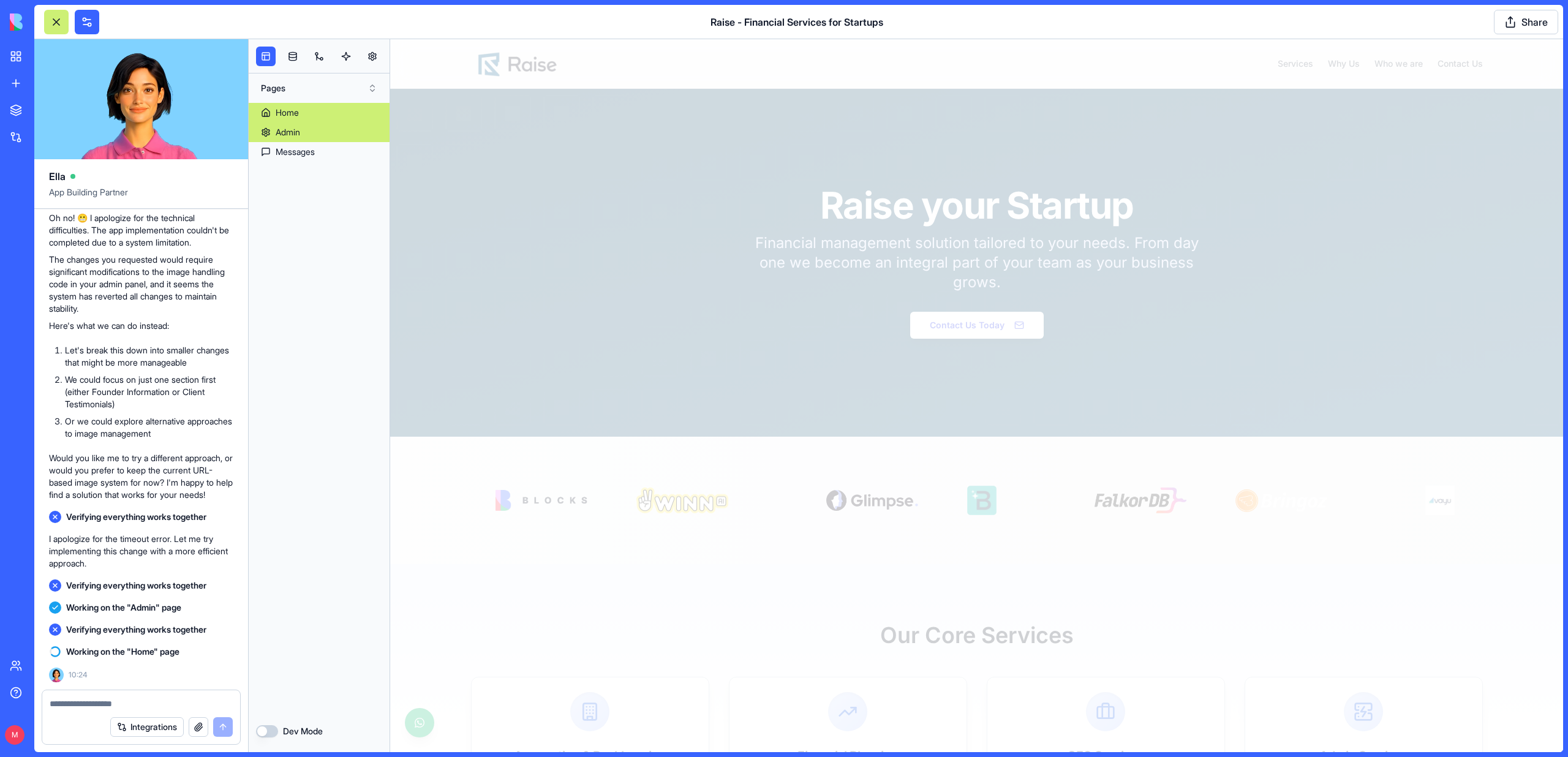 click on "Admin" at bounding box center (319, 132) 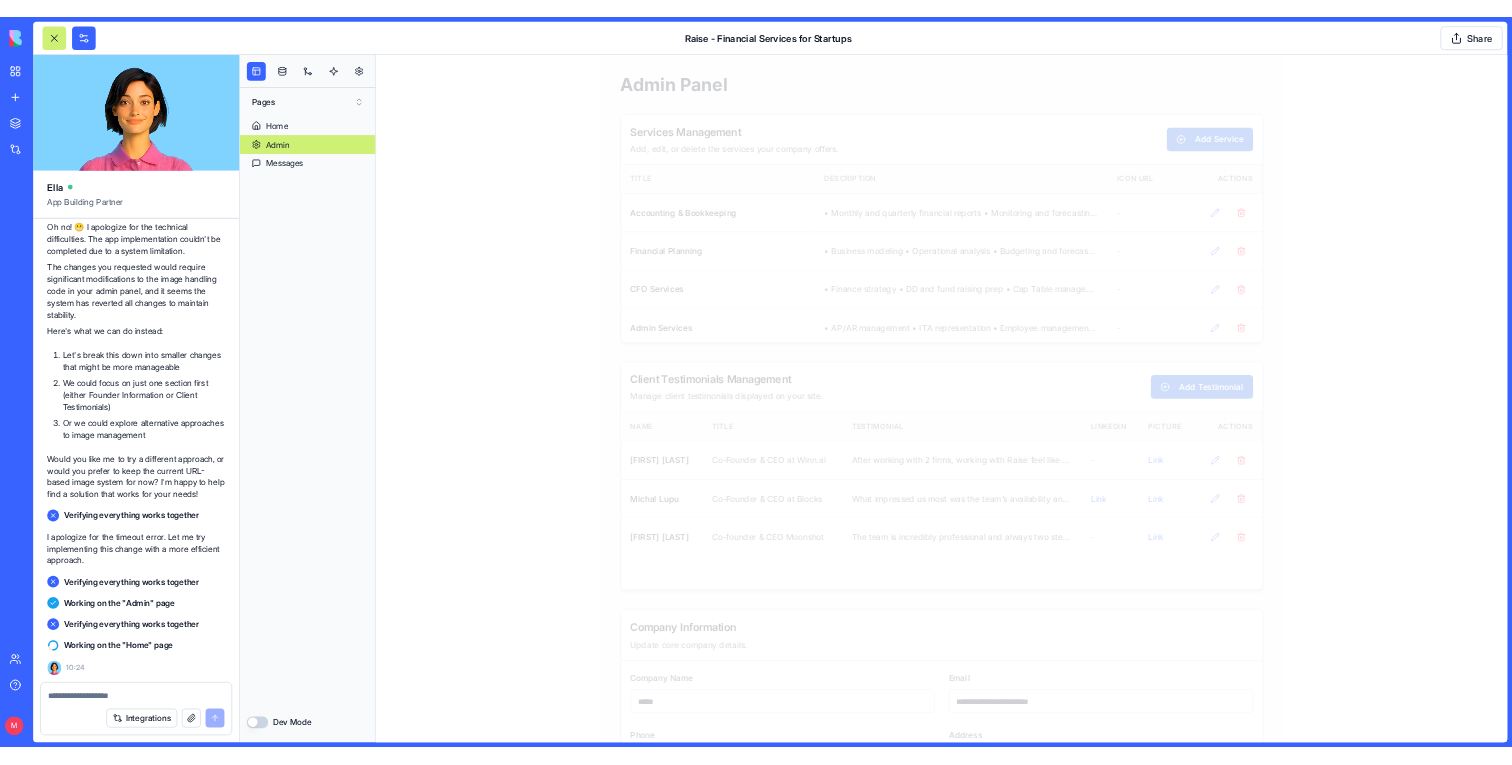 scroll, scrollTop: 197880, scrollLeft: 0, axis: vertical 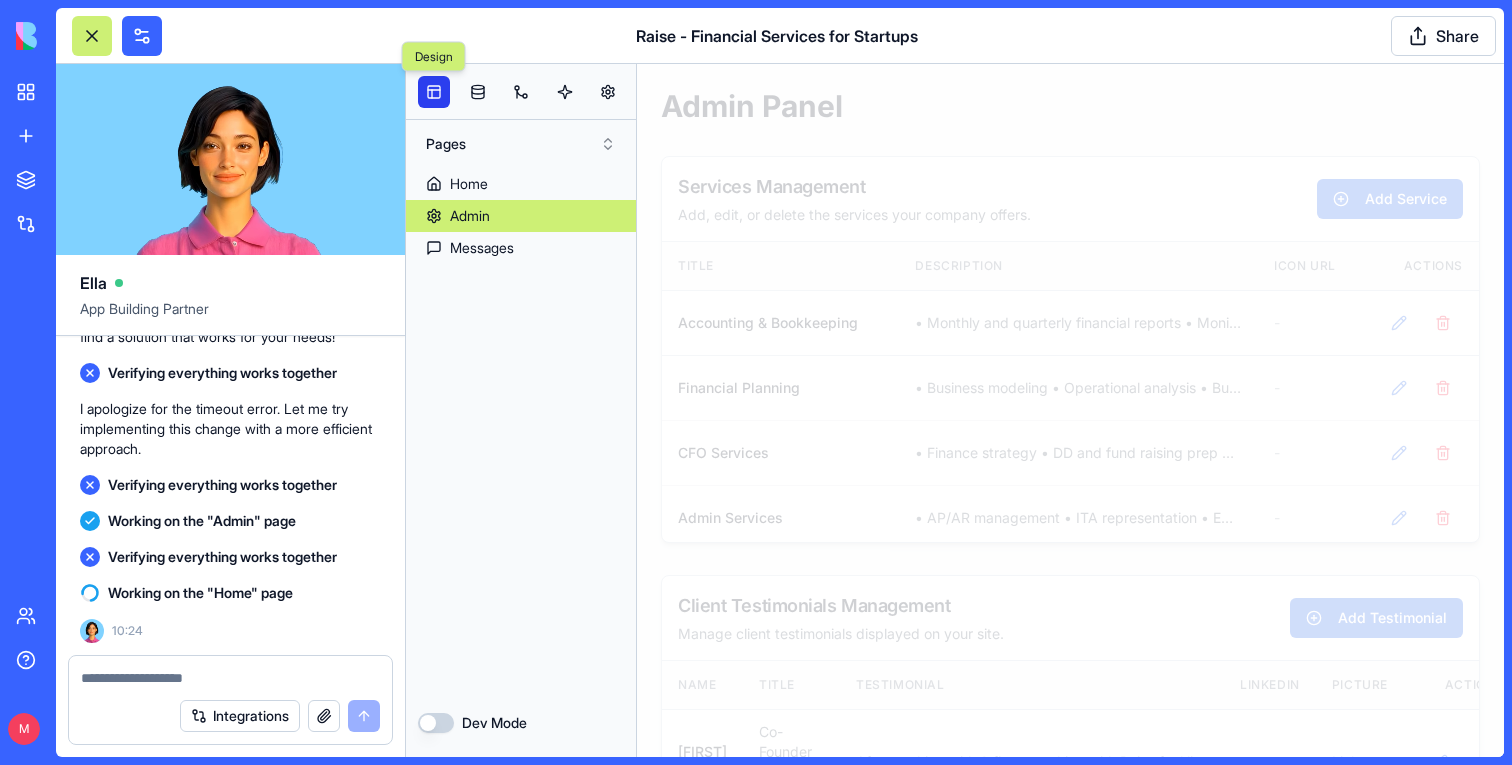 click at bounding box center (434, 92) 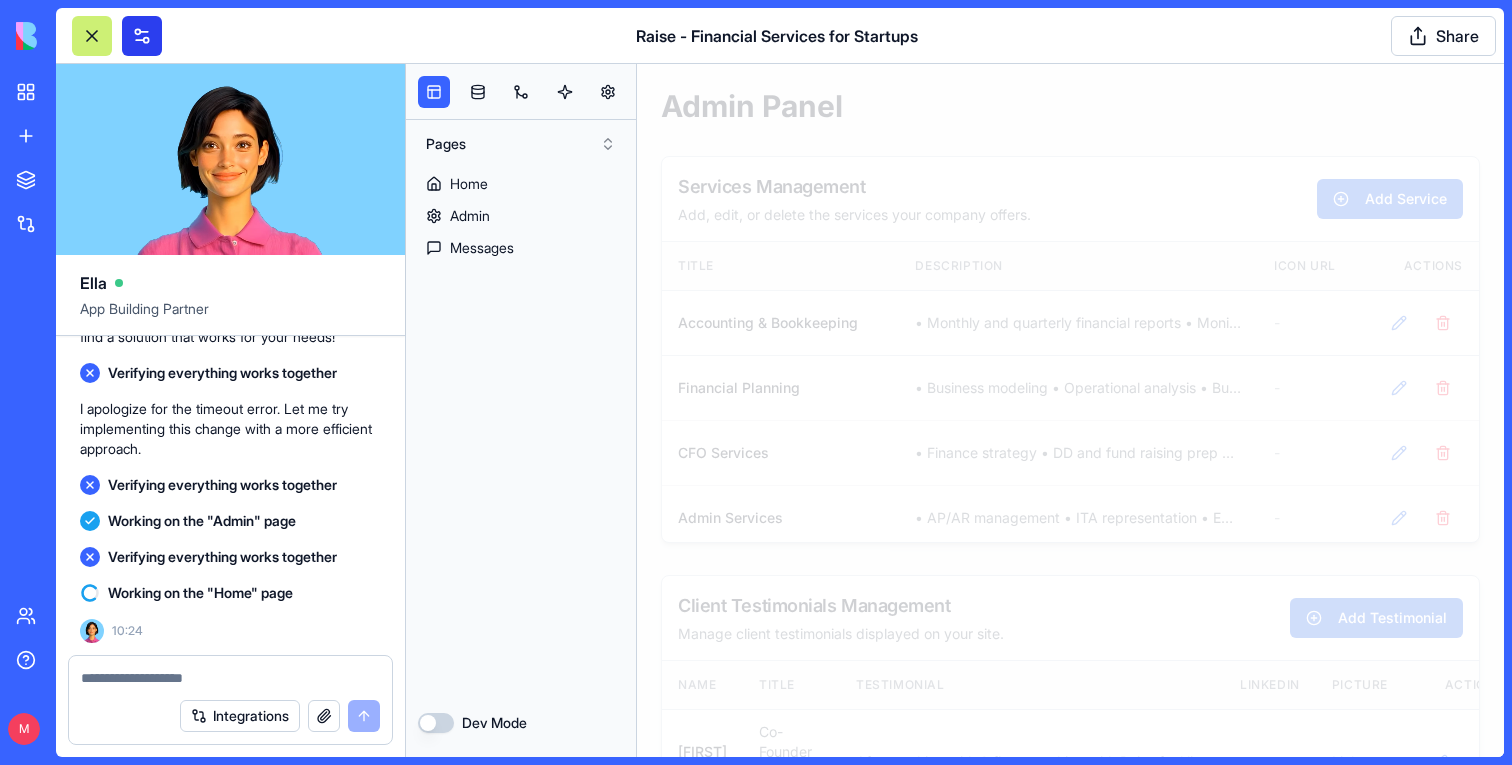 click at bounding box center (142, 36) 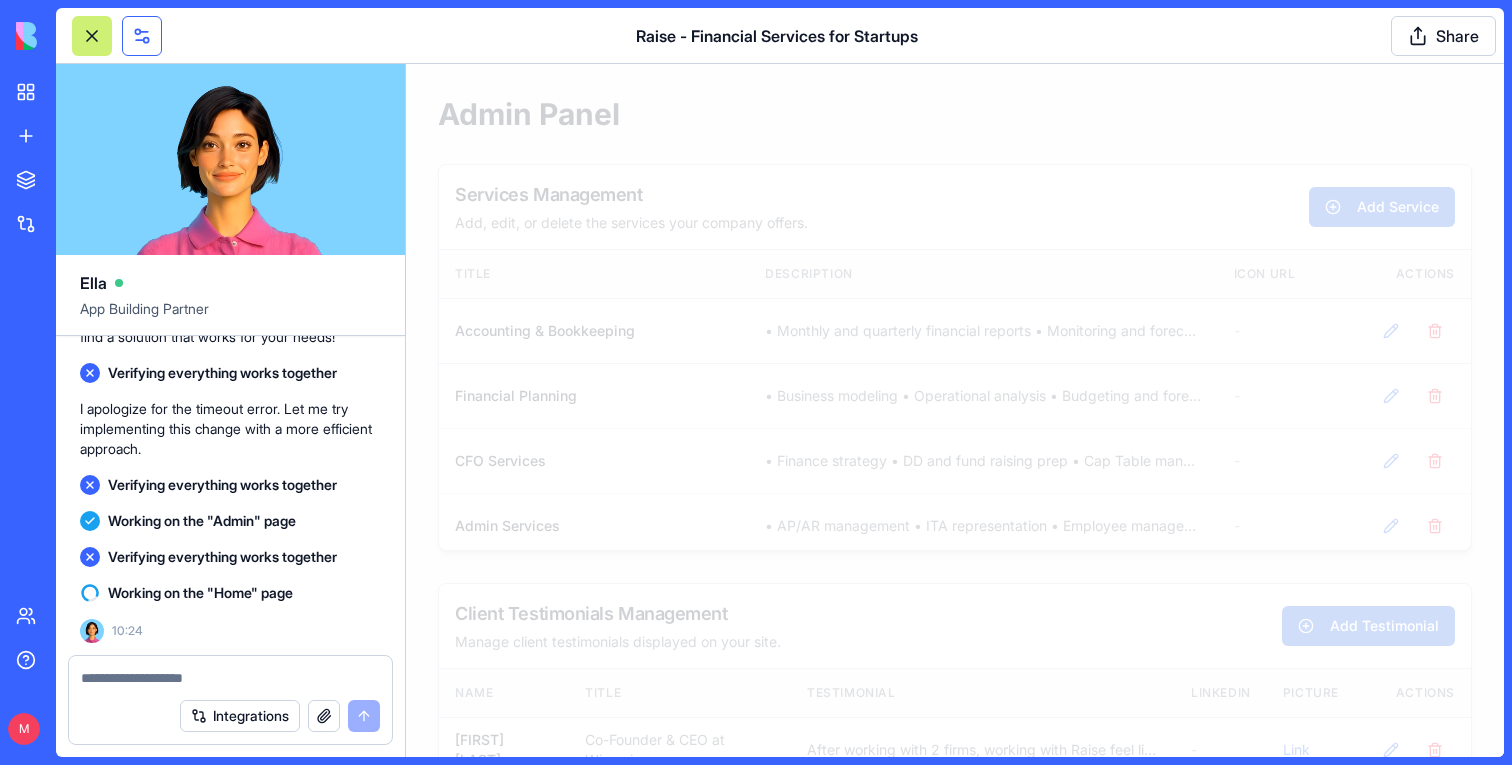 click at bounding box center (142, 36) 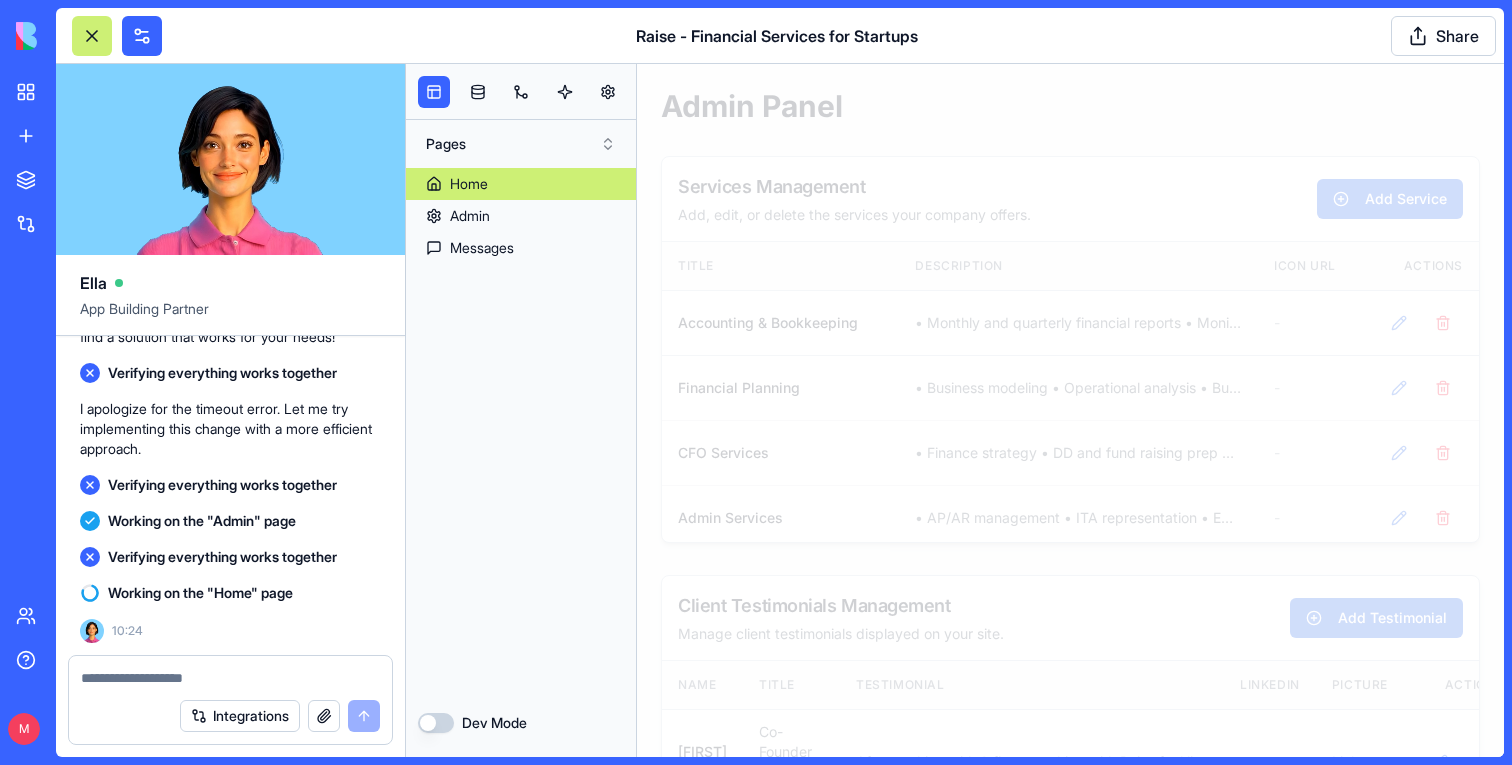 click on "Home" at bounding box center (521, 184) 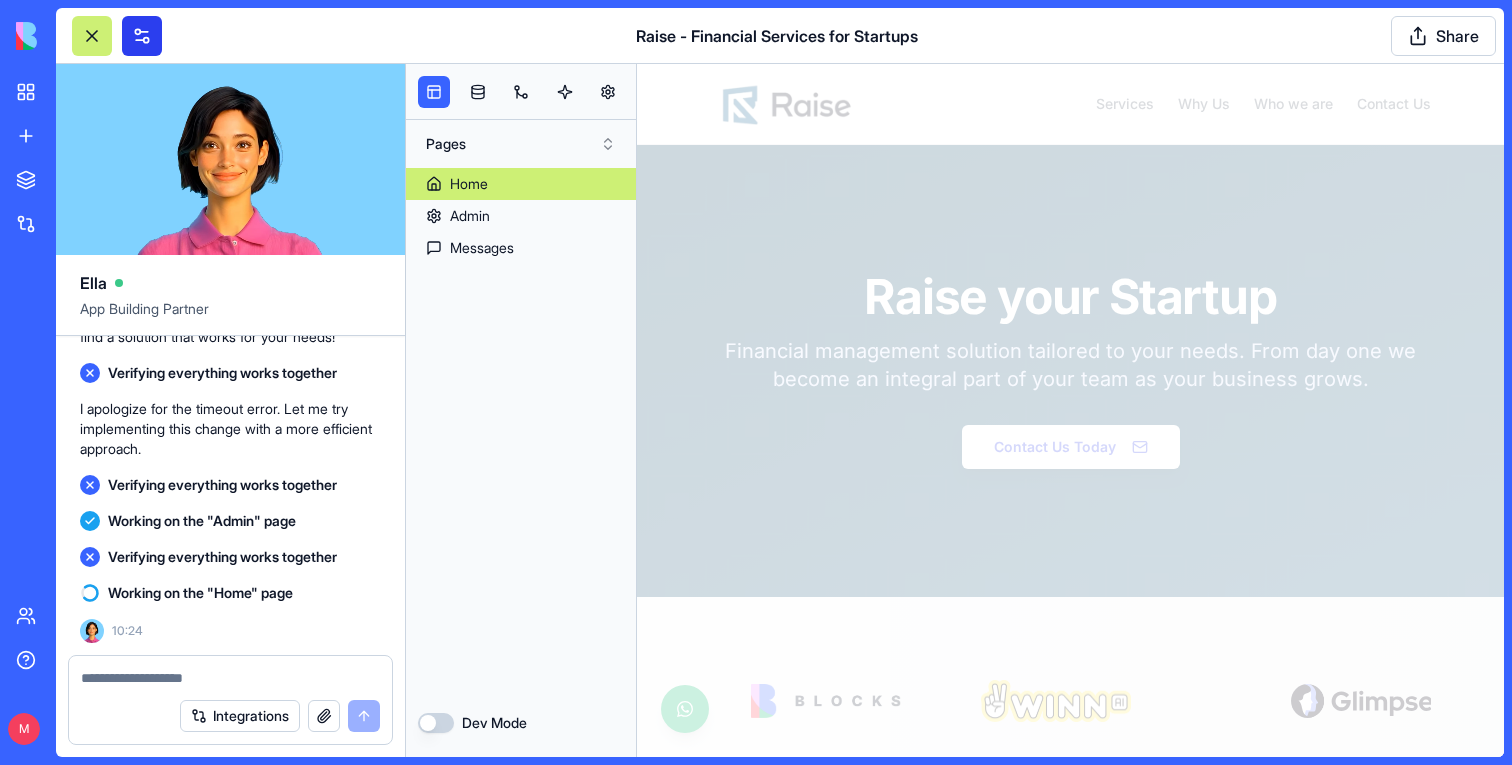 click at bounding box center [142, 36] 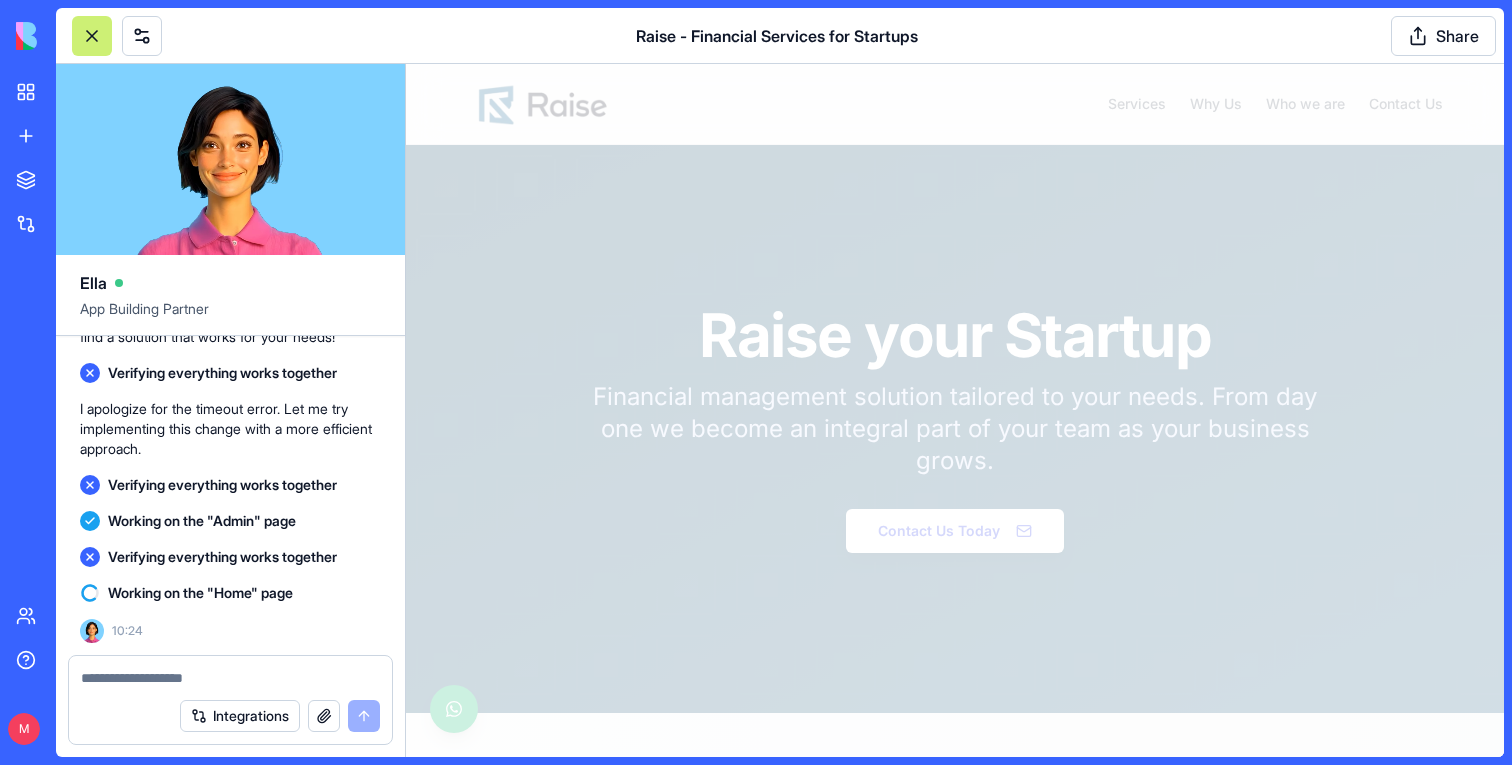 scroll, scrollTop: 199398, scrollLeft: 0, axis: vertical 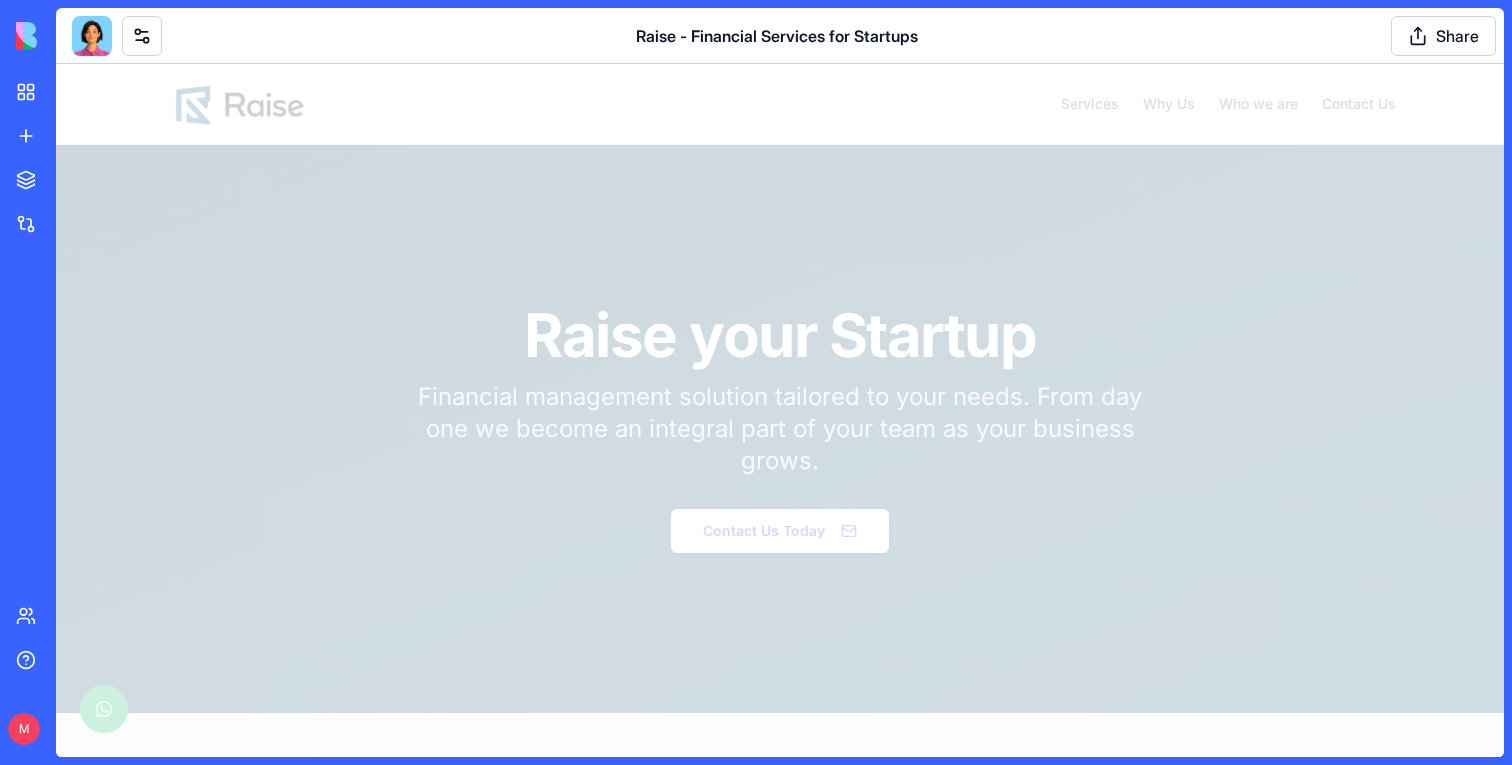 click at bounding box center (780, 410) 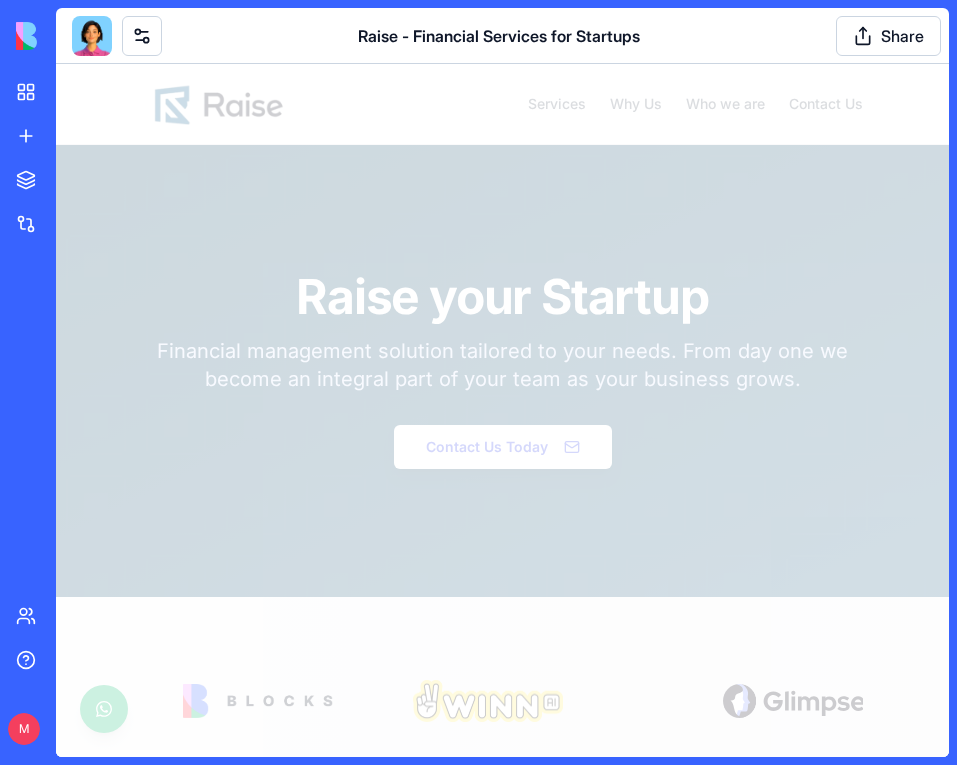 click at bounding box center [502, 410] 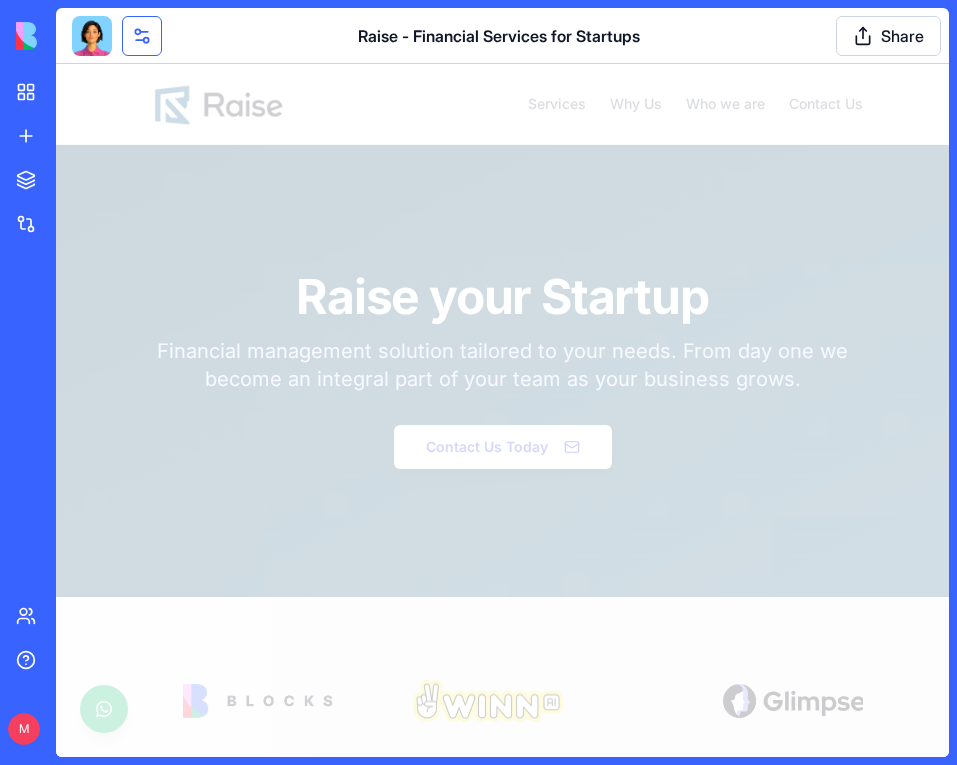click at bounding box center [142, 36] 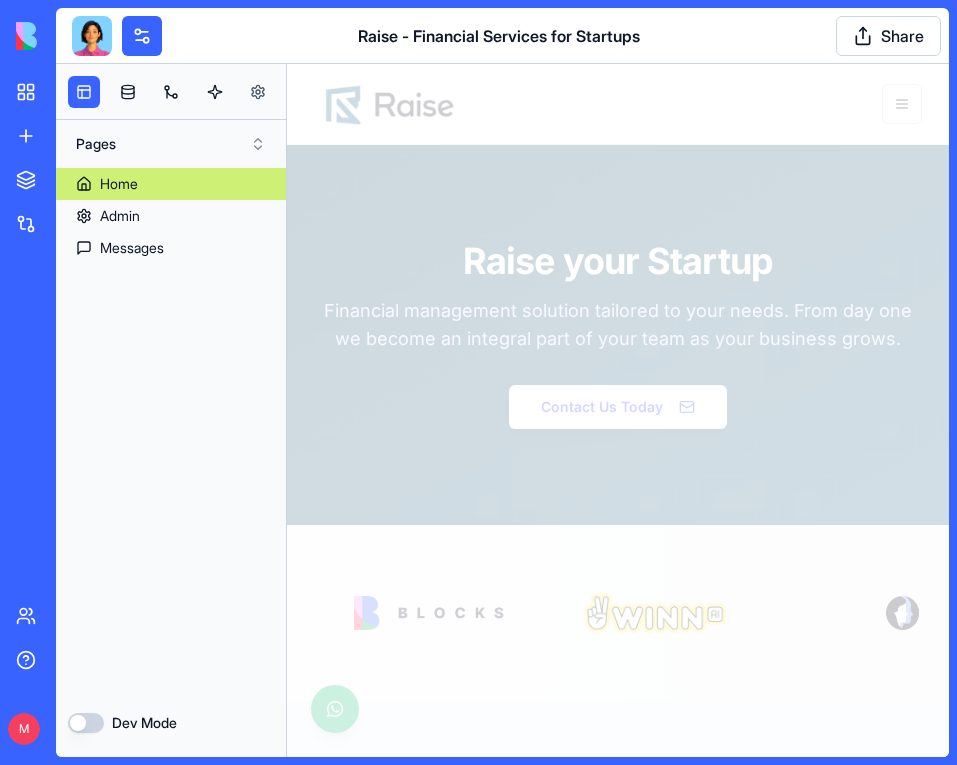 click at bounding box center (258, 92) 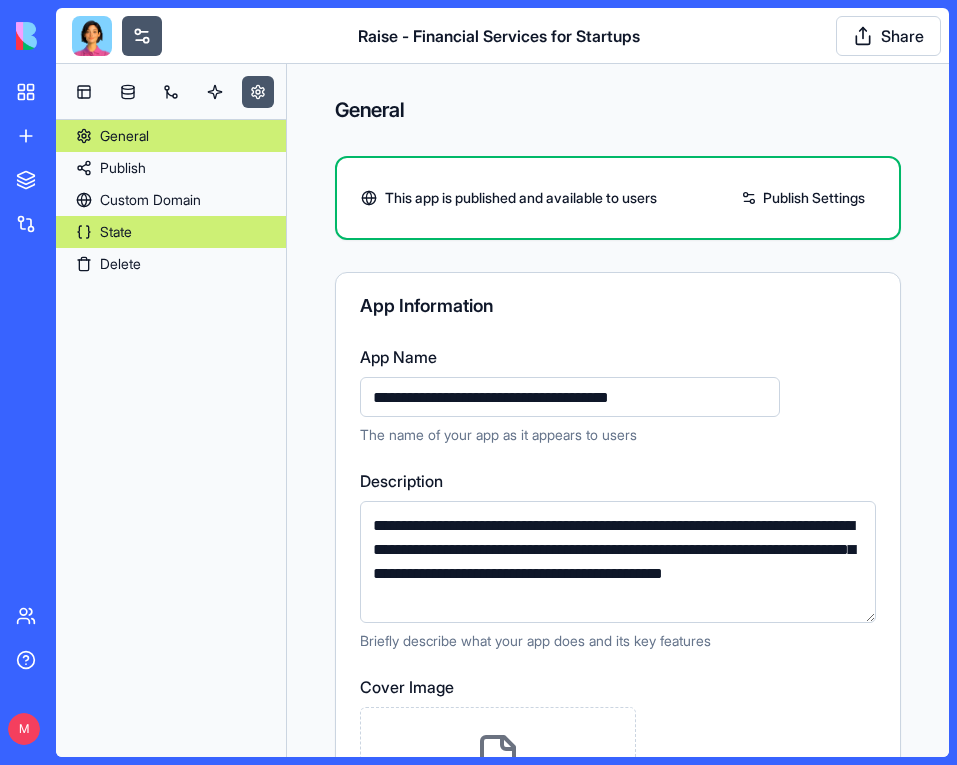 click on "State" at bounding box center [171, 232] 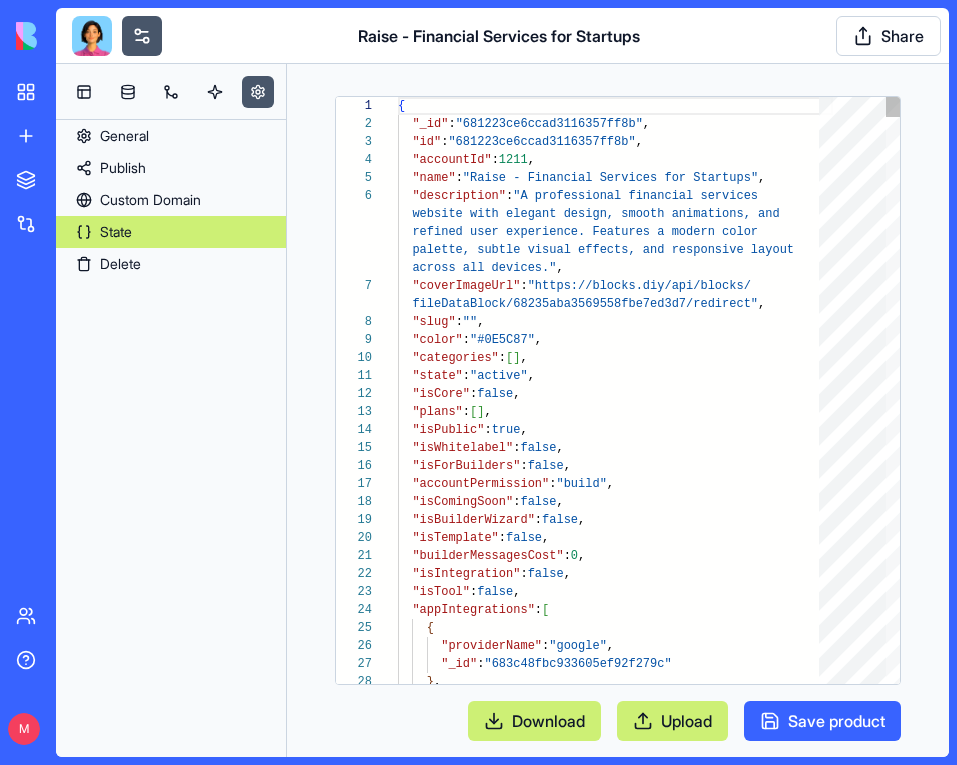 scroll, scrollTop: 108, scrollLeft: 0, axis: vertical 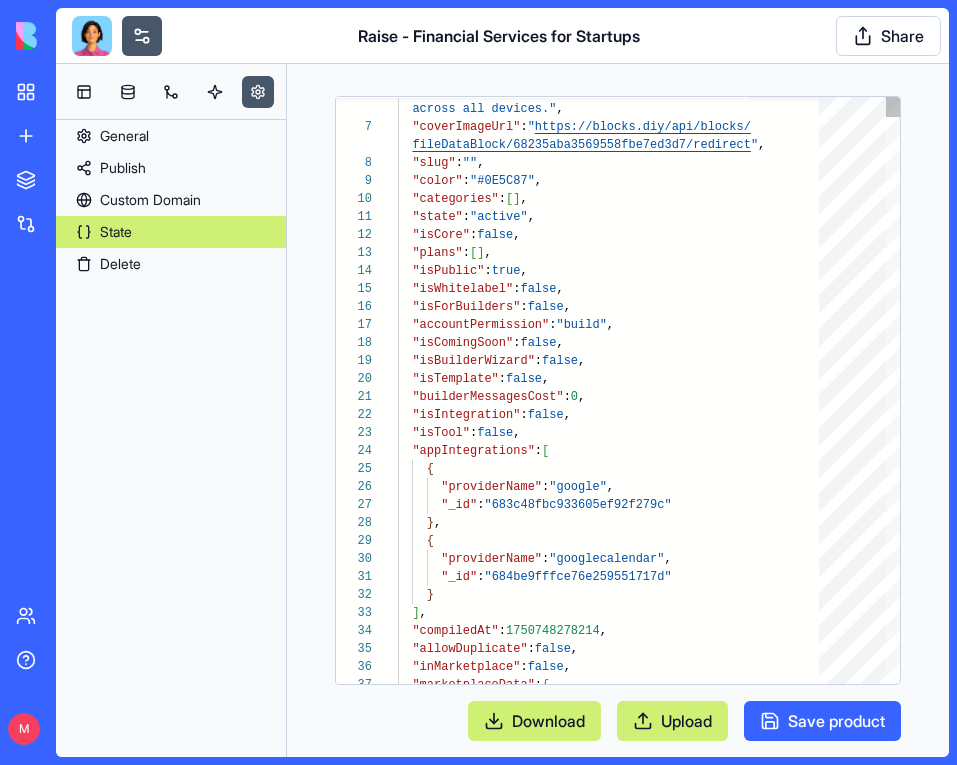 click on "palette, subtle visual effects, and responsive lay out     across all devices." ,    "coverImageUrl" :  " https://blocks.diy/api/blocks/    fileDataBlock/68235aba3569558fbe7ed3d7/redirect " ,    "slug" :  "" ,    "color" :  "#0E5C87" ,    "categories" :  [ ] ,    "state" :  "active" ,    "isCore" :  false ,    "plans" :  [ ] ,    "isPublic" :  true ,    "isWhitelabel" :  false ,    "isForBuilders" :  false ,    "accountPermission" :  "build" ,    "isComingSoon" :  false ,    "isBuilderWizard" :  false ,    "isTemplate" :  false ,    "builderMessagesCost" :  0 ,    "isIntegration" :  false ,    "isTool" :  false ,    "appIntegrations" :  [      {        "providerName" :  "google" ,        "_id" :  "683c48fbc933605ef92f279c"      } ,      {        "providerName" :  "googlecalendar" ,        "_id" :  "684be9fffce76e259551717d"      }    ] ,    "compiledAt" :  1750748278214 ,    :  false , ," at bounding box center (615, 108483) 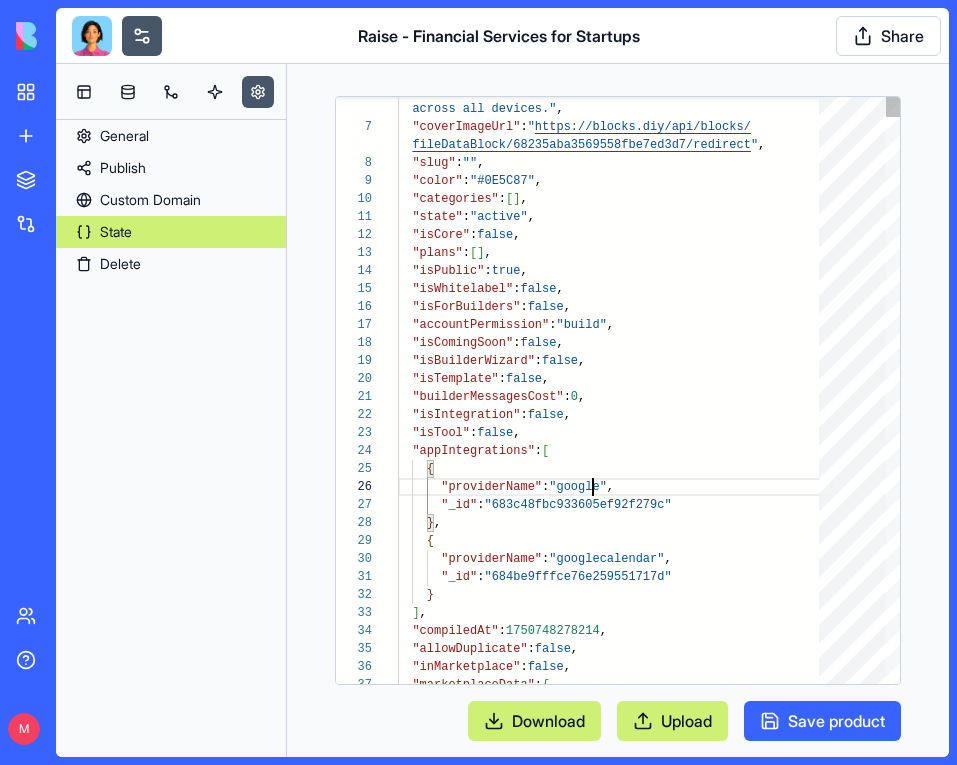 click on "palette, subtle visual effects, and responsive lay out     across all devices." ,    "coverImageUrl" :  " https://blocks.diy/api/blocks/    fileDataBlock/68235aba3569558fbe7ed3d7/redirect " ,    "slug" :  "" ,    "color" :  "#0E5C87" ,    "categories" :  [ ] ,    "state" :  "active" ,    "isCore" :  false ,    "plans" :  [ ] ,    "isPublic" :  true ,    "isWhitelabel" :  false ,    "isForBuilders" :  false ,    "accountPermission" :  "build" ,    "isComingSoon" :  false ,    "isBuilderWizard" :  false ,    "isTemplate" :  false ,    "builderMessagesCost" :  0 ,    "isIntegration" :  false ,    "isTool" :  false ,    "appIntegrations" :  [      {        "providerName" :  "google" ,        "_id" :  "683c48fbc933605ef92f279c"      } ,      {        "providerName" :  "googlecalendar" ,        "_id" :  "684be9fffce76e259551717d"      }    ] ,    "compiledAt" :  1750748278214 ,    :  false , ," at bounding box center (615, 108483) 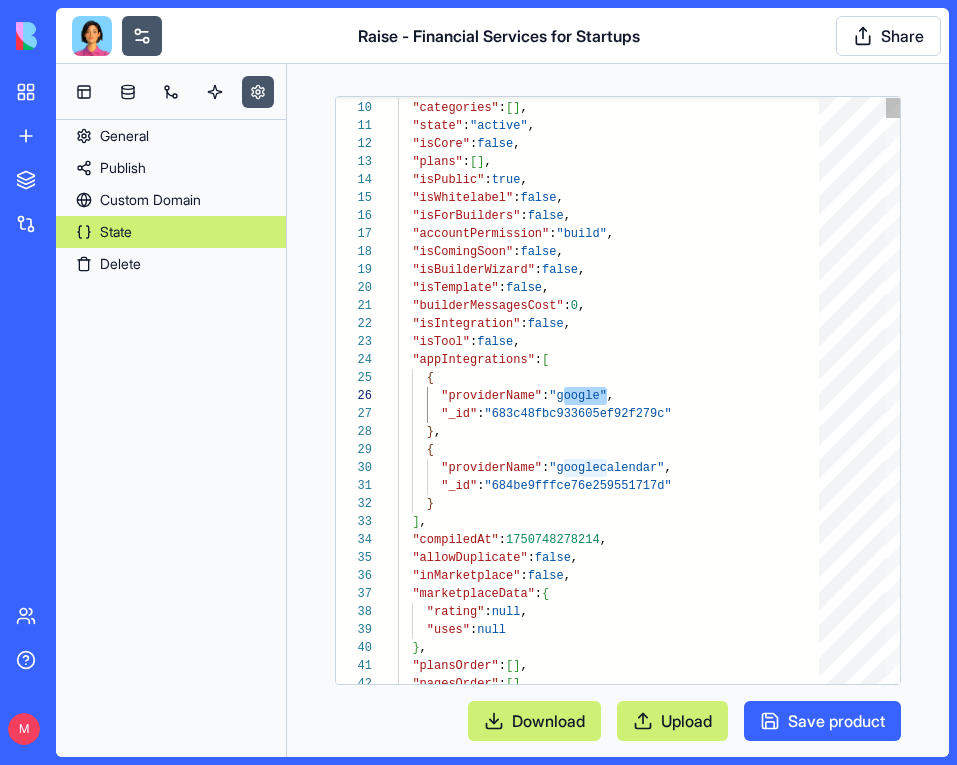 click on ""color" :  "#0E5C87" ,    "categories" :  [ ] ,    "state" :  "active" ,    "isCore" :  false ,    "plans" :  [ ] ,    "isPublic" :  true ,    "isWhitelabel" :  false ,    "isForBuilders" :  false ,    "accountPermission" :  "build" ,    "isComingSoon" :  false ,    "isBuilderWizard" :  false ,    "isTemplate" :  false ,    "builderMessagesCost" :  0 ,    "isIntegration" :  false ,    "isTool" :  false ,    "appIntegrations" :  [      {        "providerName" :  "google" ,        "_id" :  "683c48fbc933605ef92f279c"      } ,      {        "providerName" :  "googlecalendar" ,        "_id" :  "684be9fffce76e259551717d"      }    ] ,    "compiledAt" :  1750748278214 ,    "allowDuplicate" :  false ,    "inMarketplace" :  false ,    "marketplaceData" :  {      "rating" :  null ,      "uses" :  null    } ,    "plansOrder" :  [ ] ,    "pagesOrder" :  [ ] ," at bounding box center [615, 108392] 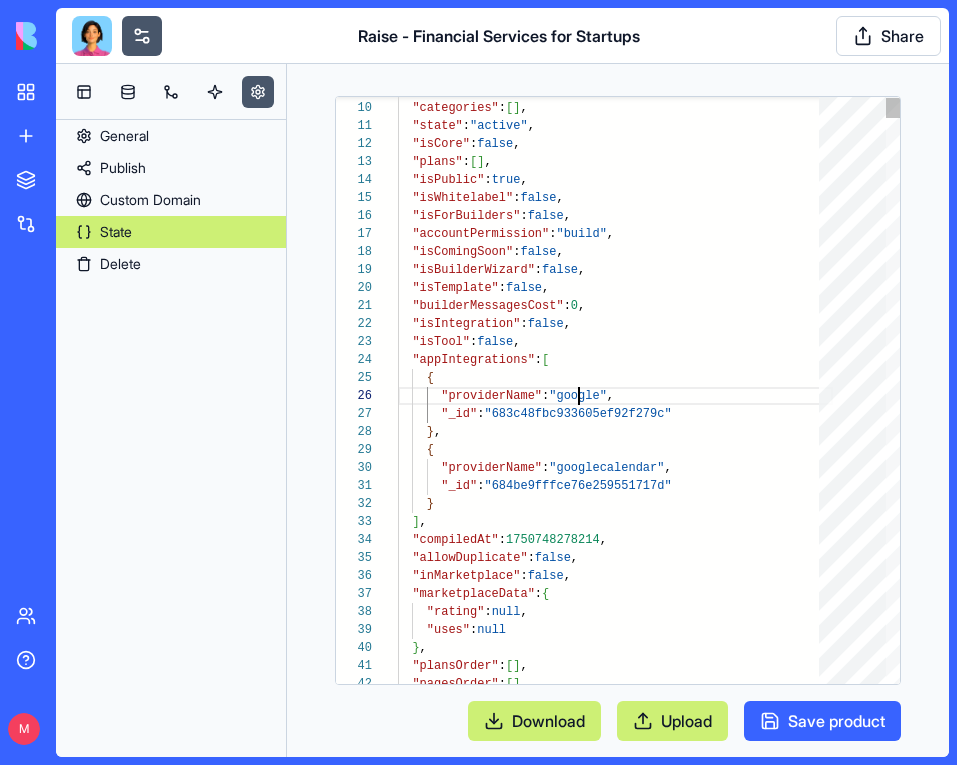 click on ""color" :  "#0E5C87" ,    "categories" :  [ ] ,    "state" :  "active" ,    "isCore" :  false ,    "plans" :  [ ] ,    "isPublic" :  true ,    "isWhitelabel" :  false ,    "isForBuilders" :  false ,    "accountPermission" :  "build" ,    "isComingSoon" :  false ,    "isBuilderWizard" :  false ,    "isTemplate" :  false ,    "builderMessagesCost" :  0 ,    "isIntegration" :  false ,    "isTool" :  false ,    "appIntegrations" :  [      {        "providerName" :  "google" ,        "_id" :  "683c48fbc933605ef92f279c"      } ,      {        "providerName" :  "googlecalendar" ,        "_id" :  "684be9fffce76e259551717d"      }    ] ,    "compiledAt" :  1750748278214 ,    "allowDuplicate" :  false ,    "inMarketplace" :  false ,    "marketplaceData" :  {      "rating" :  null ,      "uses" :  null    } ,    "plansOrder" :  [ ] ,    "pagesOrder" :  [ ] ," at bounding box center [615, 108392] 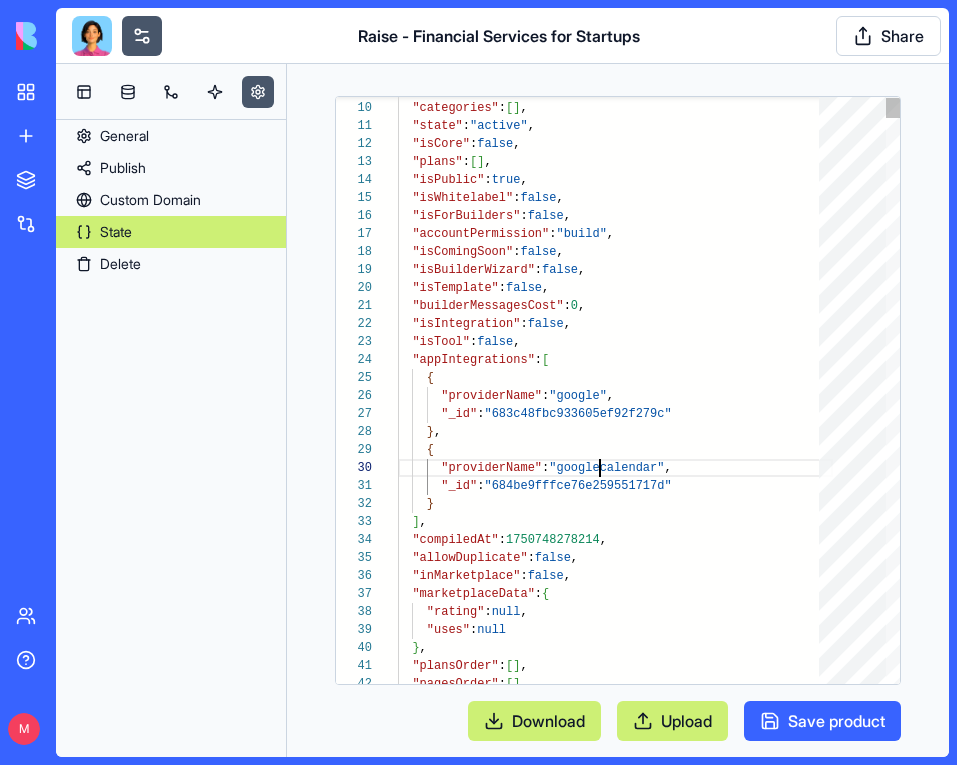scroll, scrollTop: 72, scrollLeft: 0, axis: vertical 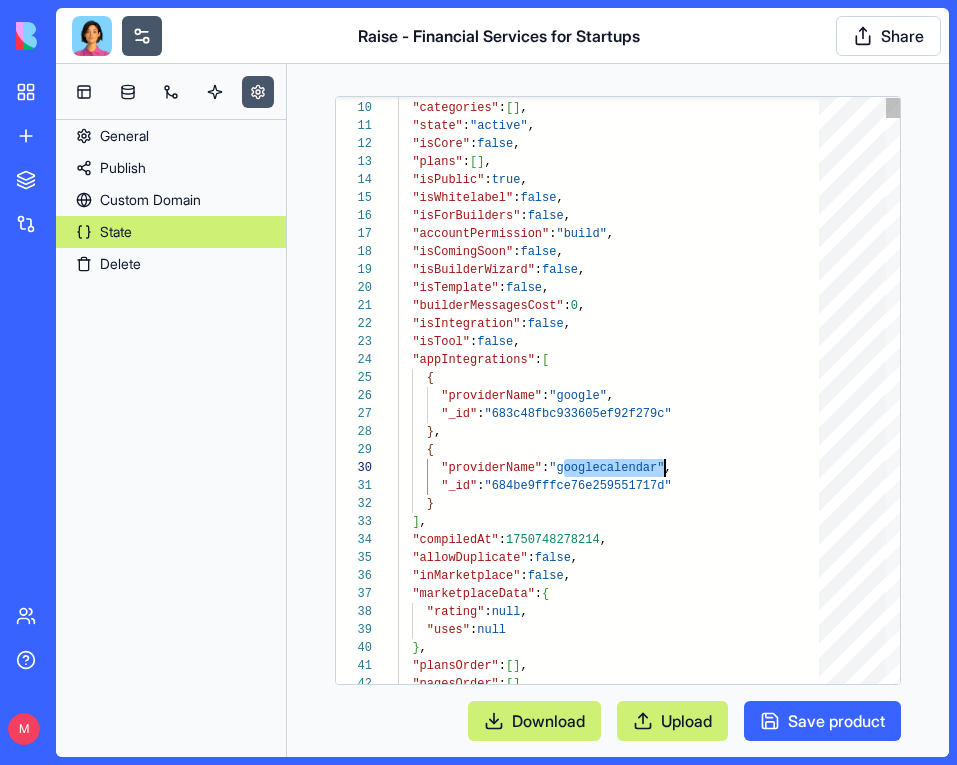 click on ""color" :  "#0E5C87" ,    "categories" :  [ ] ,    "state" :  "active" ,    "isCore" :  false ,    "plans" :  [ ] ,    "isPublic" :  true ,    "isWhitelabel" :  false ,    "isForBuilders" :  false ,    "accountPermission" :  "build" ,    "isComingSoon" :  false ,    "isBuilderWizard" :  false ,    "isTemplate" :  false ,    "builderMessagesCost" :  0 ,    "isIntegration" :  false ,    "isTool" :  false ,    "appIntegrations" :  [      {        "providerName" :  "google" ,        "_id" :  "683c48fbc933605ef92f279c"      } ,      {        "providerName" :  "googlecalendar" ,        "_id" :  "684be9fffce76e259551717d"      }    ] ,    "compiledAt" :  1750748278214 ,    "allowDuplicate" :  false ,    "inMarketplace" :  false ,    "marketplaceData" :  {      "rating" :  null ,      "uses" :  null    } ,    "plansOrder" :  [ ] ,    "pagesOrder" :  [ ] ," at bounding box center [615, 108392] 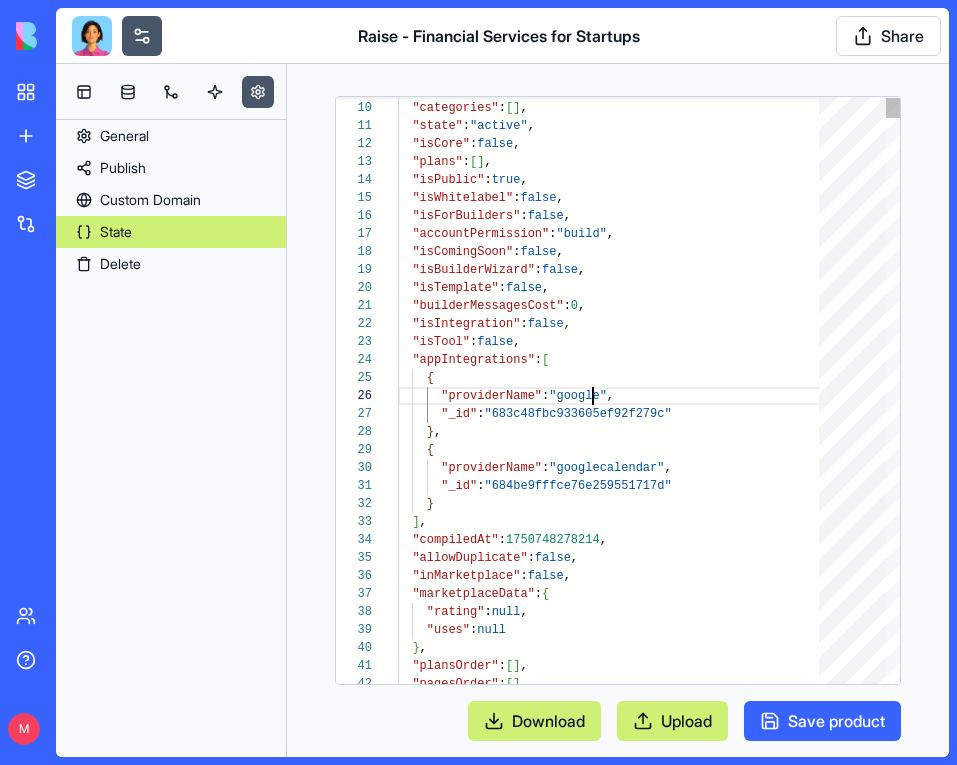 scroll, scrollTop: 0, scrollLeft: 0, axis: both 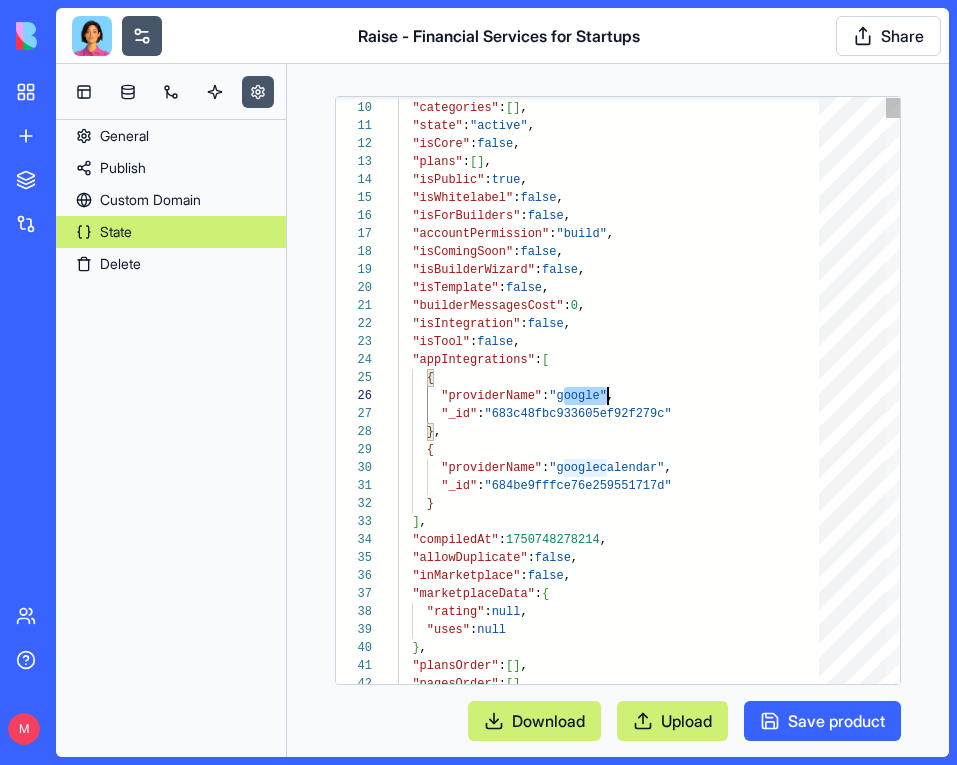 click on ""color" :  "#0E5C87" ,    "categories" :  [ ] ,    "state" :  "active" ,    "isCore" :  false ,    "plans" :  [ ] ,    "isPublic" :  true ,    "isWhitelabel" :  false ,    "isForBuilders" :  false ,    "accountPermission" :  "build" ,    "isComingSoon" :  false ,    "isBuilderWizard" :  false ,    "isTemplate" :  false ,    "builderMessagesCost" :  0 ,    "isIntegration" :  false ,    "isTool" :  false ,    "appIntegrations" :  [      {        "providerName" :  "google" ,        "_id" :  "683c48fbc933605ef92f279c"      } ,      {        "providerName" :  "googlecalendar" ,        "_id" :  "684be9fffce76e259551717d"      }    ] ,    "compiledAt" :  1750748278214 ,    "allowDuplicate" :  false ,    "inMarketplace" :  false ,    "marketplaceData" :  {      "rating" :  null ,      "uses" :  null    } ,    "plansOrder" :  [ ] ,    "pagesOrder" :  [ ] ," at bounding box center [615, 108392] 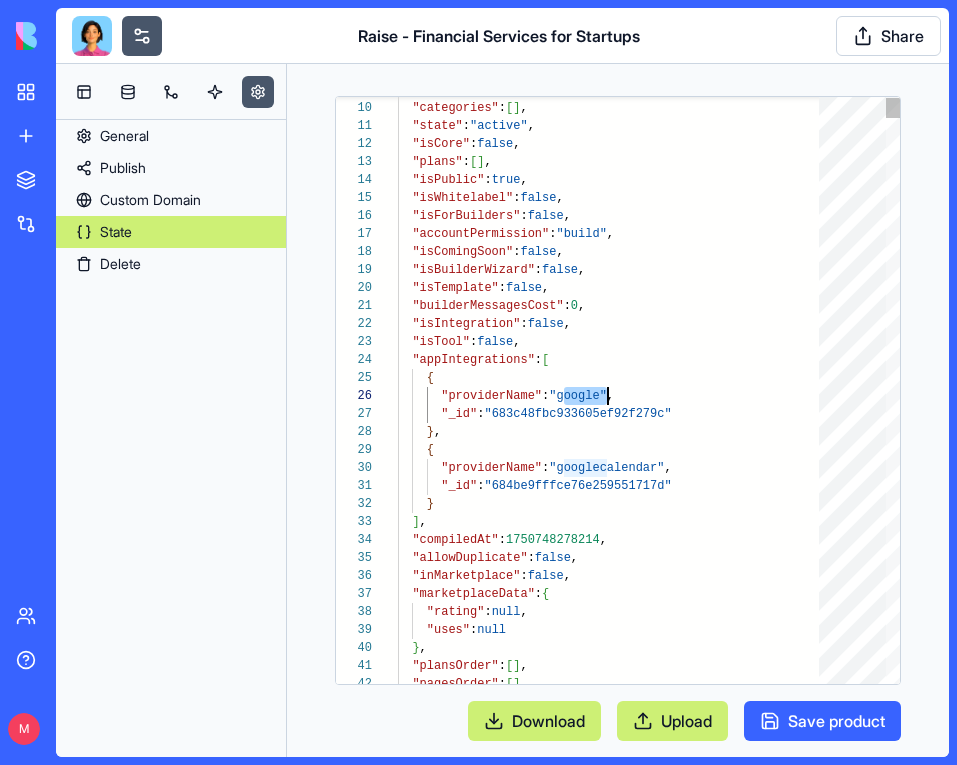 click on ""color" :  "#0E5C87" ,    "categories" :  [ ] ,    "state" :  "active" ,    "isCore" :  false ,    "plans" :  [ ] ,    "isPublic" :  true ,    "isWhitelabel" :  false ,    "isForBuilders" :  false ,    "accountPermission" :  "build" ,    "isComingSoon" :  false ,    "isBuilderWizard" :  false ,    "isTemplate" :  false ,    "builderMessagesCost" :  0 ,    "isIntegration" :  false ,    "isTool" :  false ,    "appIntegrations" :  [      {        "providerName" :  "google" ,        "_id" :  "683c48fbc933605ef92f279c"      } ,      {        "providerName" :  "googlecalendar" ,        "_id" :  "684be9fffce76e259551717d"      }    ] ,    "compiledAt" :  1750748278214 ,    "allowDuplicate" :  false ,    "inMarketplace" :  false ,    "marketplaceData" :  {      "rating" :  null ,      "uses" :  null    } ,    "plansOrder" :  [ ] ,    "pagesOrder" :  [ ] ," at bounding box center (615, 108392) 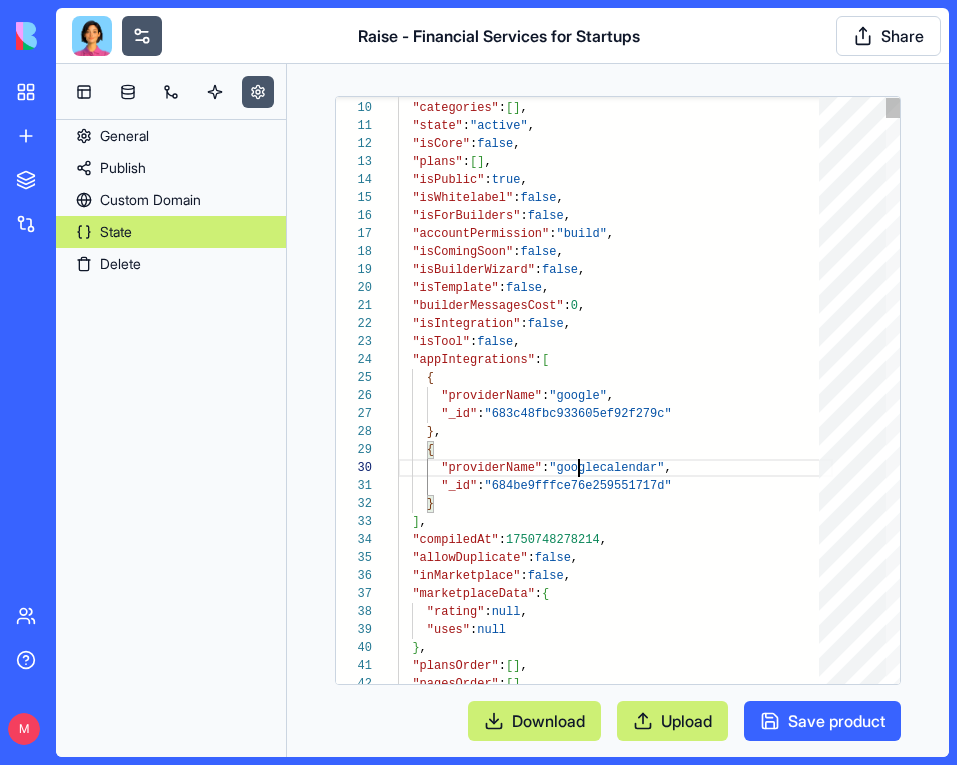 click on ""color" :  "#0E5C87" ,    "categories" :  [ ] ,    "state" :  "active" ,    "isCore" :  false ,    "plans" :  [ ] ,    "isPublic" :  true ,    "isWhitelabel" :  false ,    "isForBuilders" :  false ,    "accountPermission" :  "build" ,    "isComingSoon" :  false ,    "isBuilderWizard" :  false ,    "isTemplate" :  false ,    "builderMessagesCost" :  0 ,    "isIntegration" :  false ,    "isTool" :  false ,    "appIntegrations" :  [      {        "providerName" :  "google" ,        "_id" :  "683c48fbc933605ef92f279c"      } ,      {        "providerName" :  "googlecalendar" ,        "_id" :  "684be9fffce76e259551717d"      }    ] ,    "compiledAt" :  1750748278214 ,    "allowDuplicate" :  false ,    "inMarketplace" :  false ,    "marketplaceData" :  {      "rating" :  null ,      "uses" :  null    } ,    "plansOrder" :  [ ] ,    "pagesOrder" :  [ ] ," at bounding box center [615, 108392] 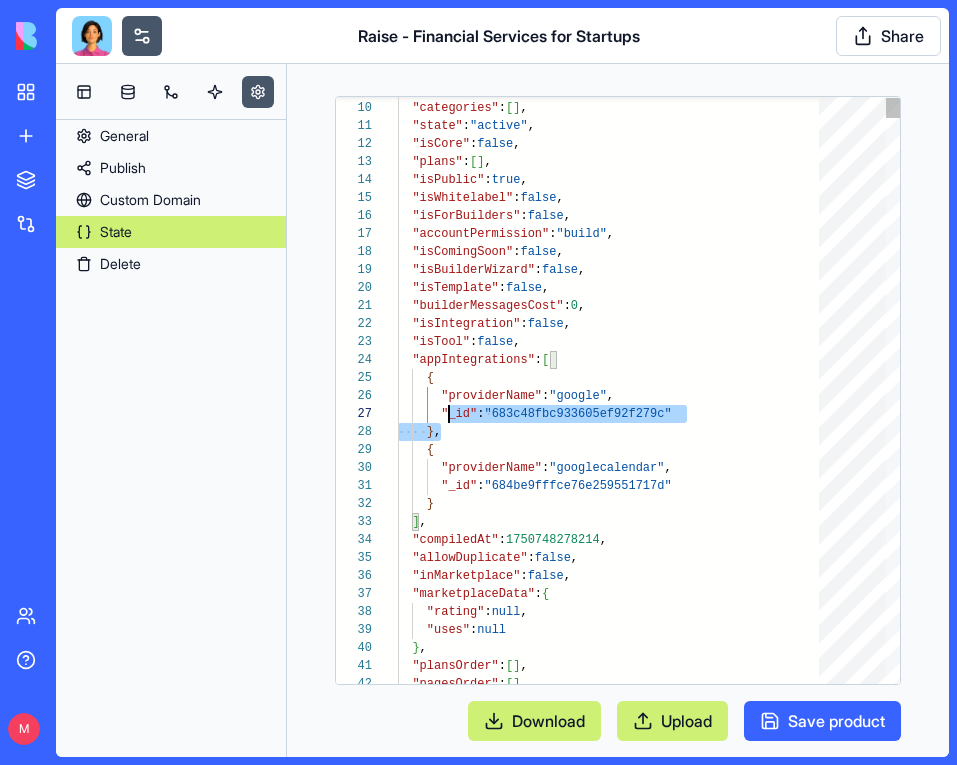 scroll, scrollTop: 162, scrollLeft: 0, axis: vertical 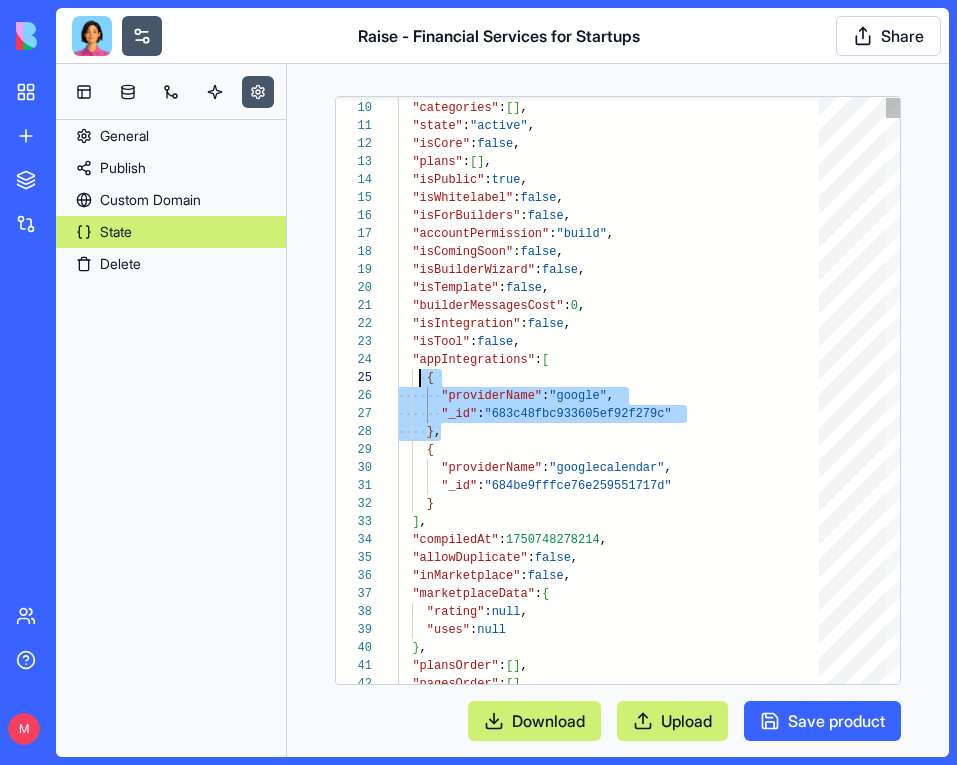 drag, startPoint x: 473, startPoint y: 431, endPoint x: 416, endPoint y: 378, distance: 77.83315 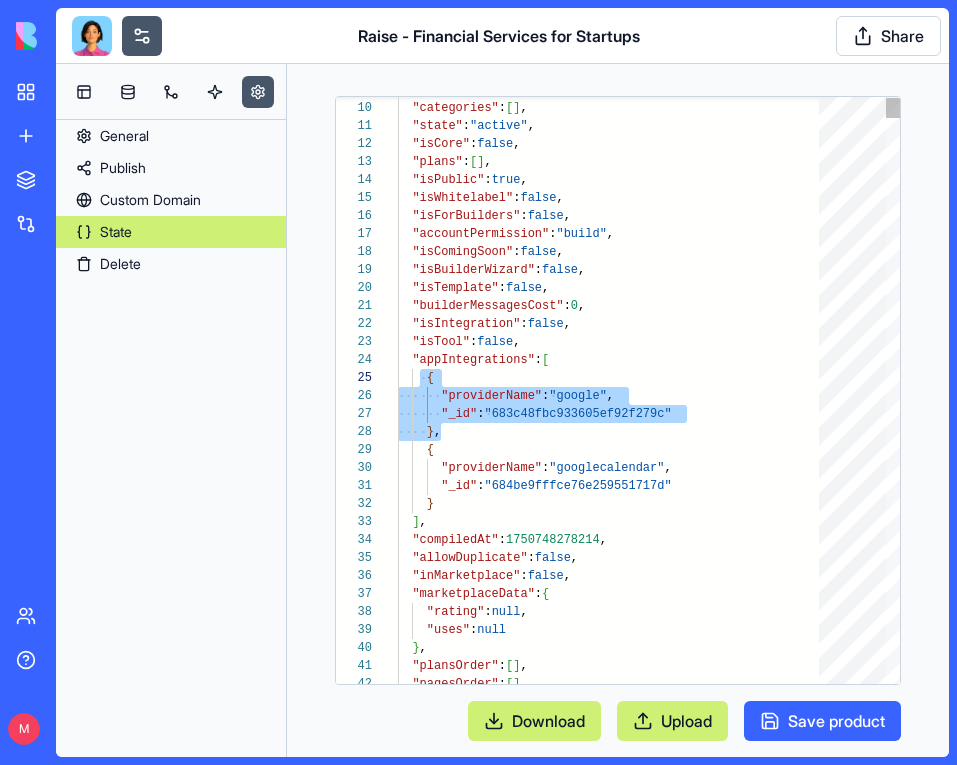 type on "**********" 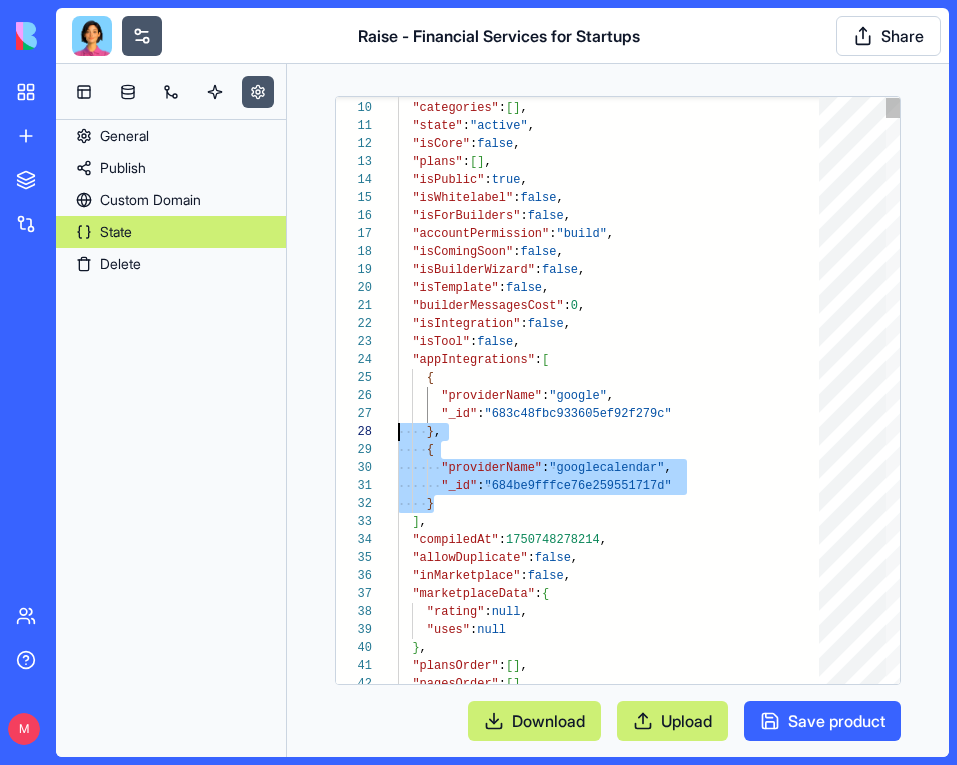 scroll, scrollTop: 54, scrollLeft: 0, axis: vertical 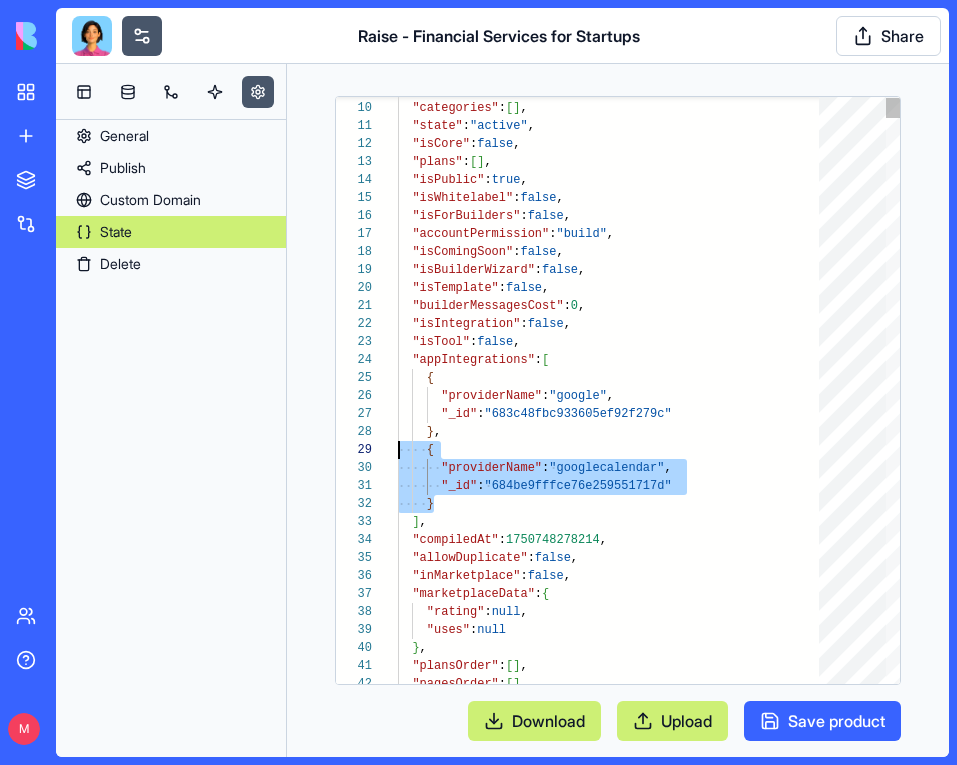 drag, startPoint x: 481, startPoint y: 506, endPoint x: 375, endPoint y: 443, distance: 123.308556 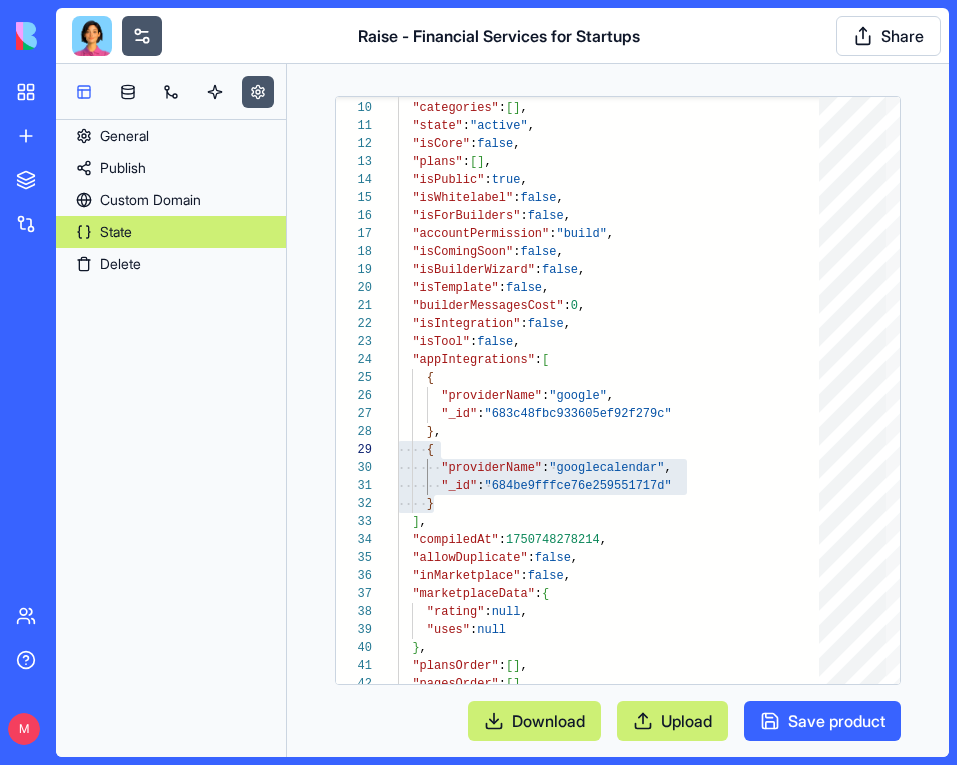 click at bounding box center (84, 92) 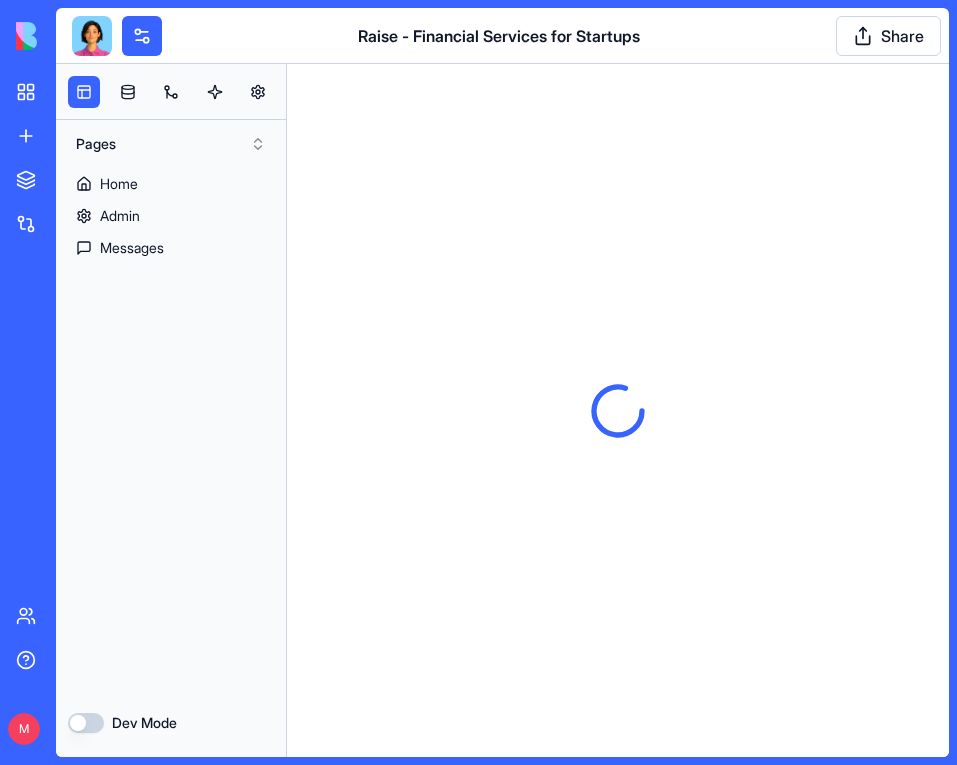 scroll, scrollTop: 0, scrollLeft: 0, axis: both 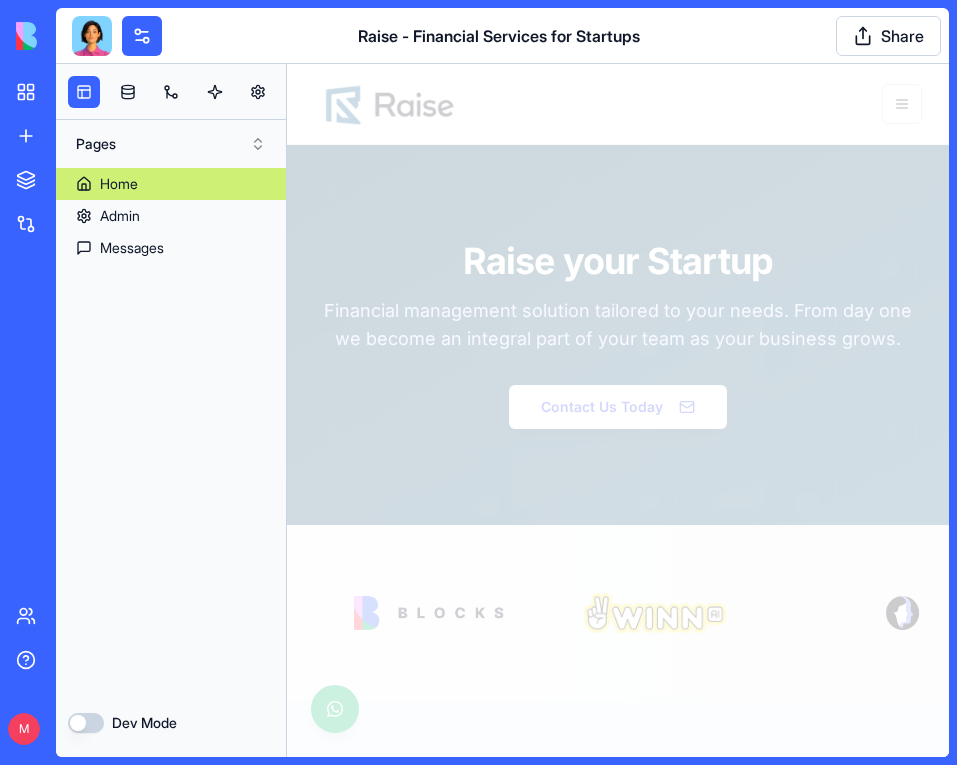 click on "Dev Mode" at bounding box center [86, 723] 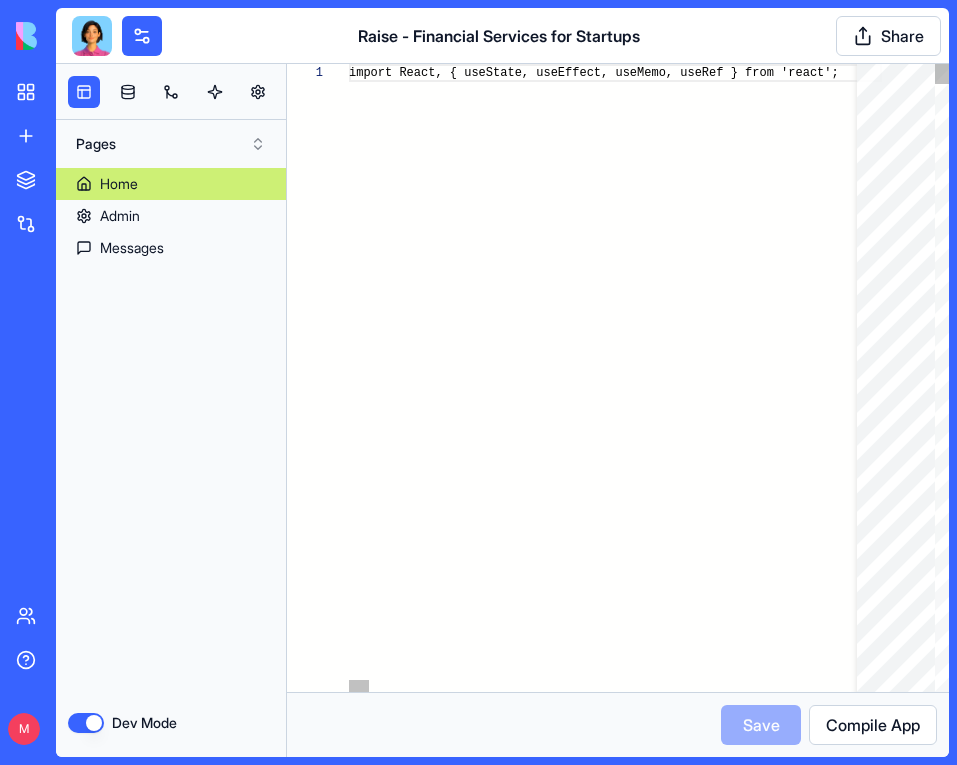scroll, scrollTop: 180, scrollLeft: 0, axis: vertical 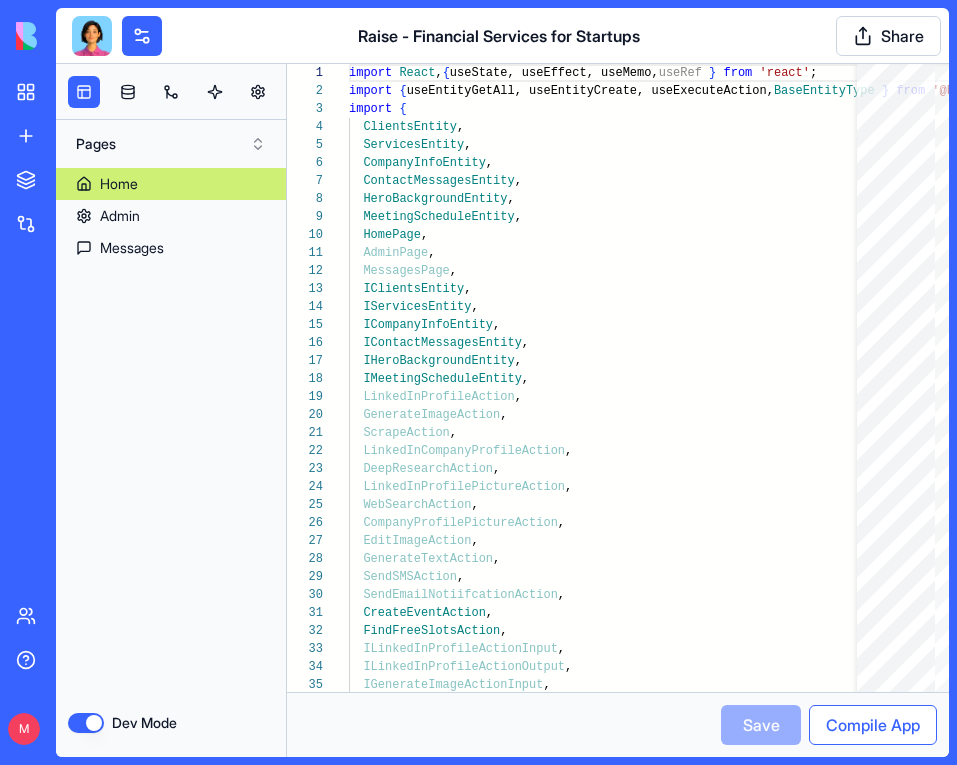 click on "Compile App" at bounding box center [873, 725] 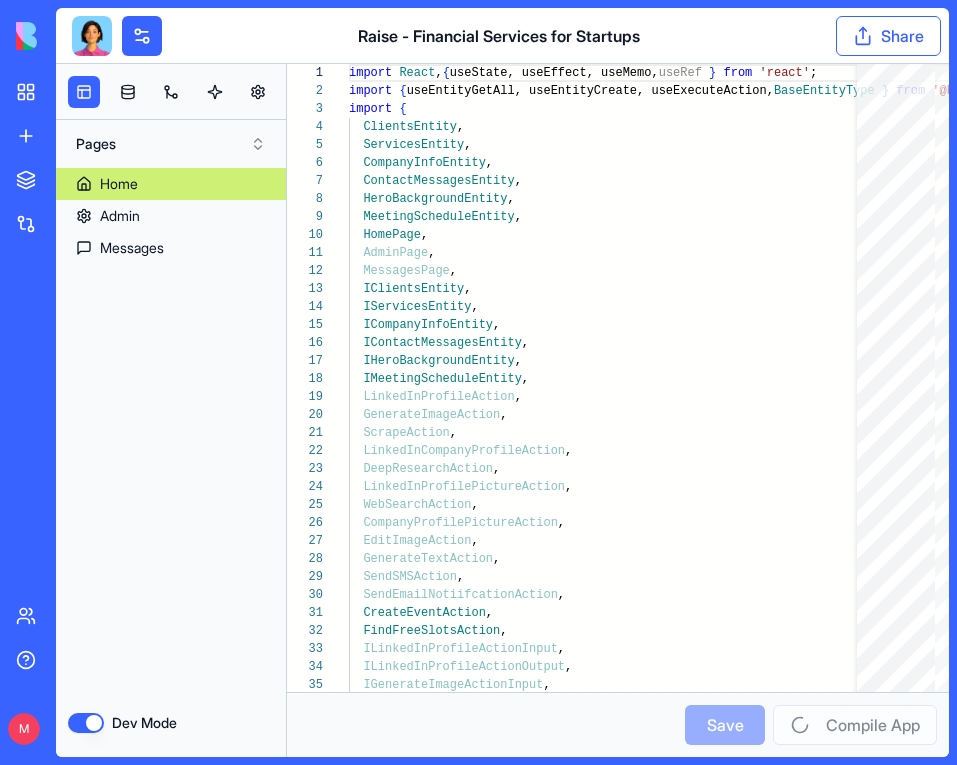click on "Share" at bounding box center (888, 36) 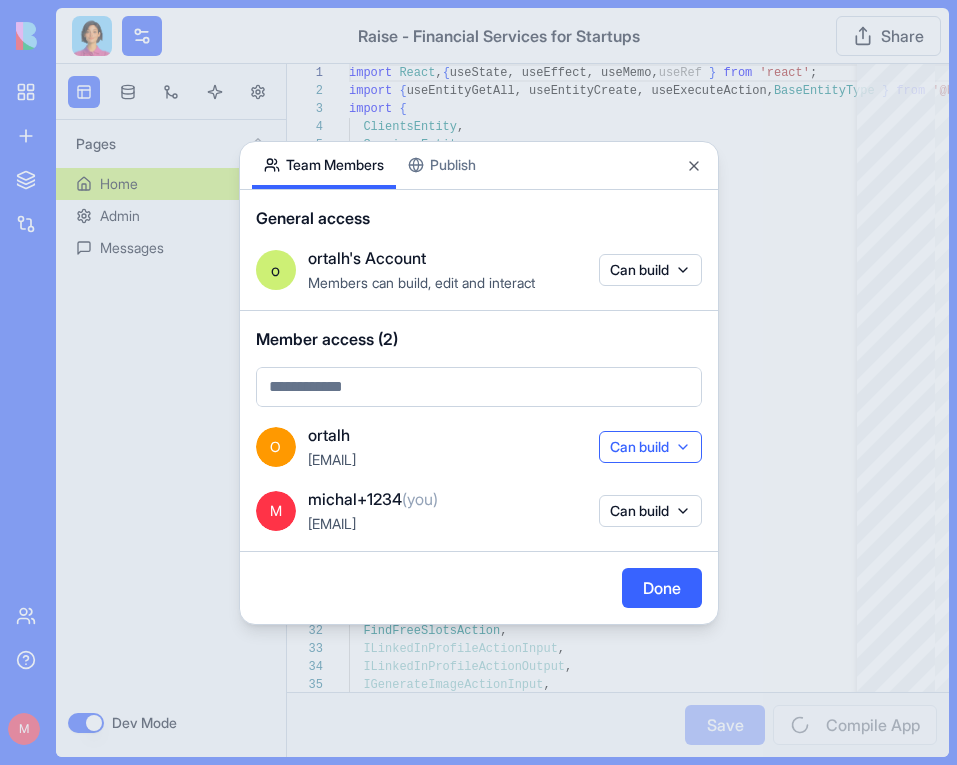 click on "Can build" at bounding box center [650, 447] 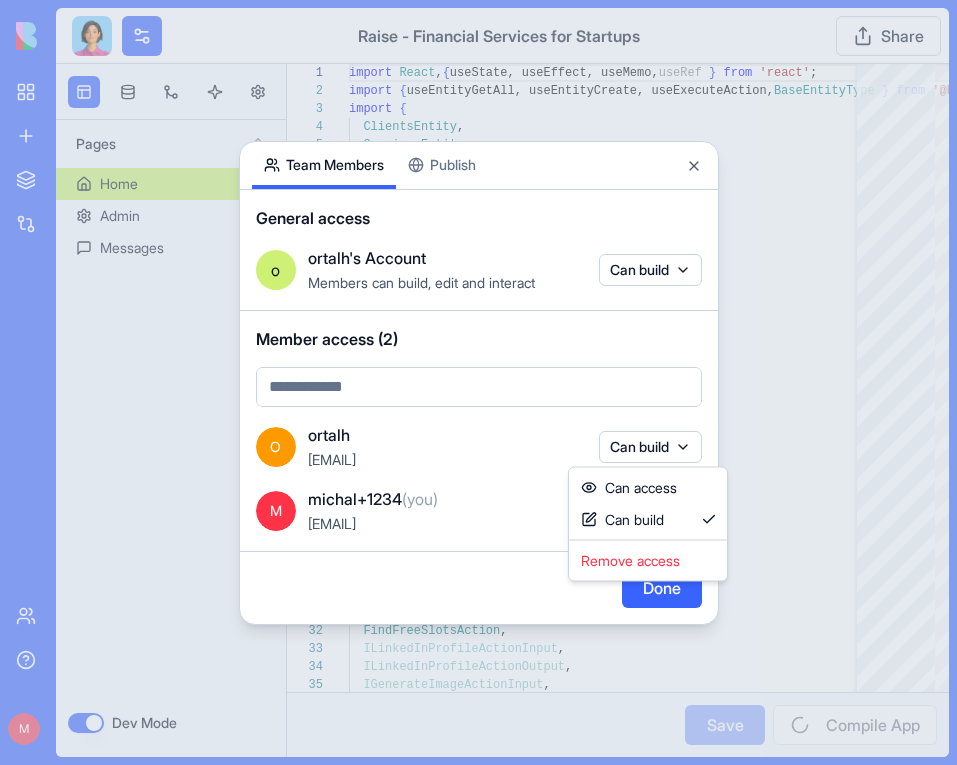 click at bounding box center [478, 382] 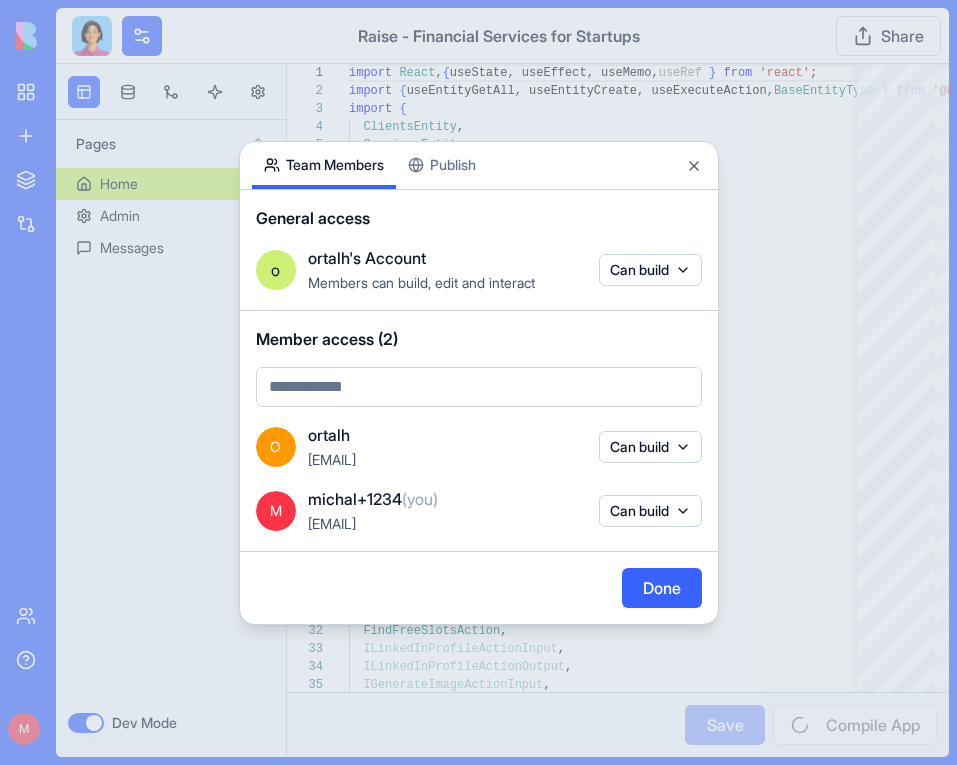 click at bounding box center (478, 382) 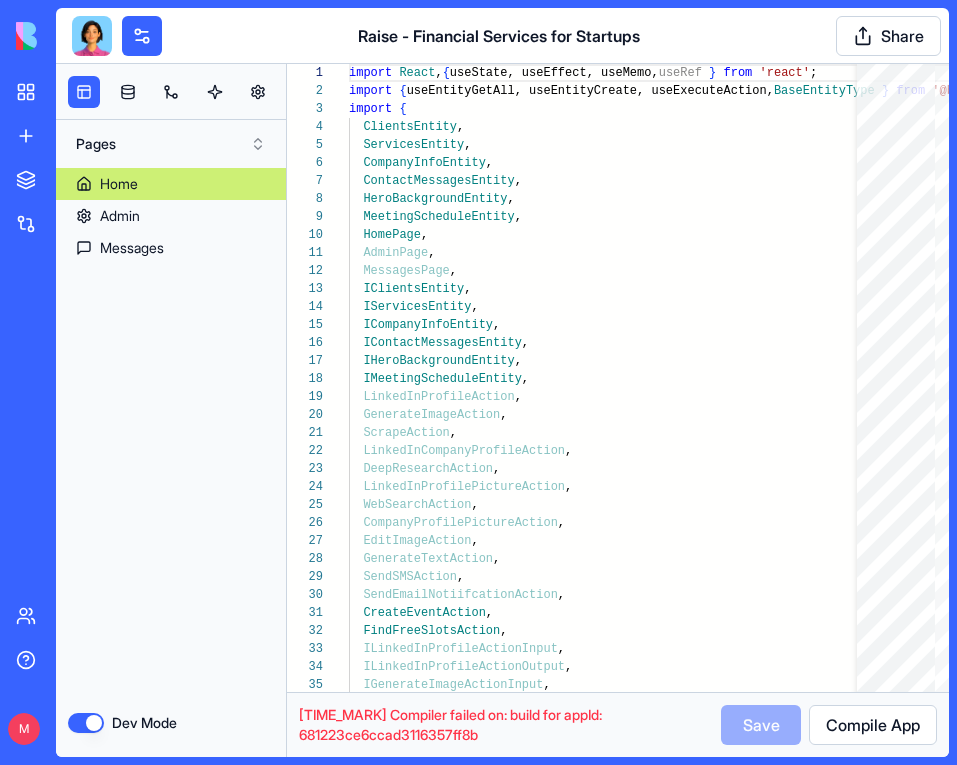 click on "[TIME_MARK] Compiler failed on: build for appId: 681223ce6ccad3116357ff8b Save Compile App" at bounding box center (618, 724) 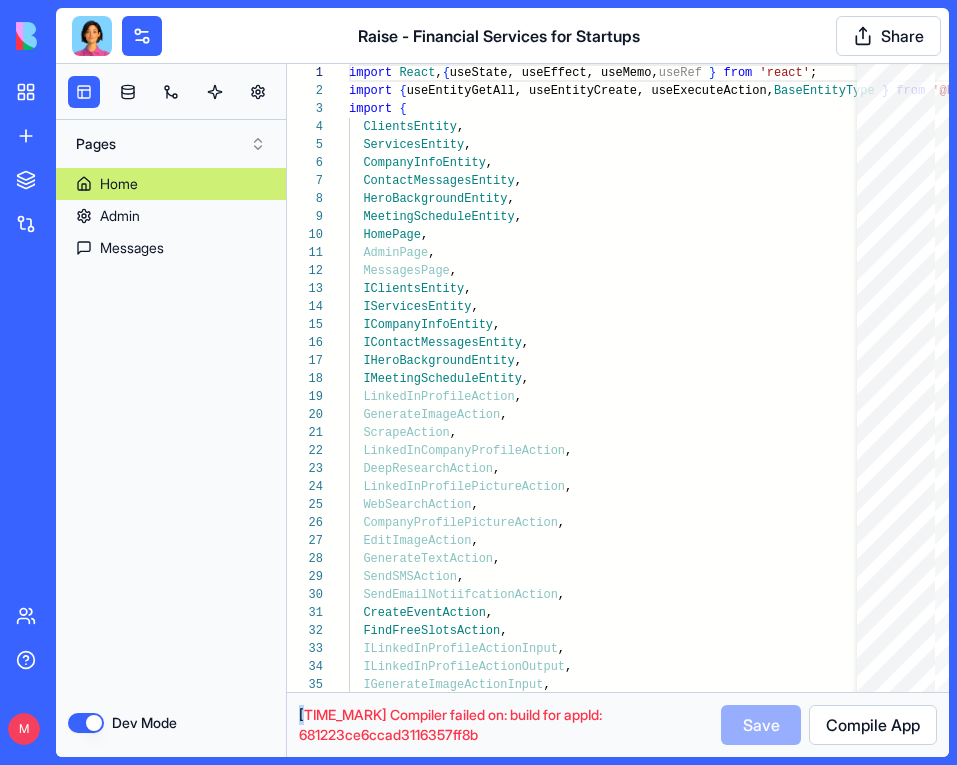 click on "[TIME_MARK] Compiler failed on: build for appId: 681223ce6ccad3116357ff8b Save Compile App" at bounding box center (618, 724) 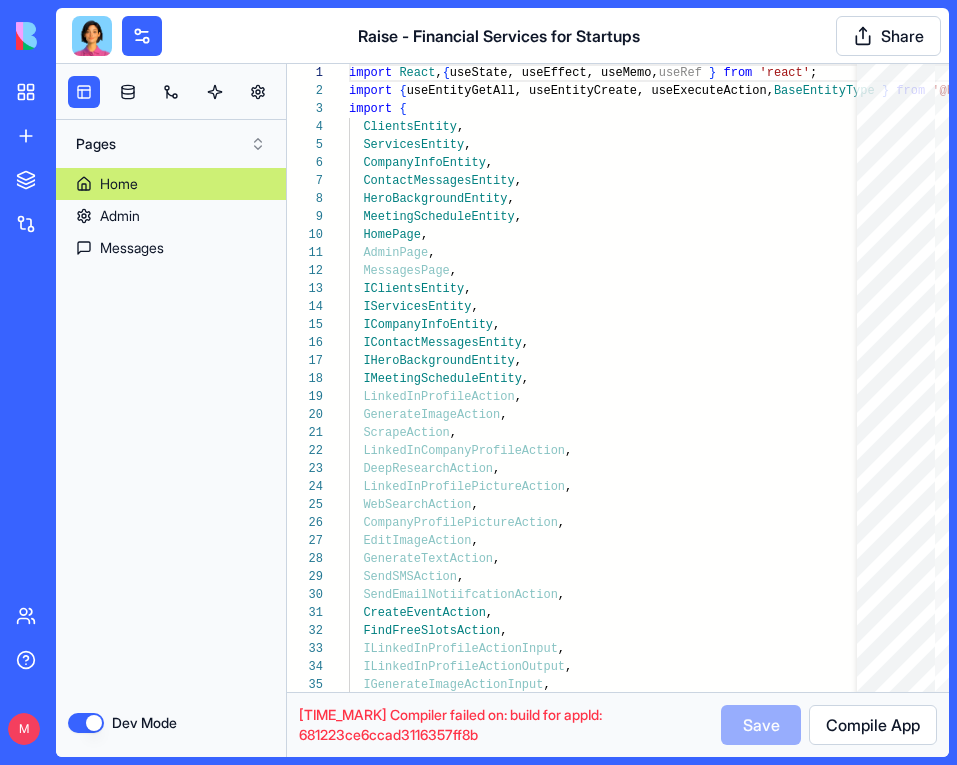 click on "[TIME_MARK] Compiler failed on: build for appId: 681223ce6ccad3116357ff8b" at bounding box center (506, 725) 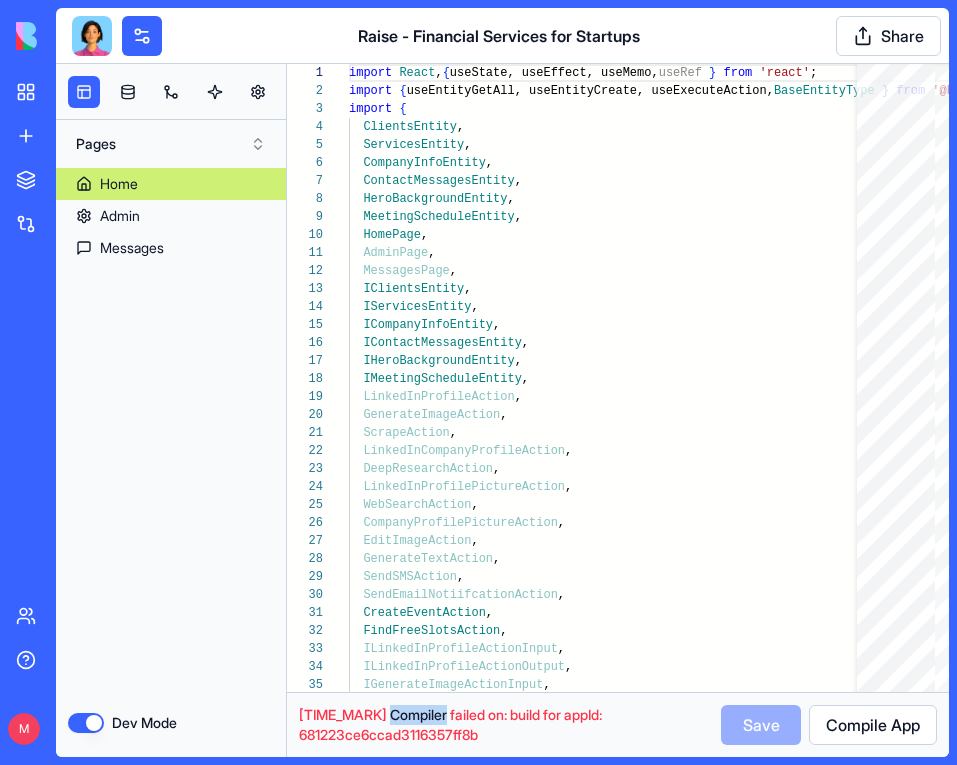 click on "[TIME_MARK] Compiler failed on: build for appId: 681223ce6ccad3116357ff8b" at bounding box center [506, 725] 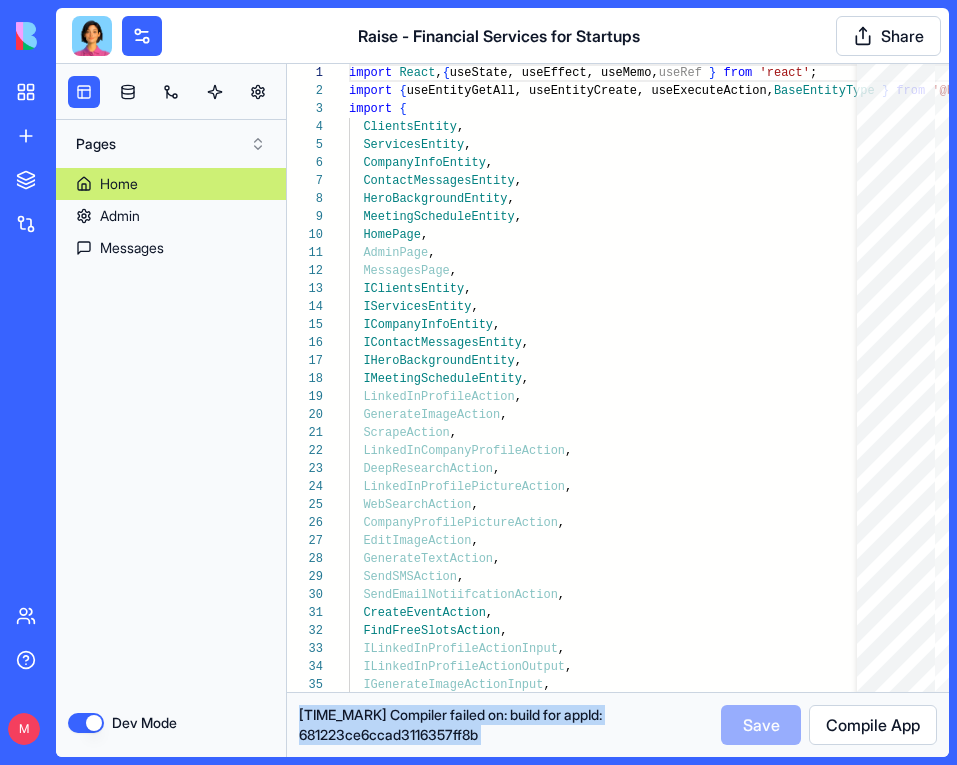 click on "[TIME_MARK] Compiler failed on: build for appId: 681223ce6ccad3116357ff8b" at bounding box center [506, 725] 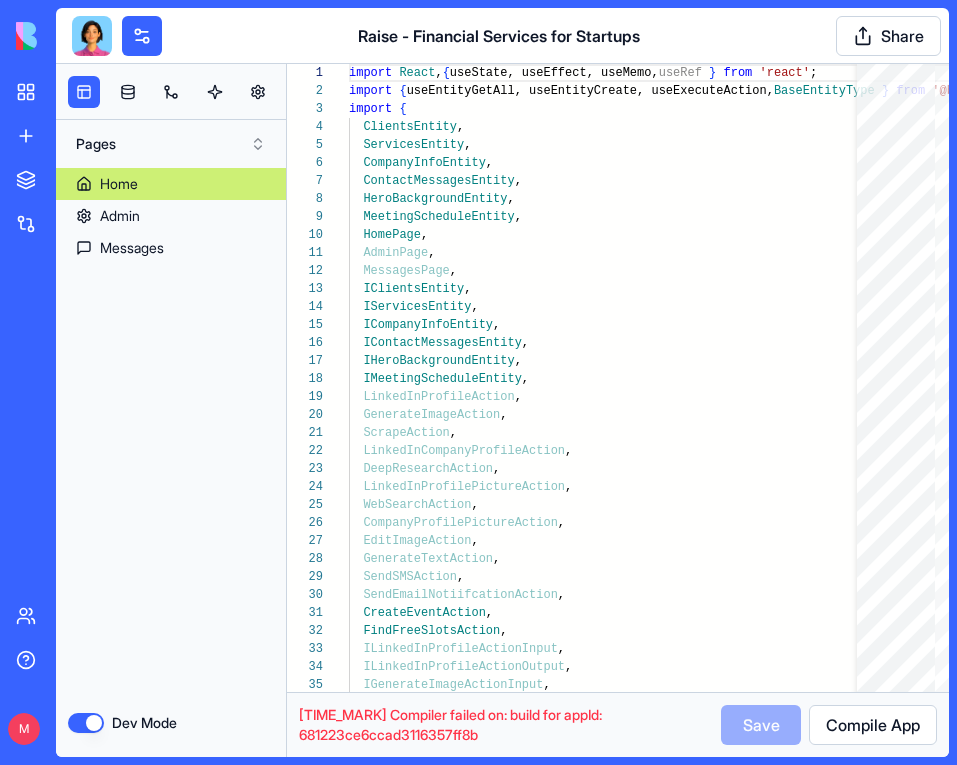 click at bounding box center [92, 36] 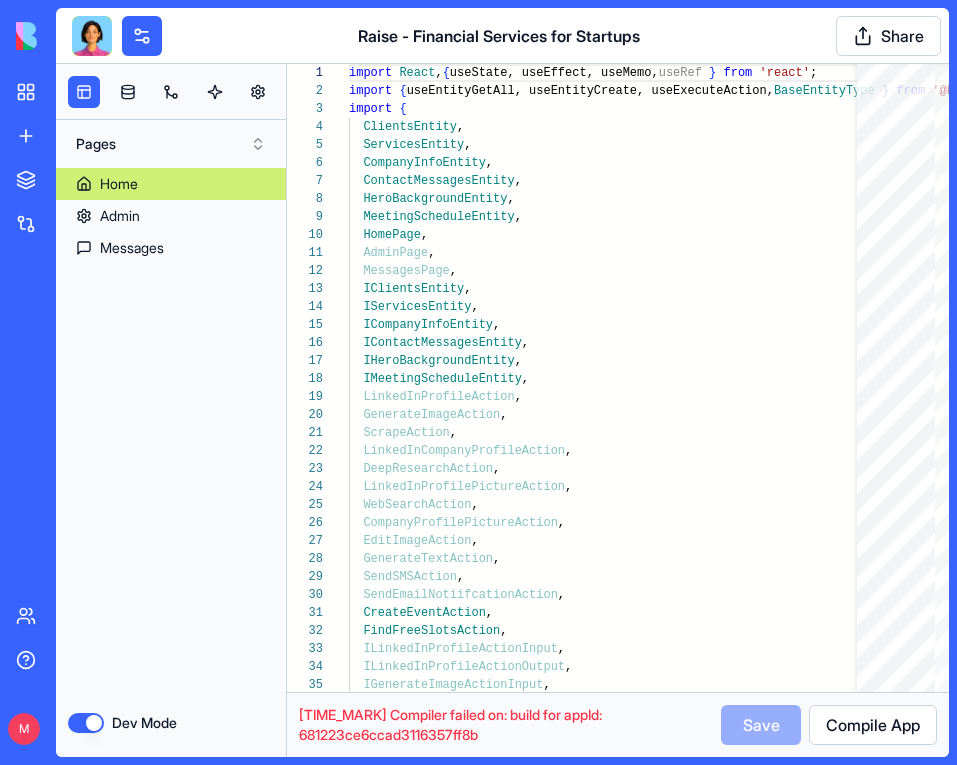 click at bounding box center (92, 36) 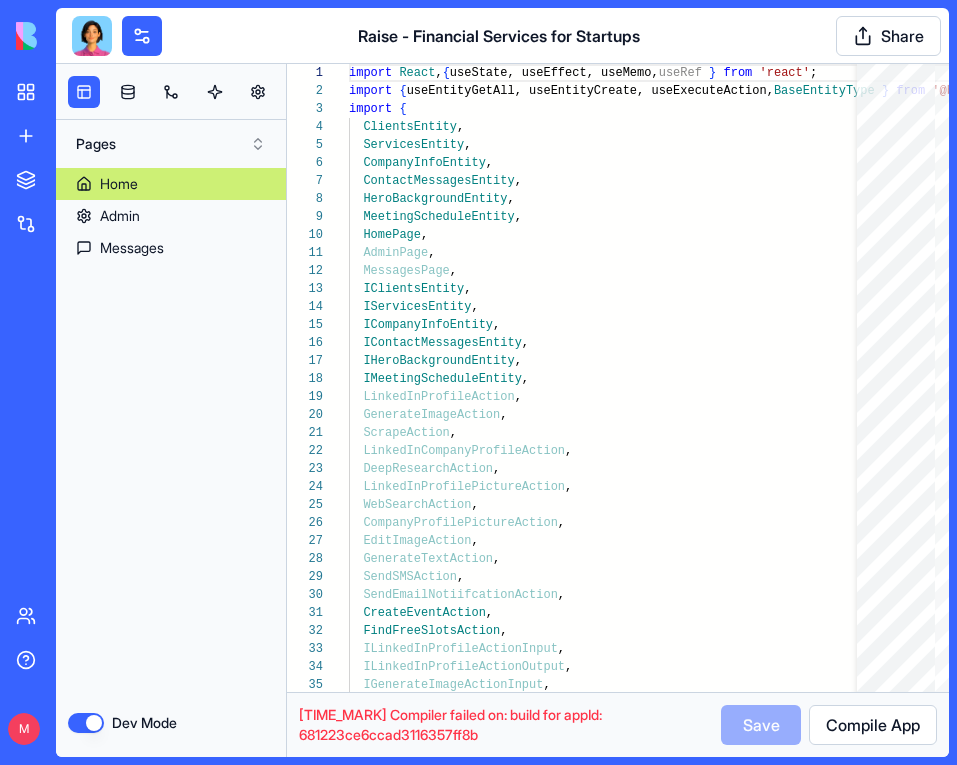 click at bounding box center [92, 36] 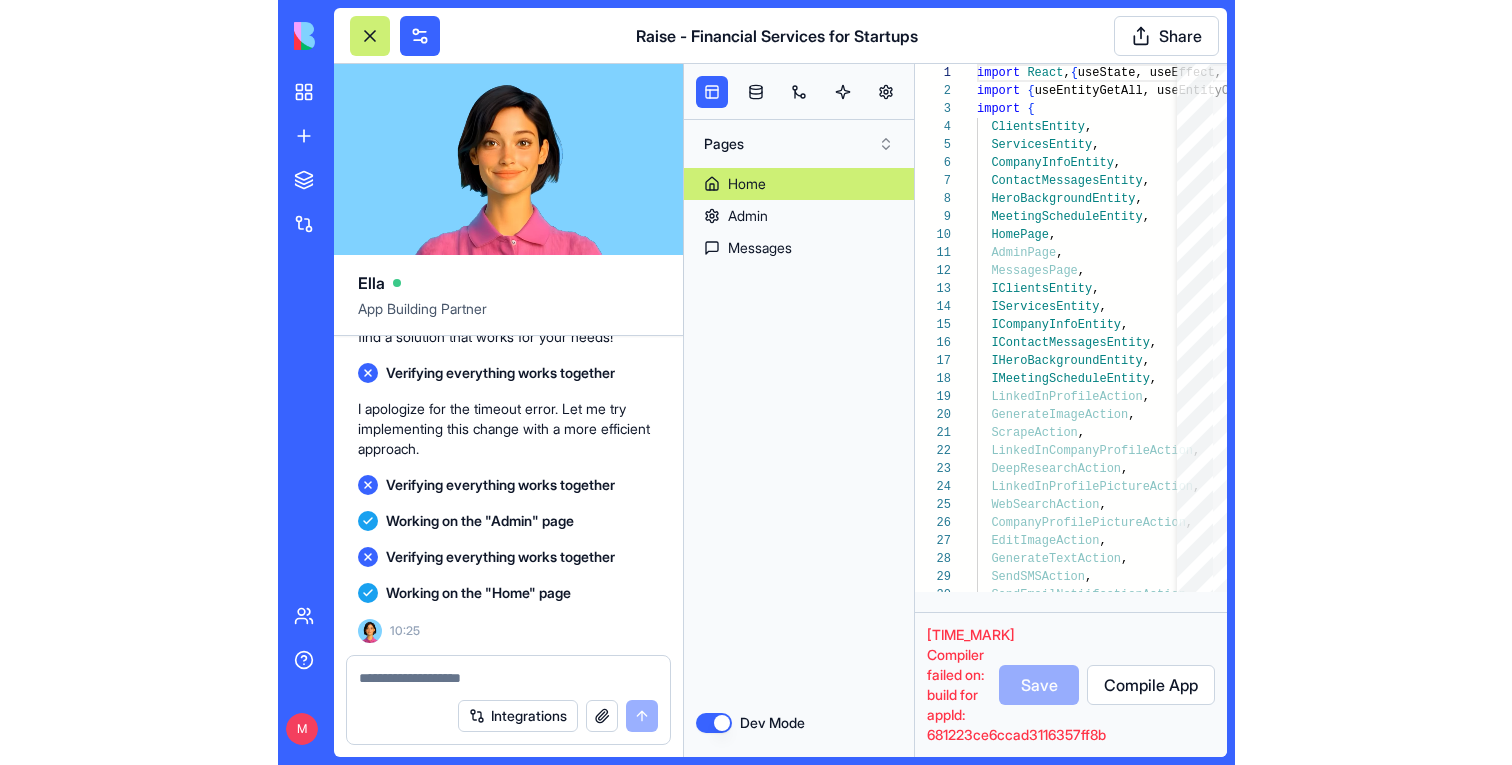 scroll, scrollTop: 199398, scrollLeft: 0, axis: vertical 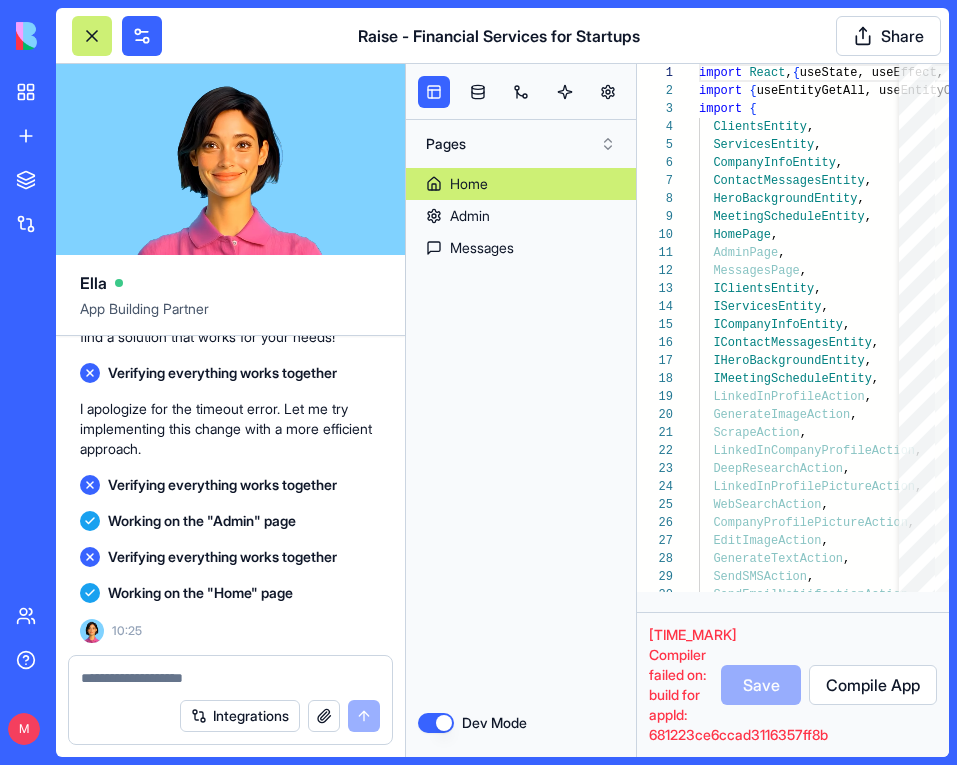 type 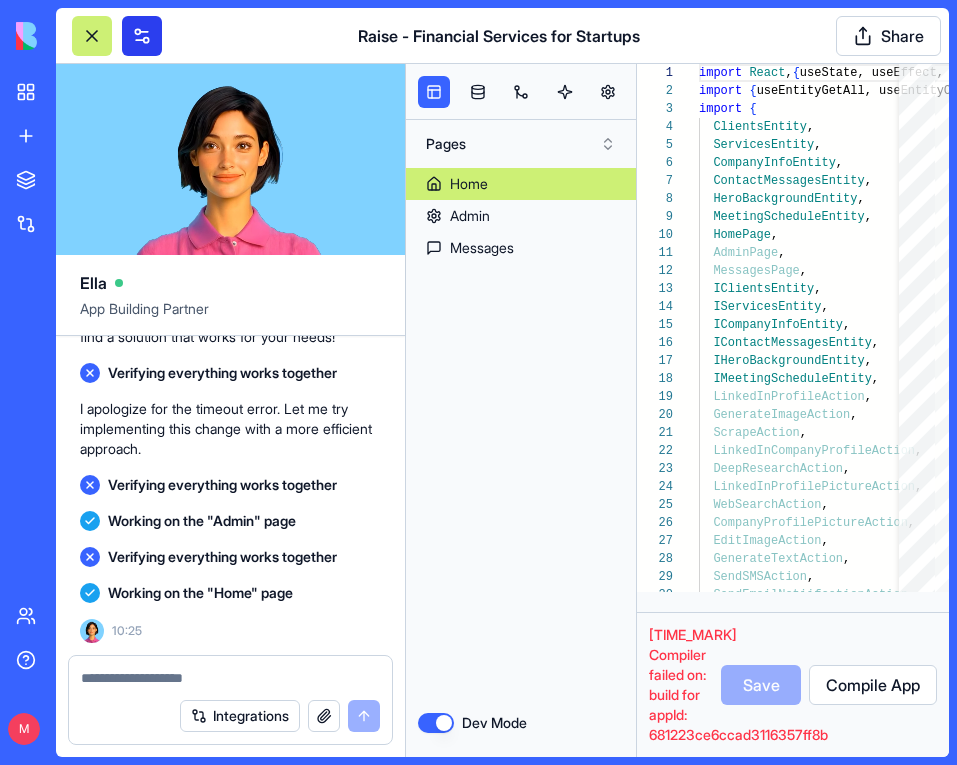 click at bounding box center (142, 36) 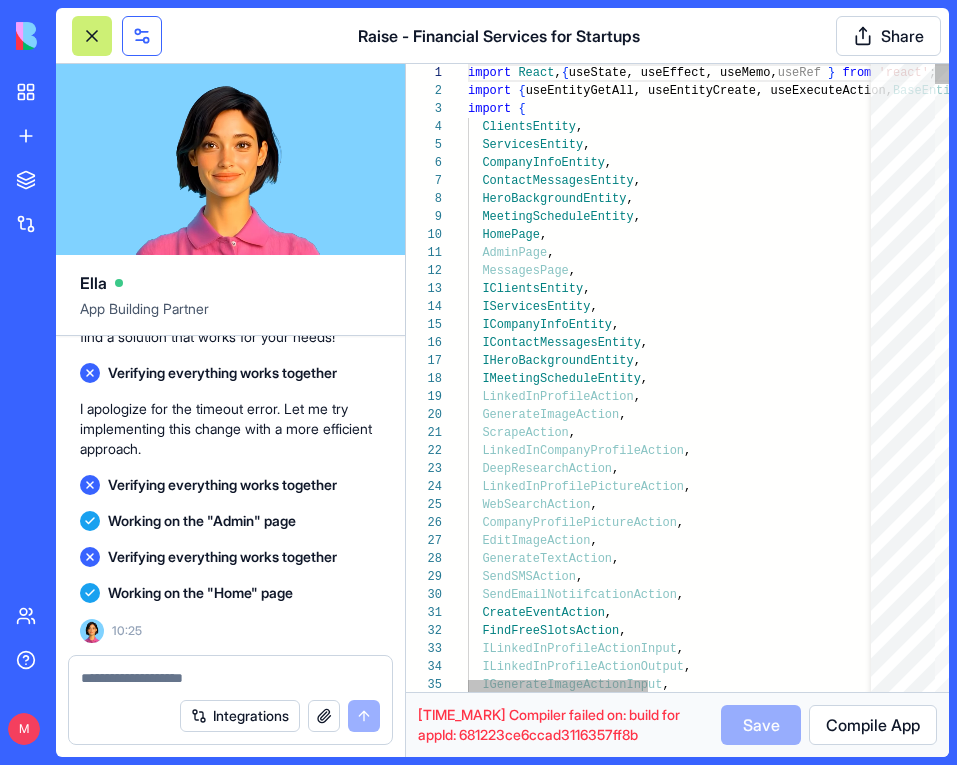 click at bounding box center (142, 36) 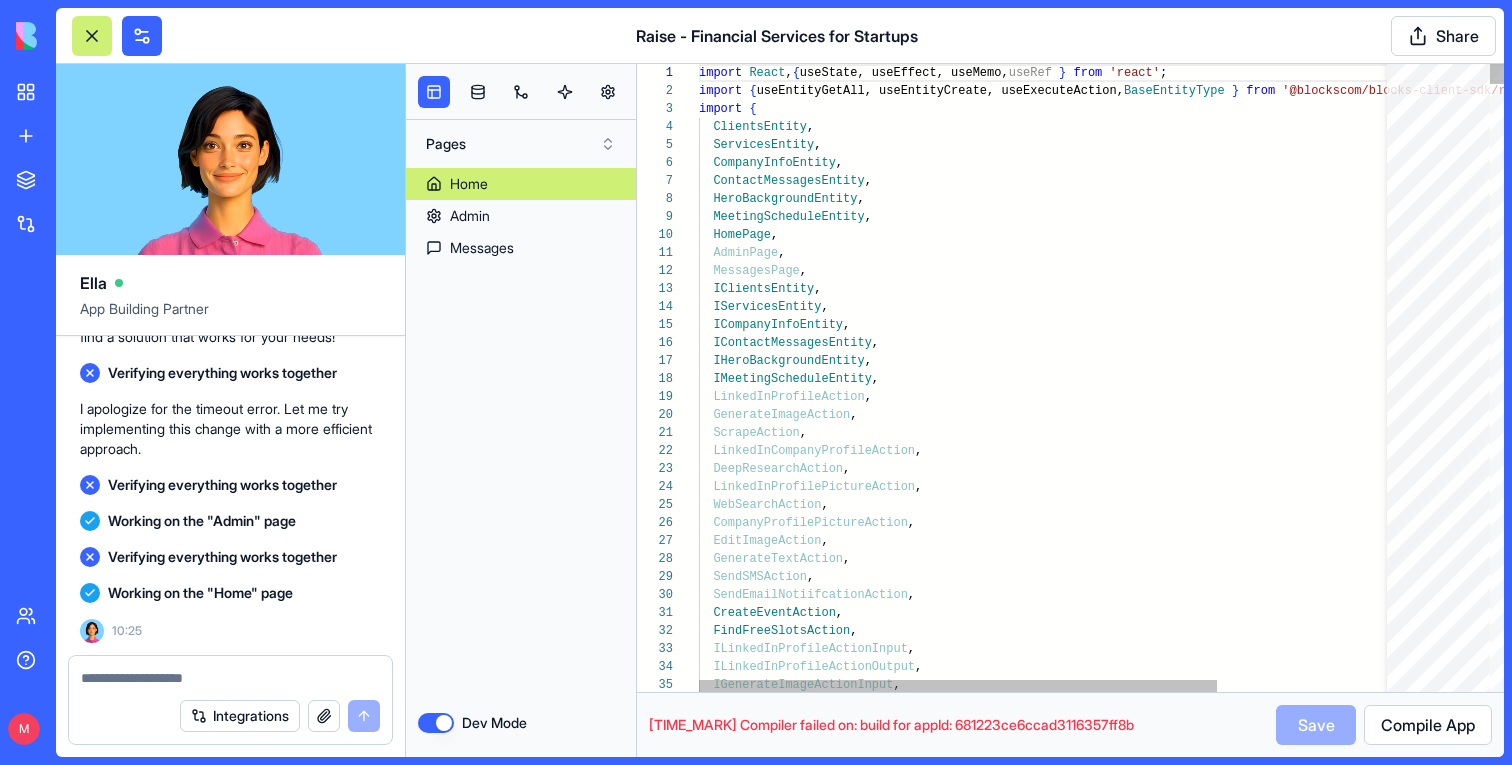 click on "import   React ,  {  useState, useEffect, useMemo,  useRef   }   from   'react' ; import   {  useEntityGetAll, useEntityCreate, useExecuteActio n,  BaseEntityType   }   from   '@blockscom/blocks-client-sdk/reactSdk' ; import   {    ClientsEntity ,    ServicesEntity ,    CompanyInfoEntity ,    ContactMessagesEntity ,    HeroBackgroundEntity ,    MeetingScheduleEntity ,    HomePage ,    AdminPage ,    MessagesPage ,    IClientsEntity ,    IServicesEntity ,    ICompanyInfoEntity ,    IContactMessagesEntity ,    IHeroBackgroundEntity ,    IMeetingScheduleEntity ,    LinkedInProfileAction ,    GenerateImageAction ,    ScrapeAction ,    LinkedInCompanyProfileAction ,    DeepResearchAction ,    LinkedInProfilePictureAction ,    WebSearchAction ,    CompanyProfilePictureAction ,    EditImageAction ,    GenerateTextAction ,    SendSMSAction ,    SendEmailNotiifcationAction ,    CreateEventAction ,    FindFreeSlotsAction ,    ,    ,    ," at bounding box center [1164, 14913] 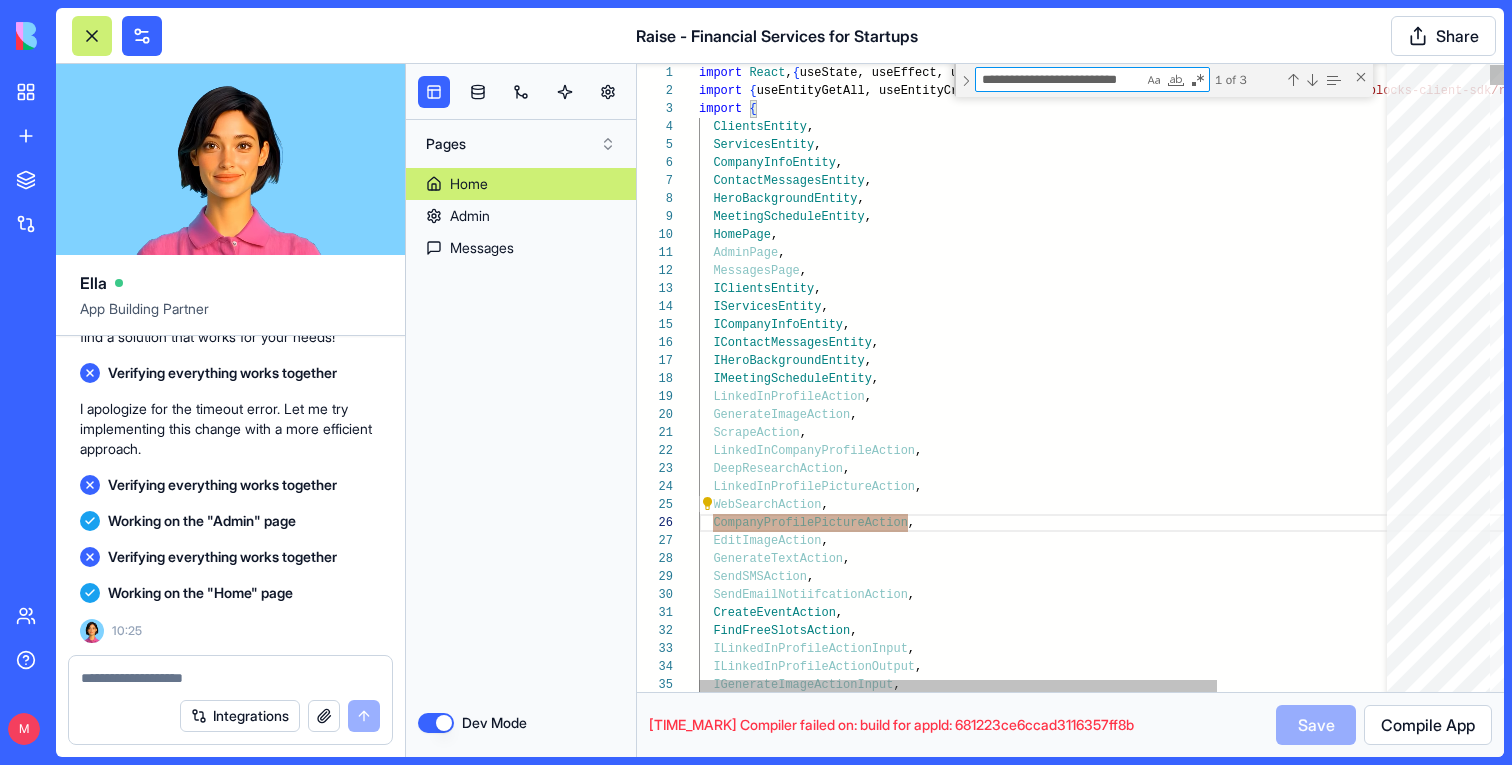 type on "**********" 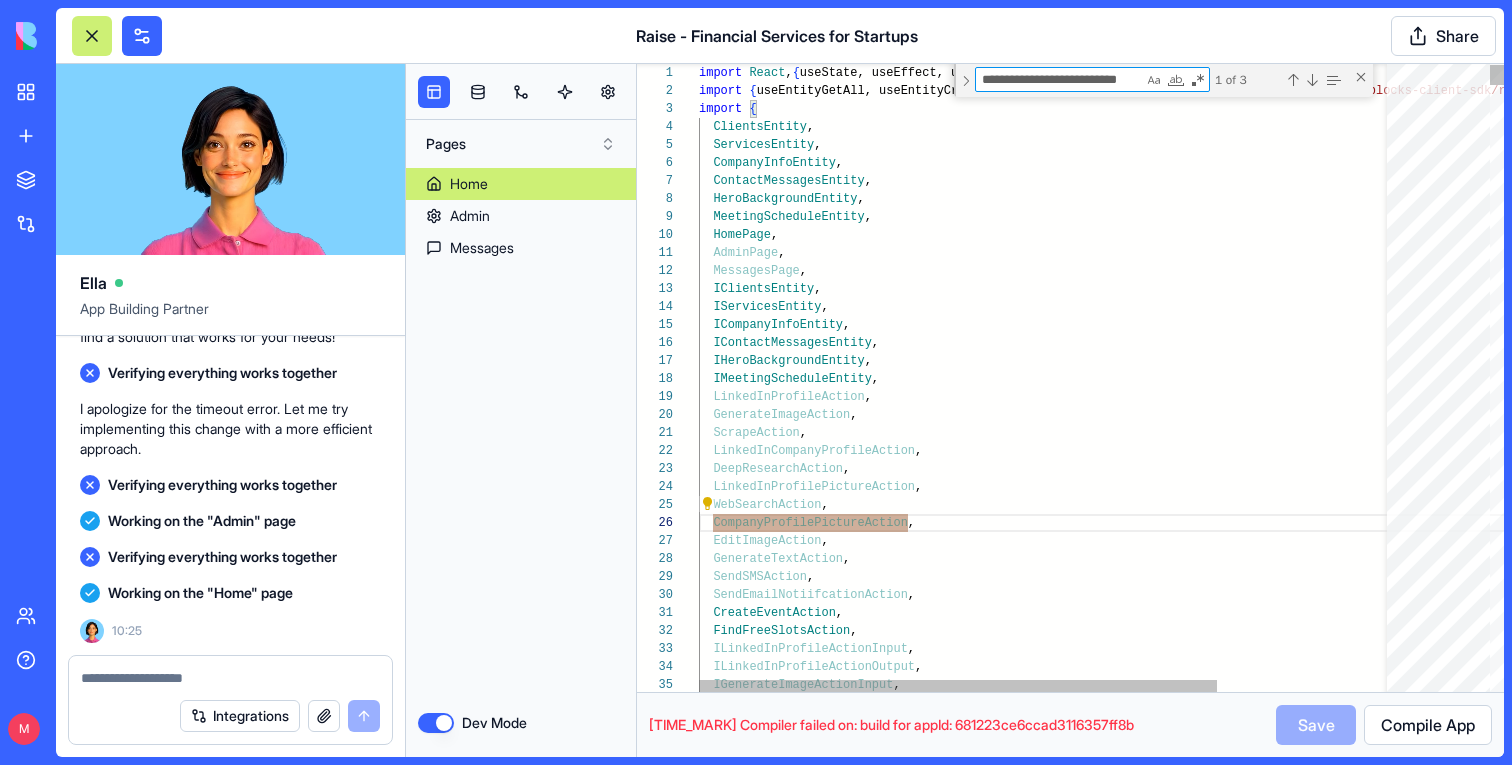 type on "**********" 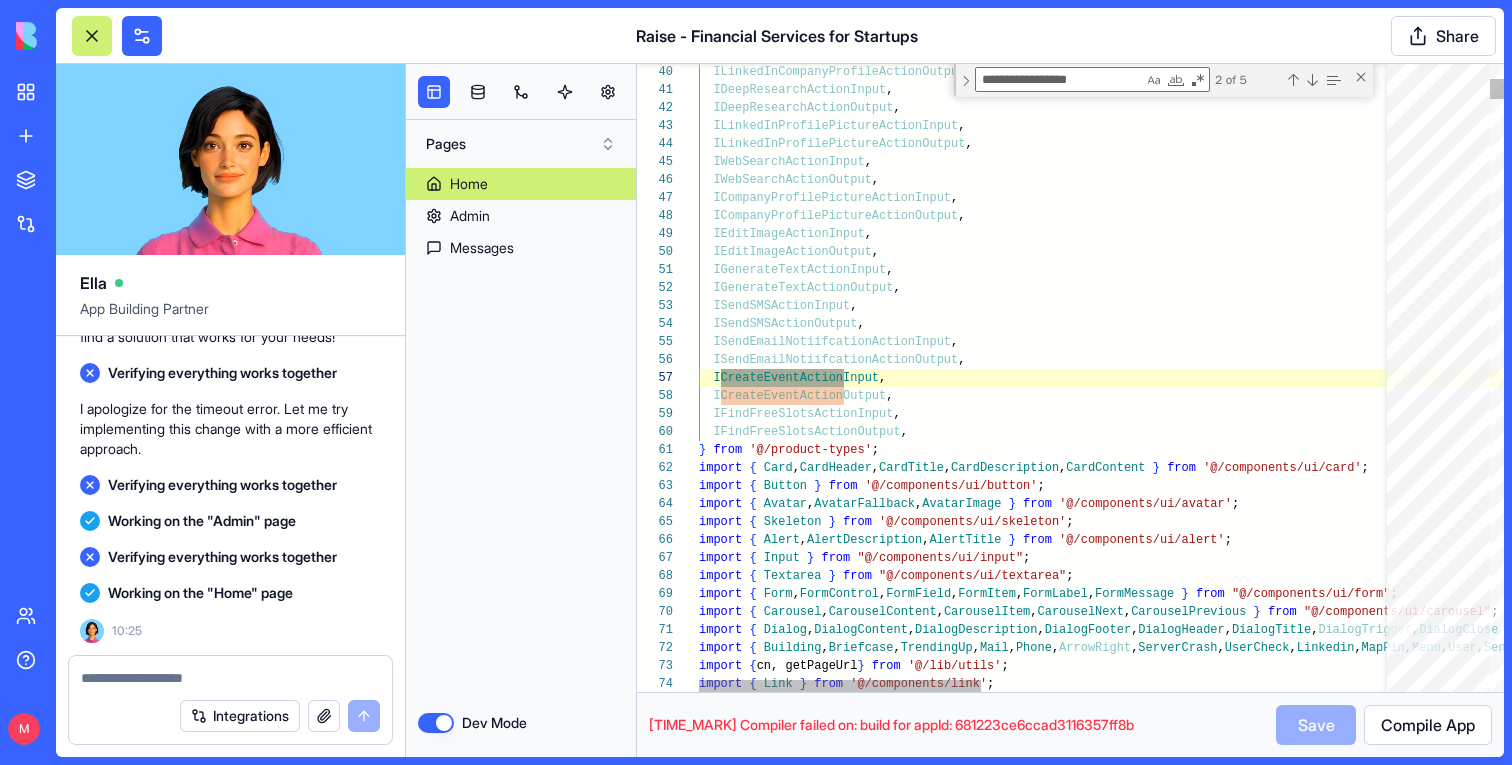 scroll, scrollTop: 180, scrollLeft: 145, axis: both 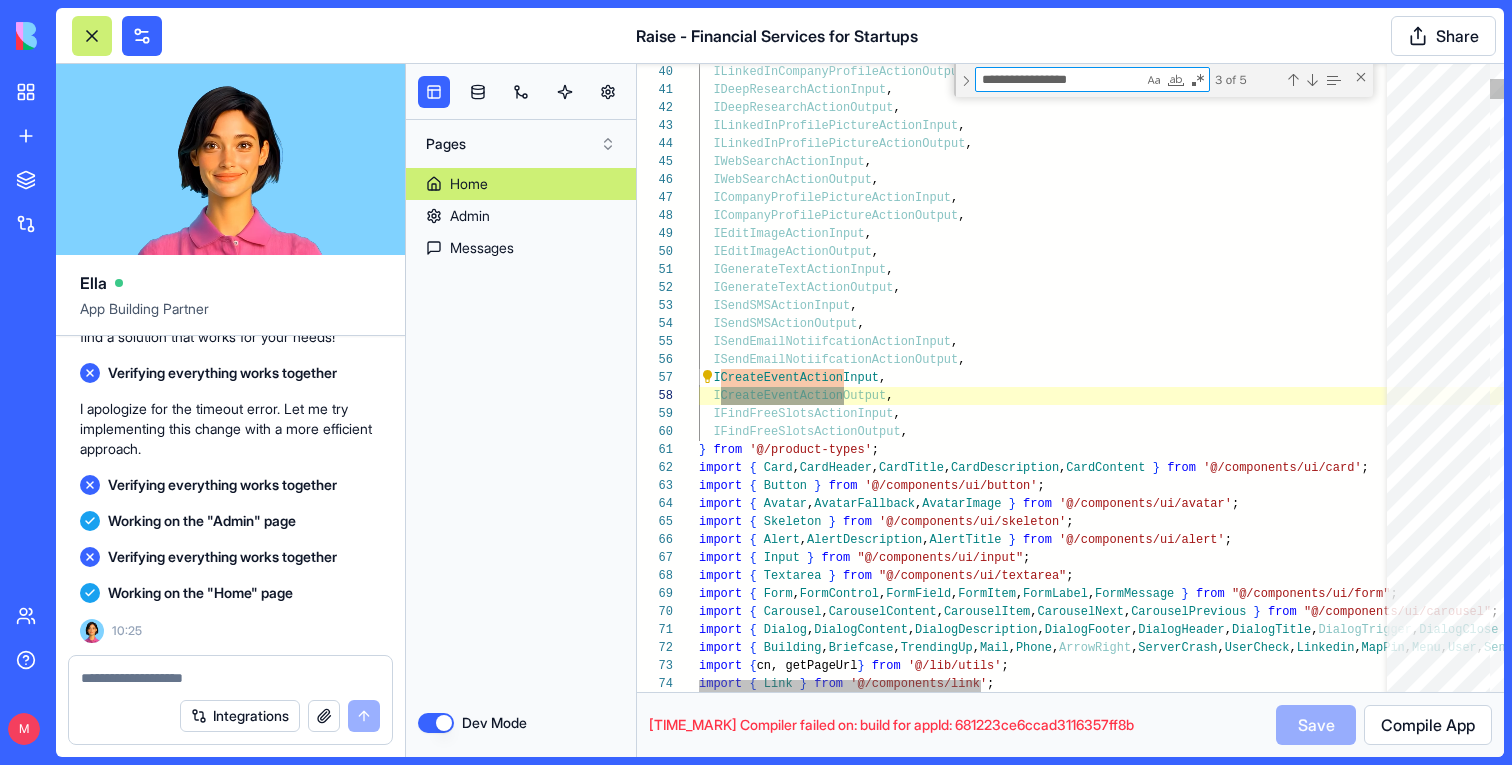 type on "**********" 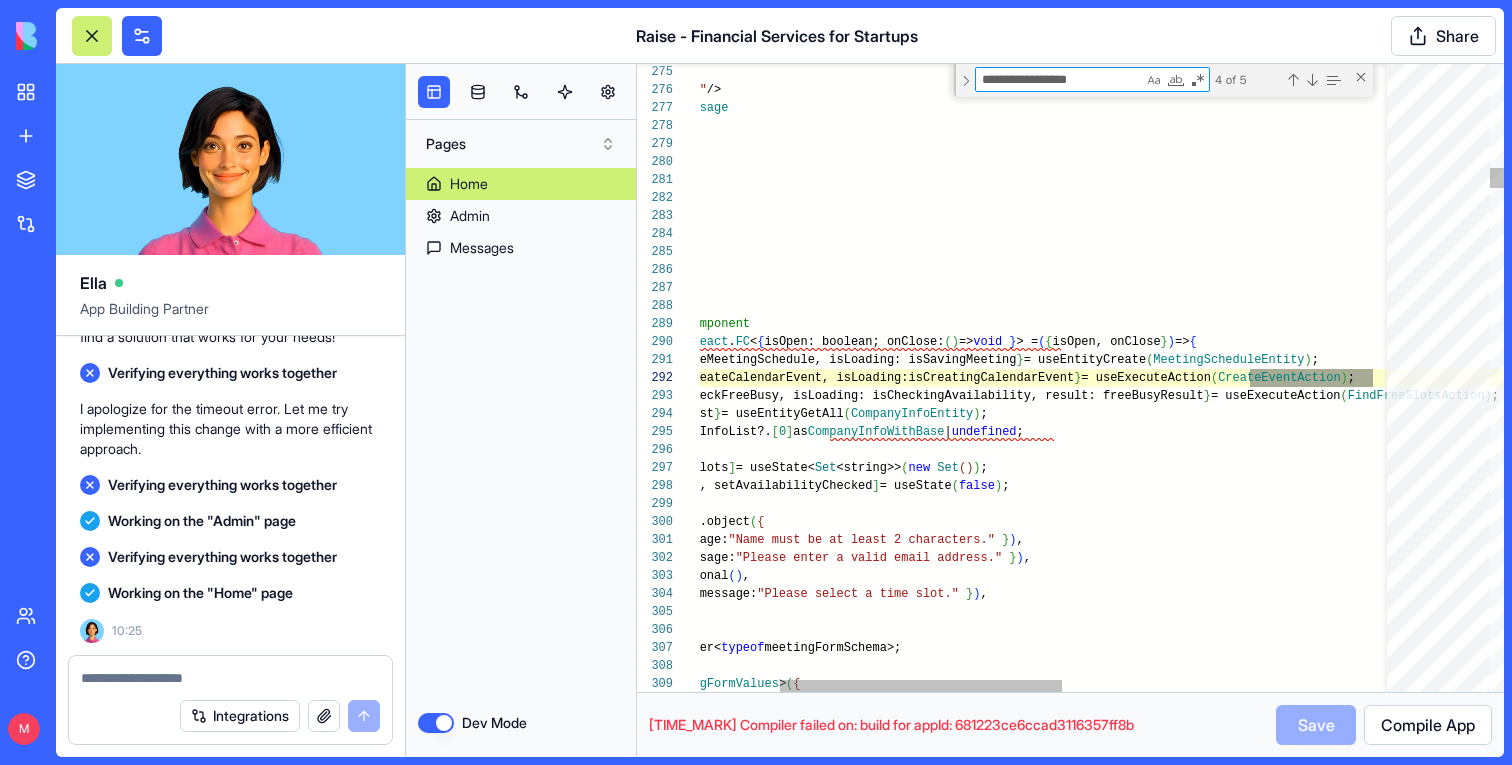 scroll, scrollTop: 180, scrollLeft: 874, axis: both 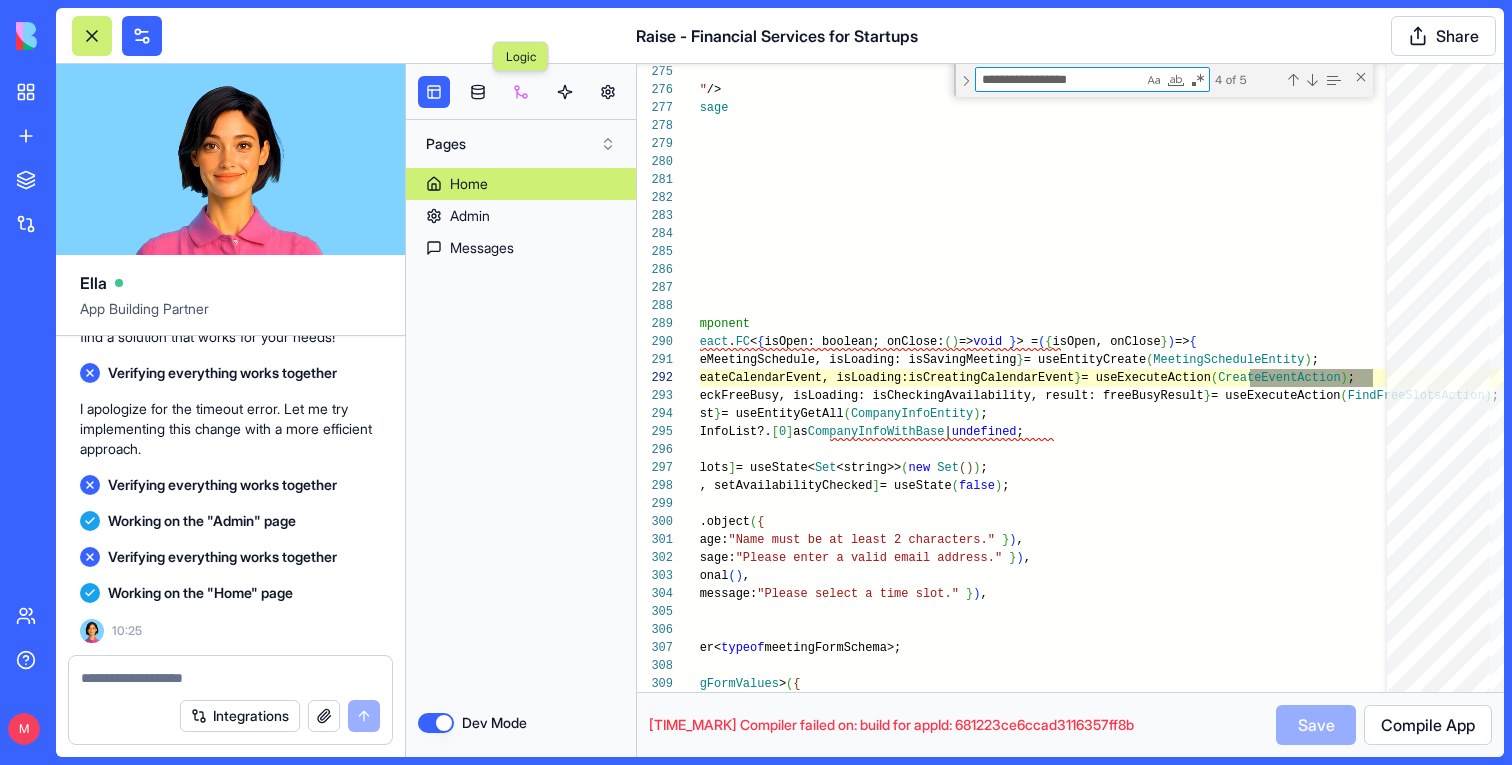 type on "**********" 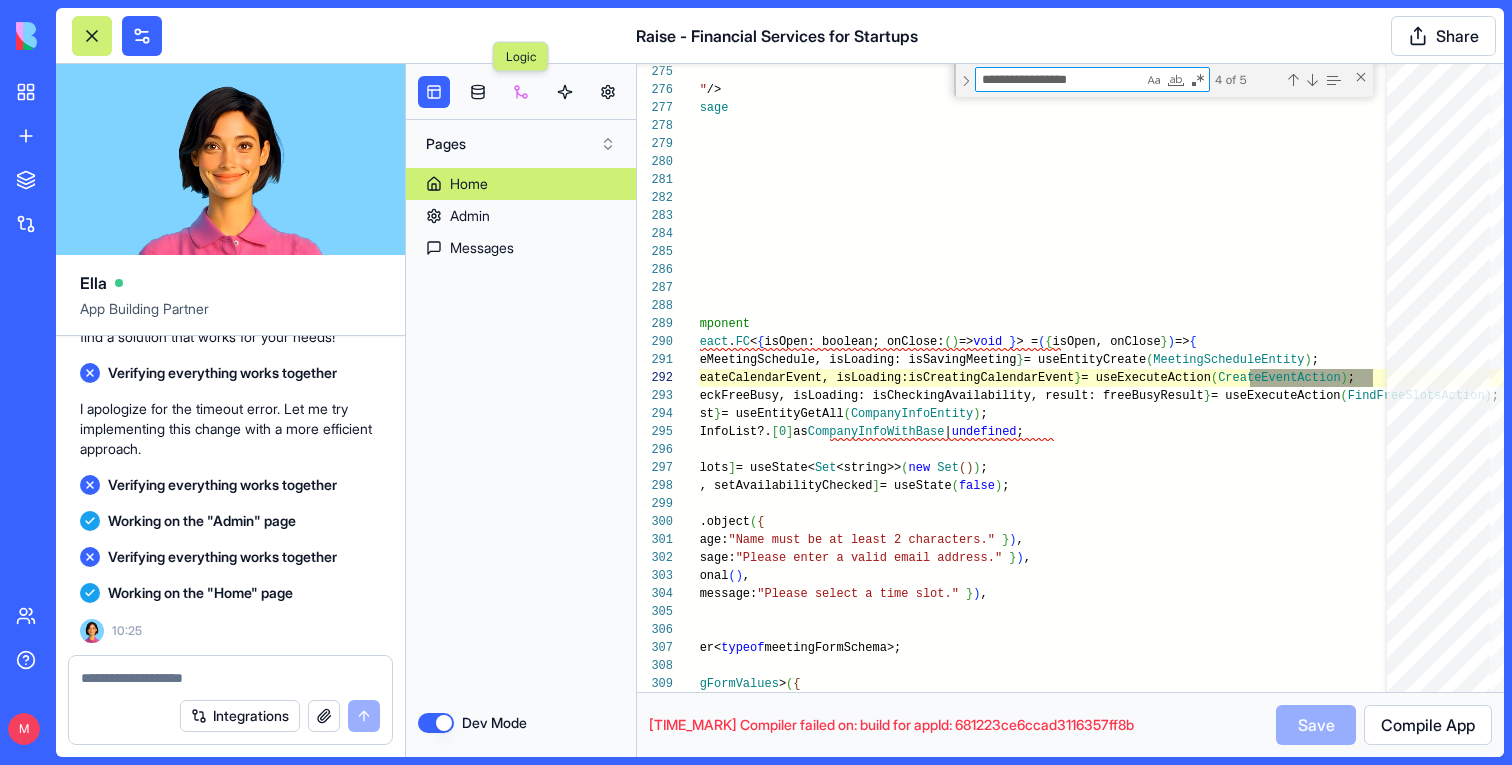 click at bounding box center [521, 92] 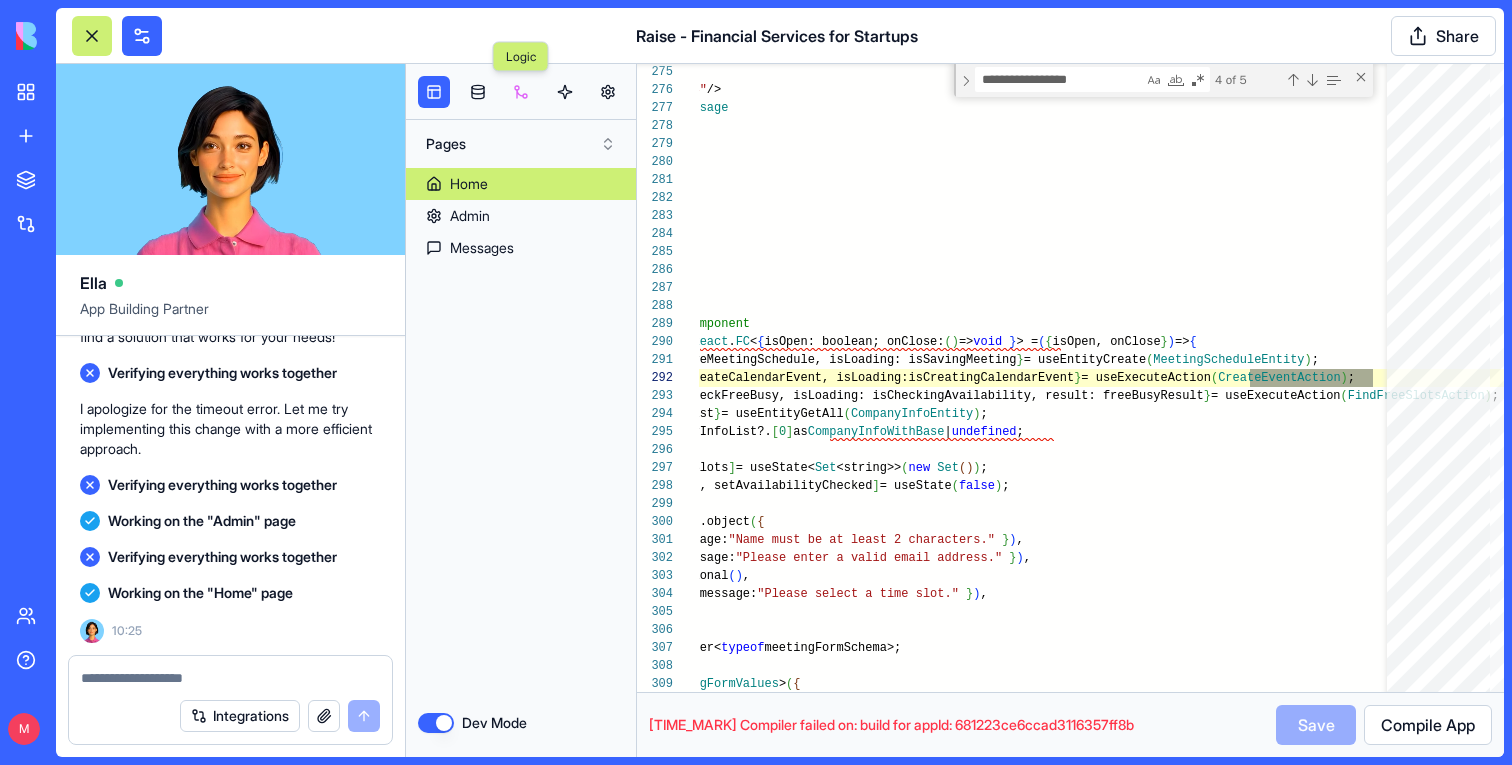 click at bounding box center (521, 92) 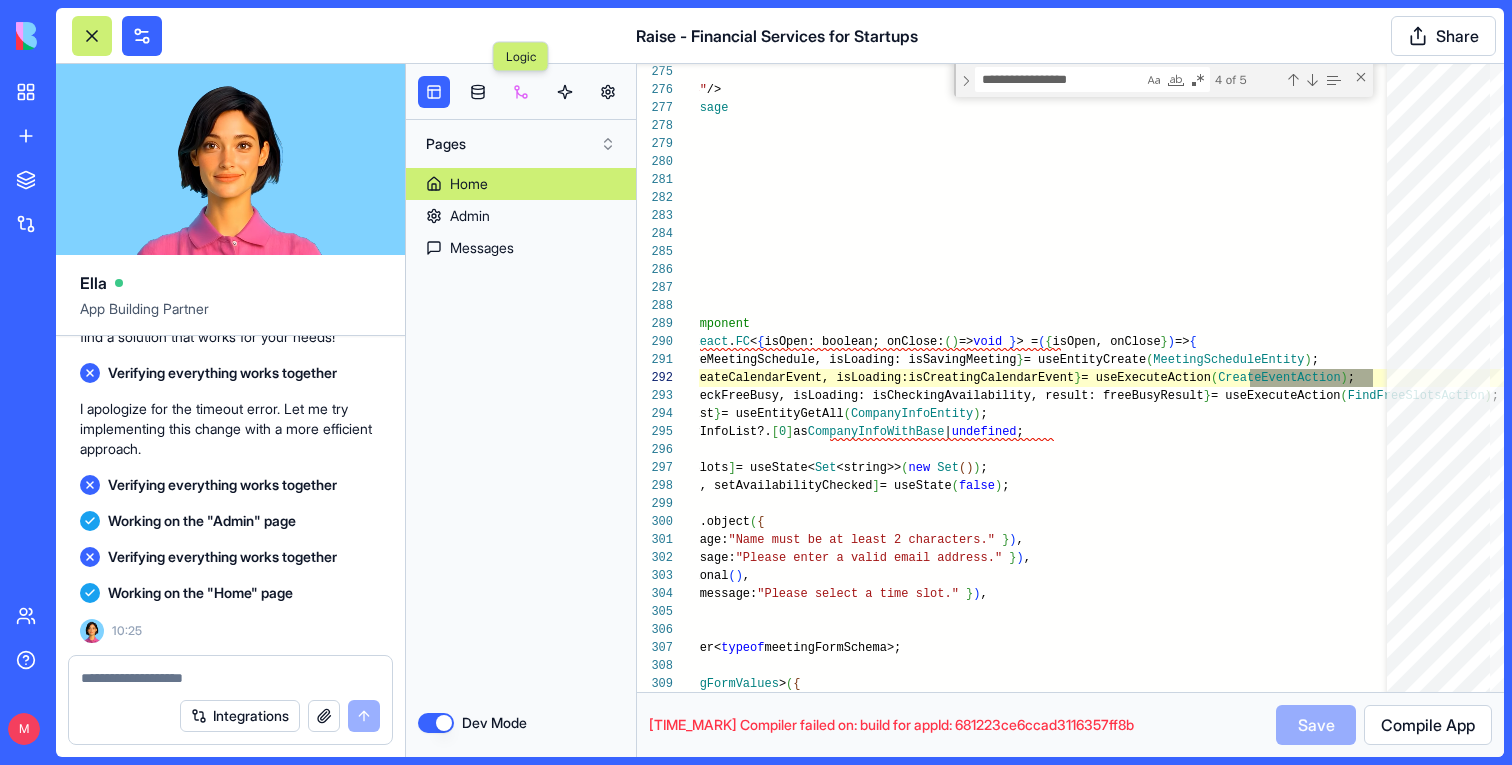 click at bounding box center (521, 92) 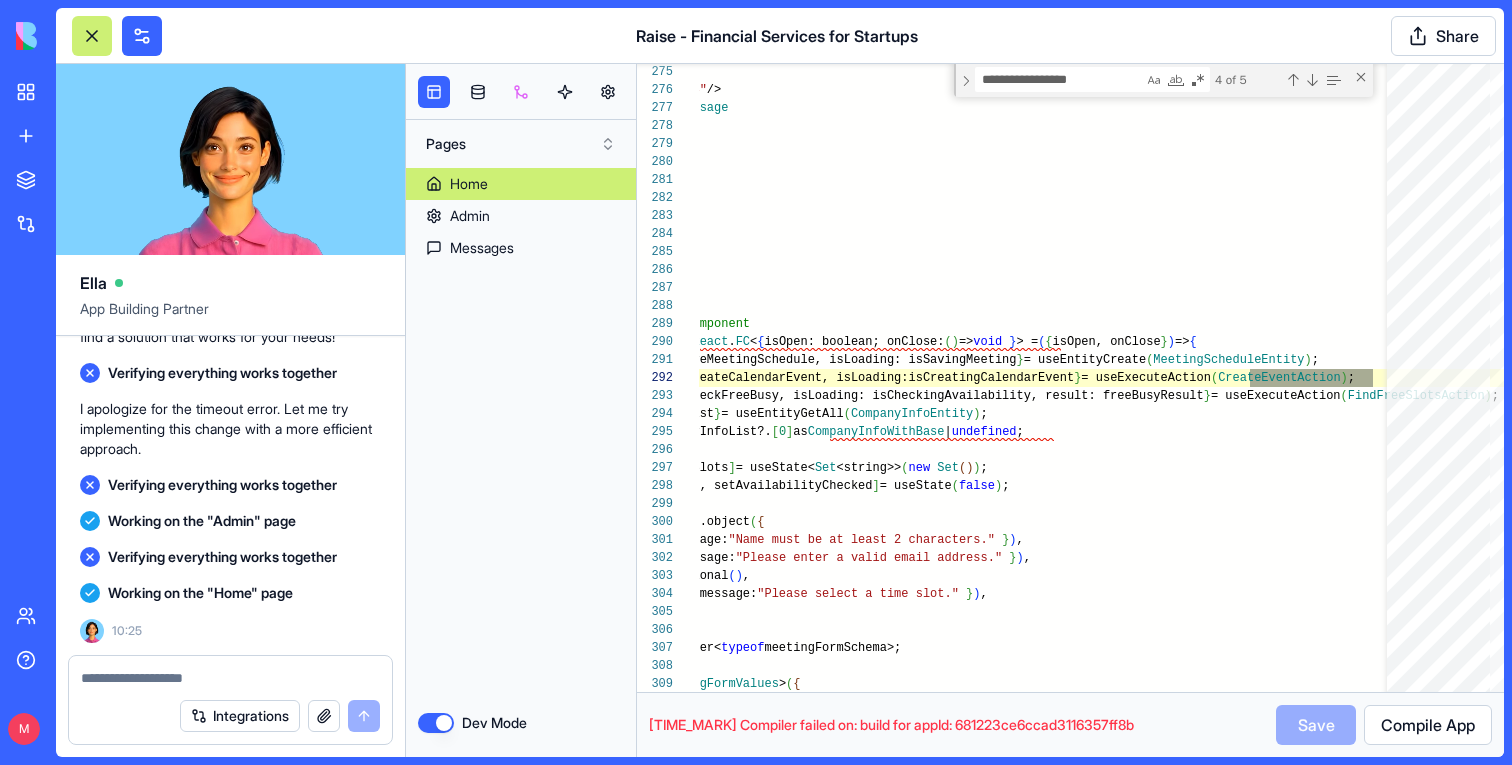 click at bounding box center (521, 92) 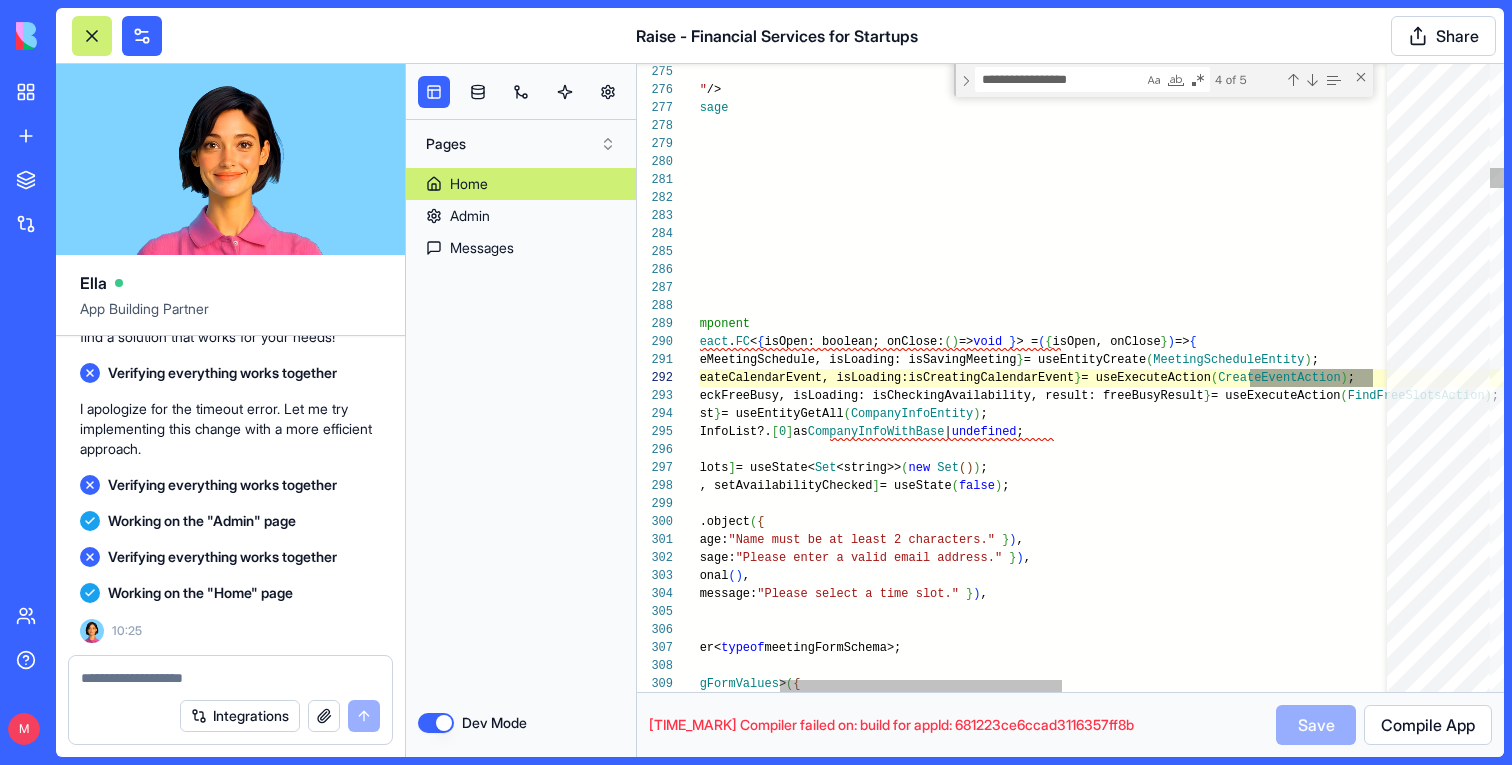 scroll, scrollTop: 18, scrollLeft: 874, axis: both 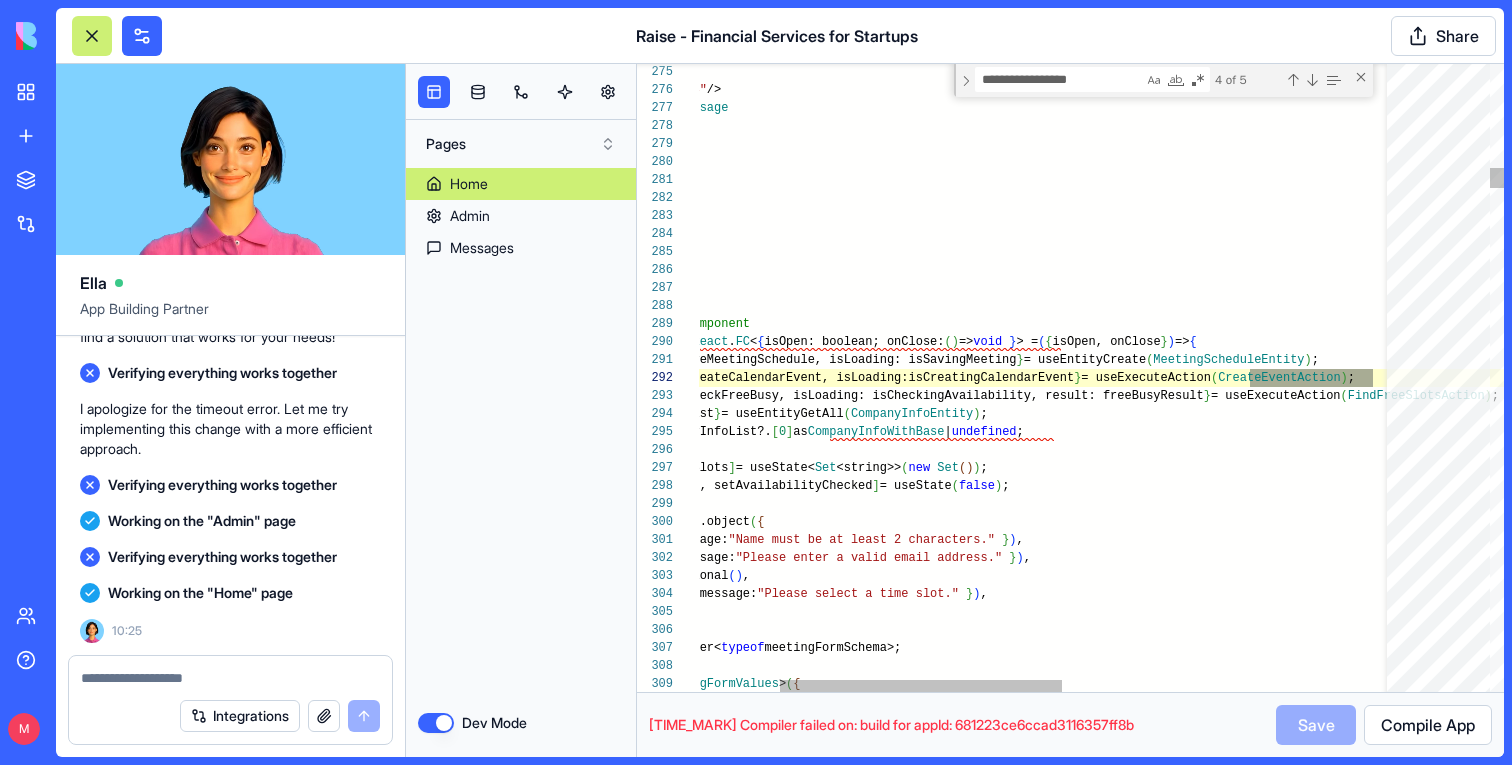 click on "<>                     < Send  className= "mr-2 h-4 w-4"  />                      Send   Message                   </>                  ) }               </ Button >             </ DialogFooter >           </form>         </ Form >       </ DialogContent >     </ Dialog >    ) ; } ; // Meeting Schedule Modal Component const   MeetingScheduleModal :  React . FC < {  isOpen: boolean; onClose:  ( )  =>  void   } > =  ( {  isOpen, onClose  } )  =>  {    const   {  createFunction: saveMeetingSchedule, isLoading: i sSavingMeeting  }  = useEntityCreate ( MeetingScheduleEntity ) ;    const   {  executeFunction: createCalendarEvent, isLoading:  isCreatingCalendarEvent  }  = useExecuteAction ( CreateEventAction ) ;    const   {  executeFunction: checkFreeBusy, isLoading: isChec }  = useExecuteAction ( )" at bounding box center (1353, 9963) 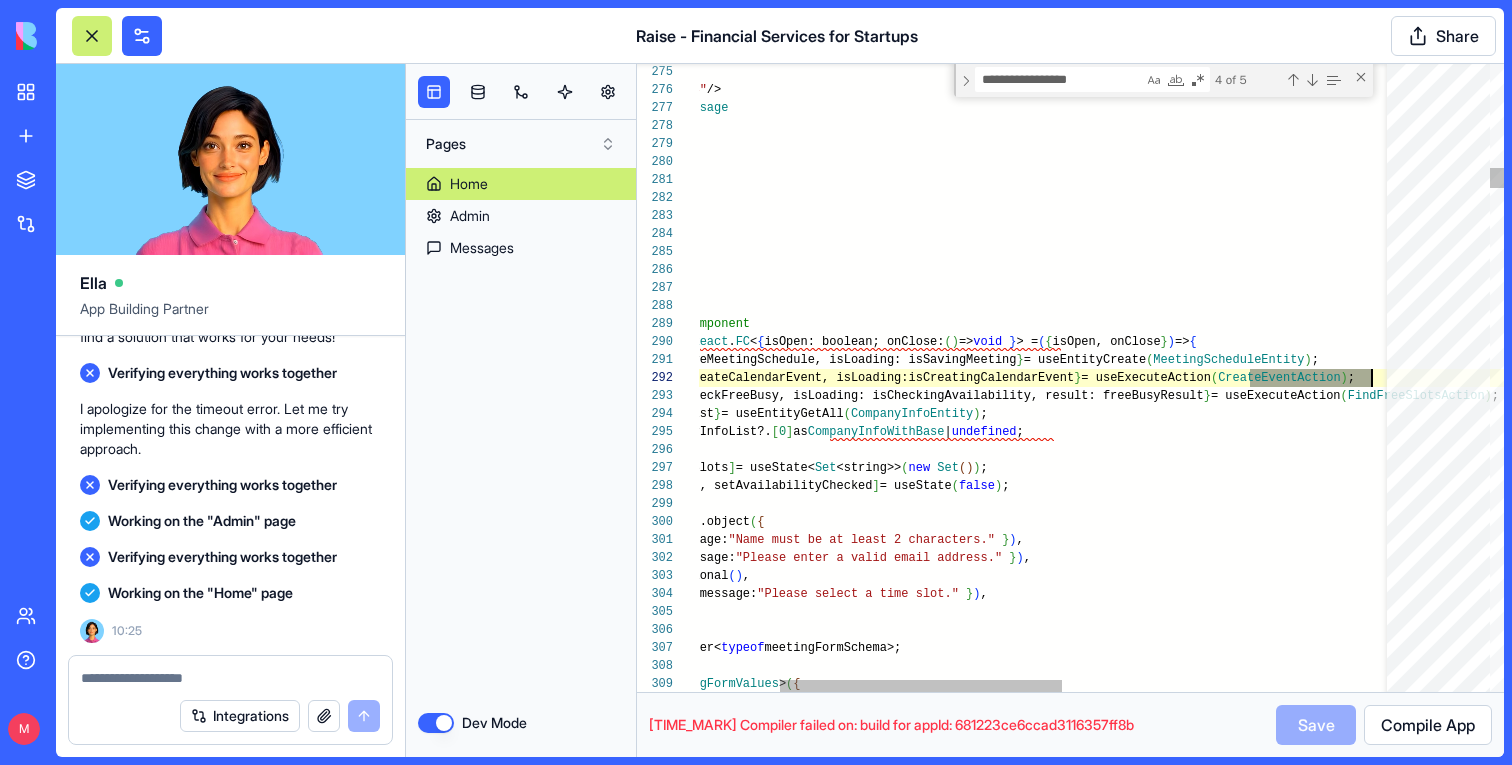 click on "<>                     < Send  className= "mr-2 h-4 w-4"  />                      Send   Message                   </>                  ) }               </ Button >             </ DialogFooter >           </form>         </ Form >       </ DialogContent >     </ Dialog >    ) ; } ; // Meeting Schedule Modal Component const   MeetingScheduleModal :  React . FC < {  isOpen: boolean; onClose:  ( )  =>  void   } > =  ( {  isOpen, onClose  } )  =>  {    const   {  createFunction: saveMeetingSchedule, isLoading: i sSavingMeeting  }  = useEntityCreate ( MeetingScheduleEntity ) ;    const   {  executeFunction: createCalendarEvent, isLoading:  isCreatingCalendarEvent  }  = useExecuteAction ( CreateEventAction ) ;    const   {  executeFunction: checkFreeBusy, isLoading: isChec }  = useExecuteAction ( )" at bounding box center (1353, 9963) 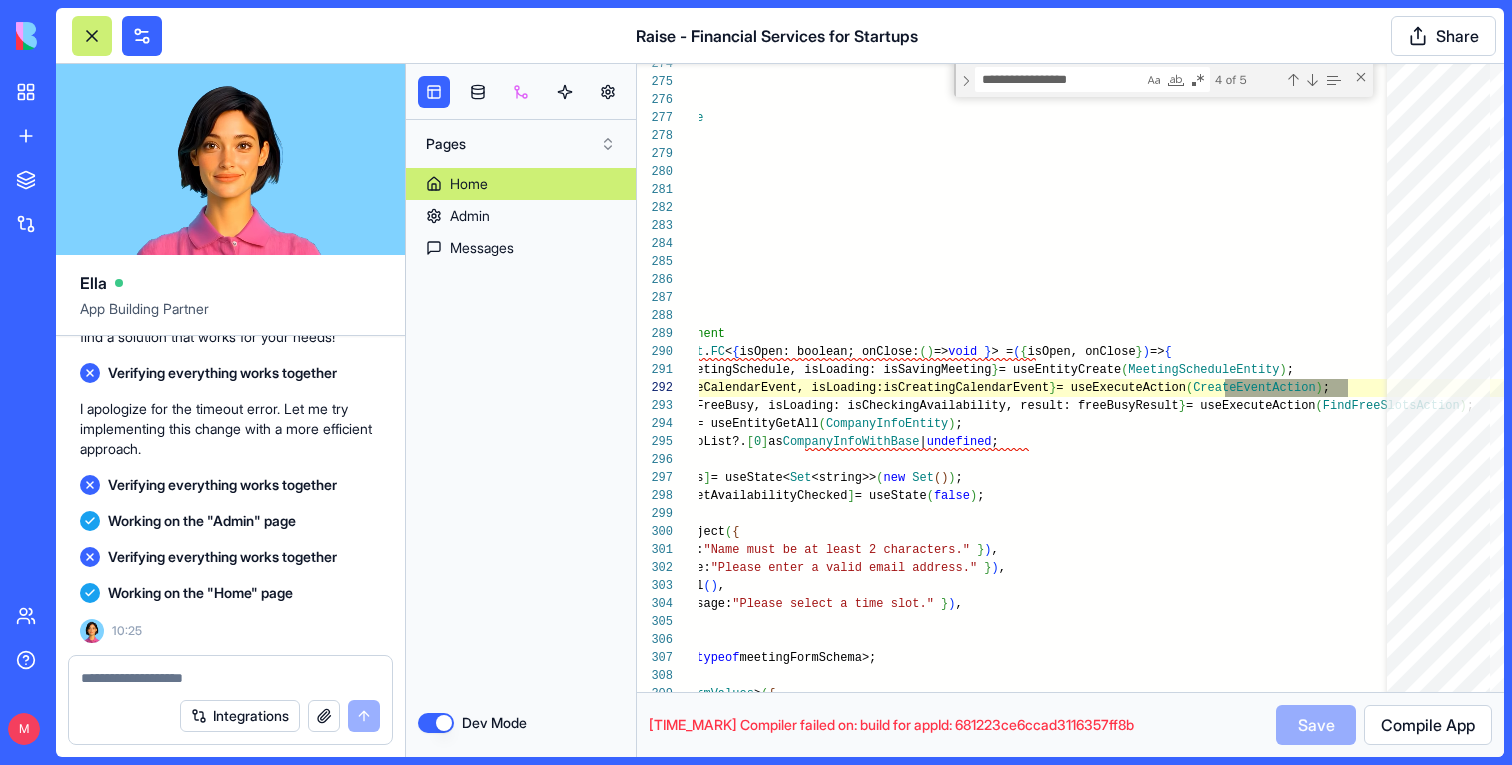 click at bounding box center (521, 92) 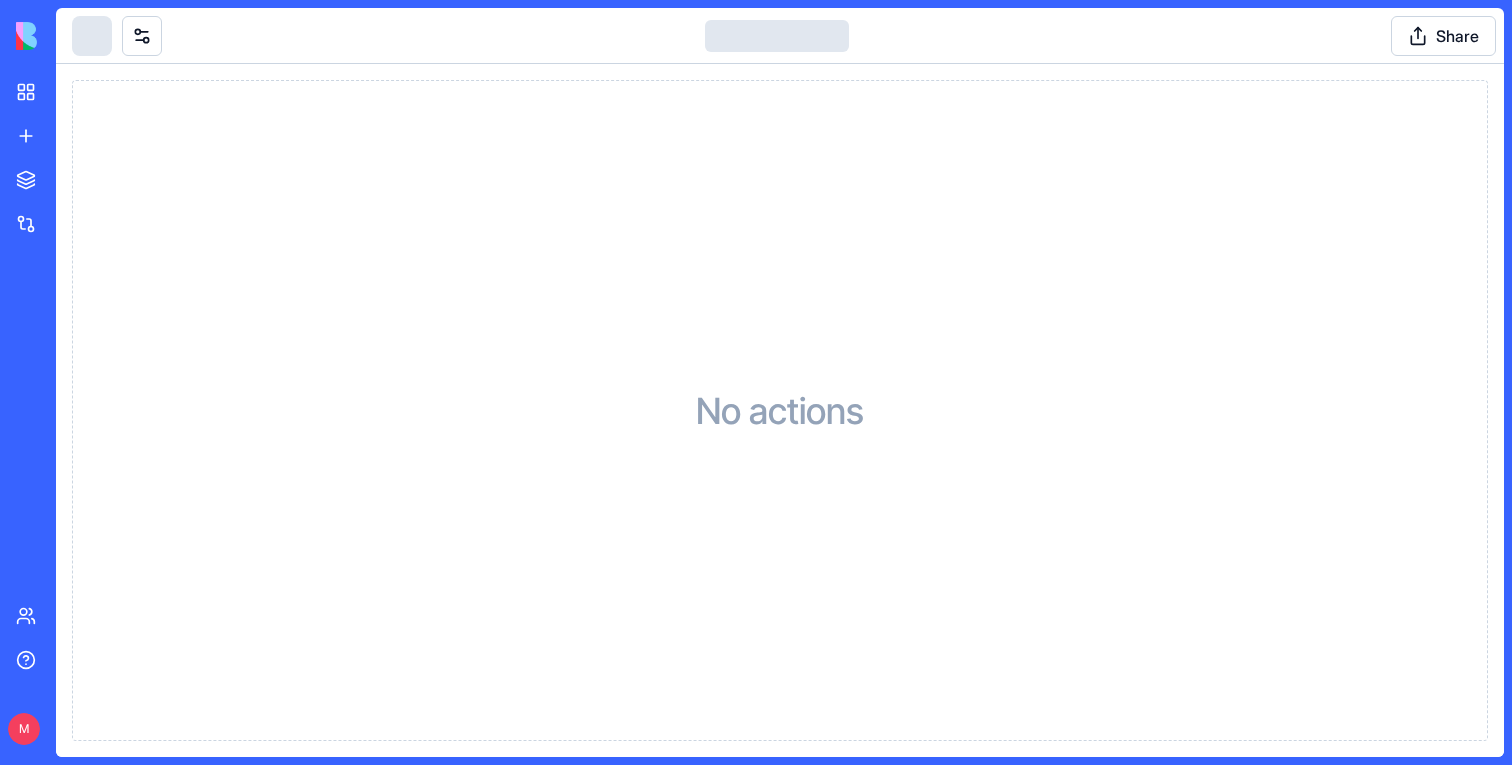 scroll, scrollTop: 0, scrollLeft: 0, axis: both 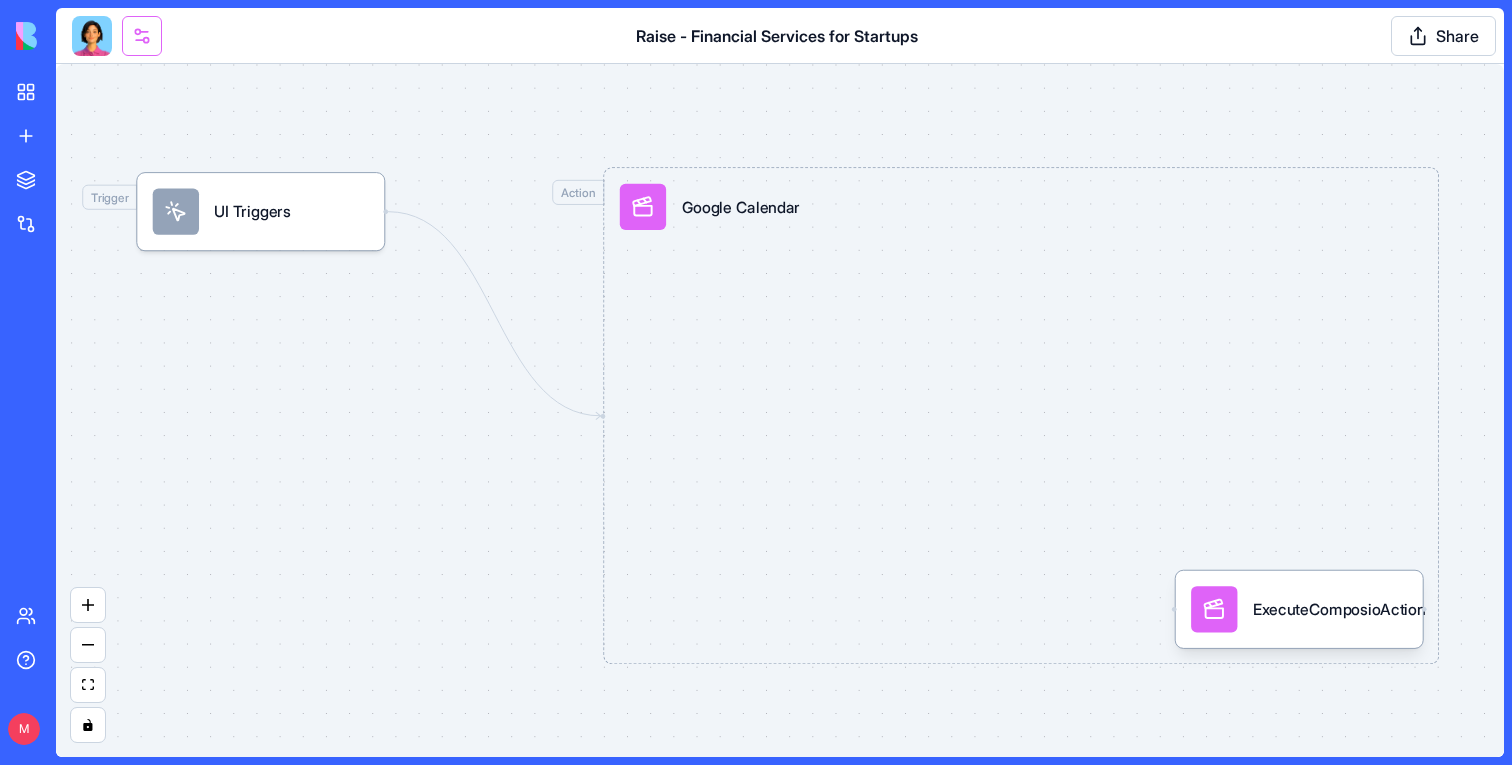 click at bounding box center [142, 36] 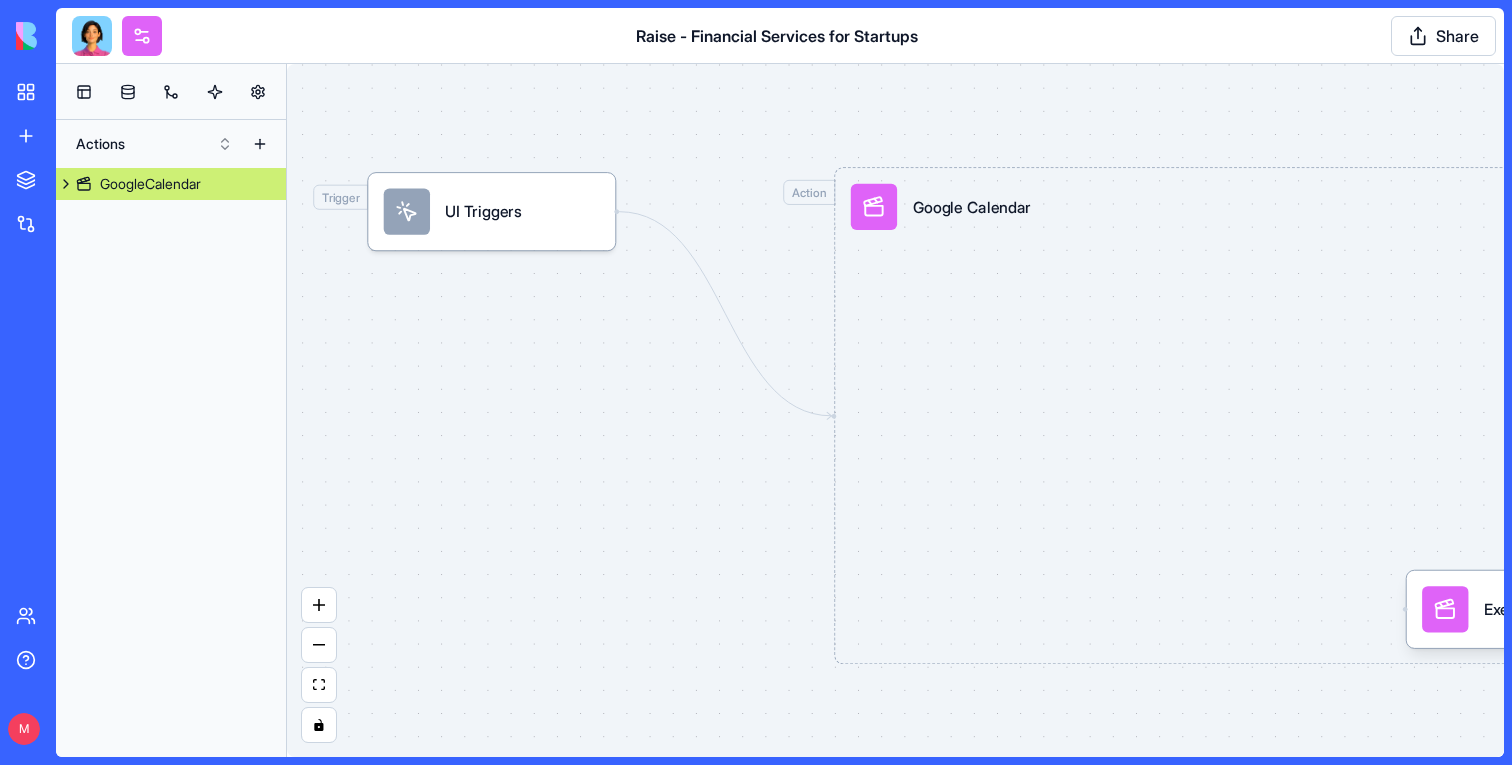 click at bounding box center (66, 184) 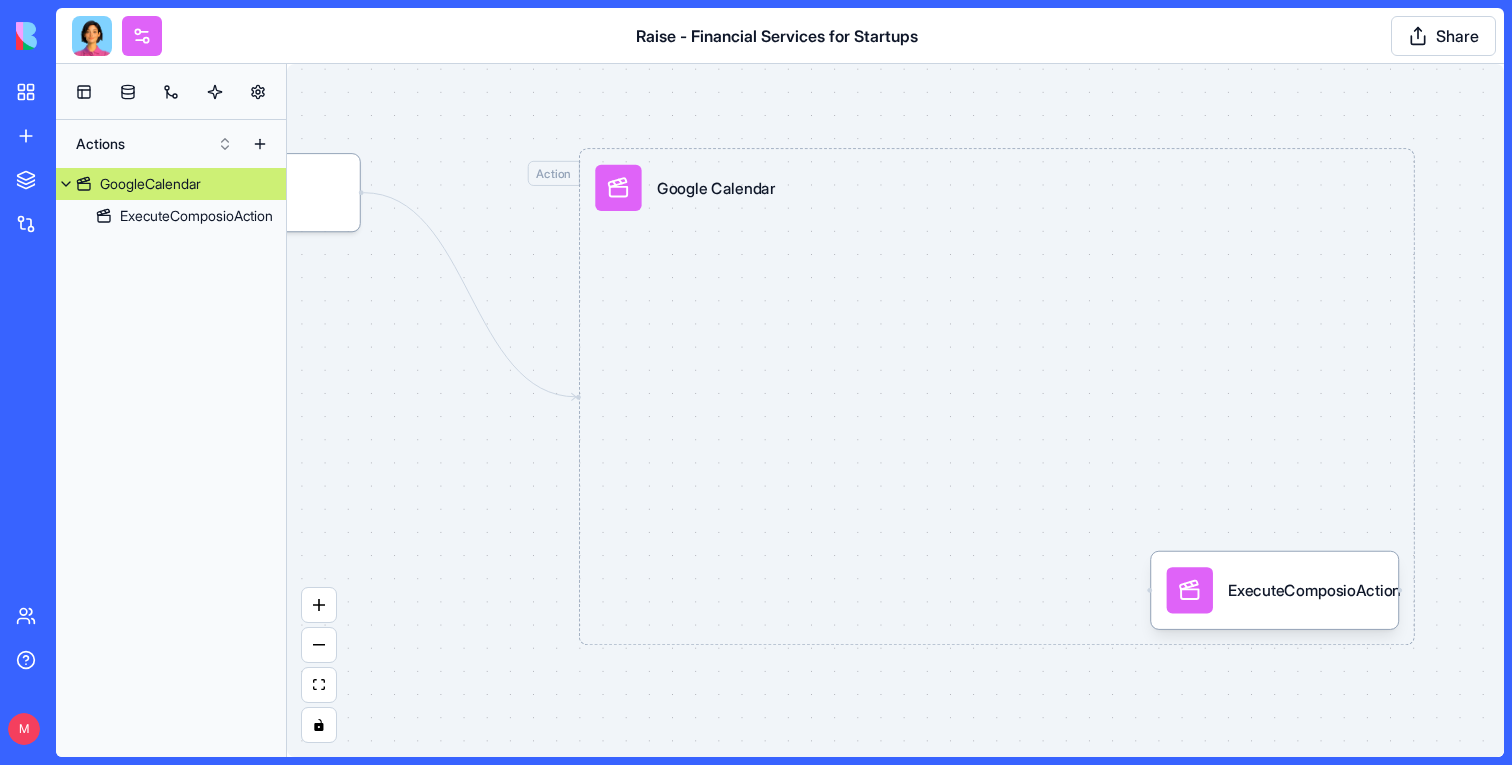 click on "Actions" at bounding box center (171, 144) 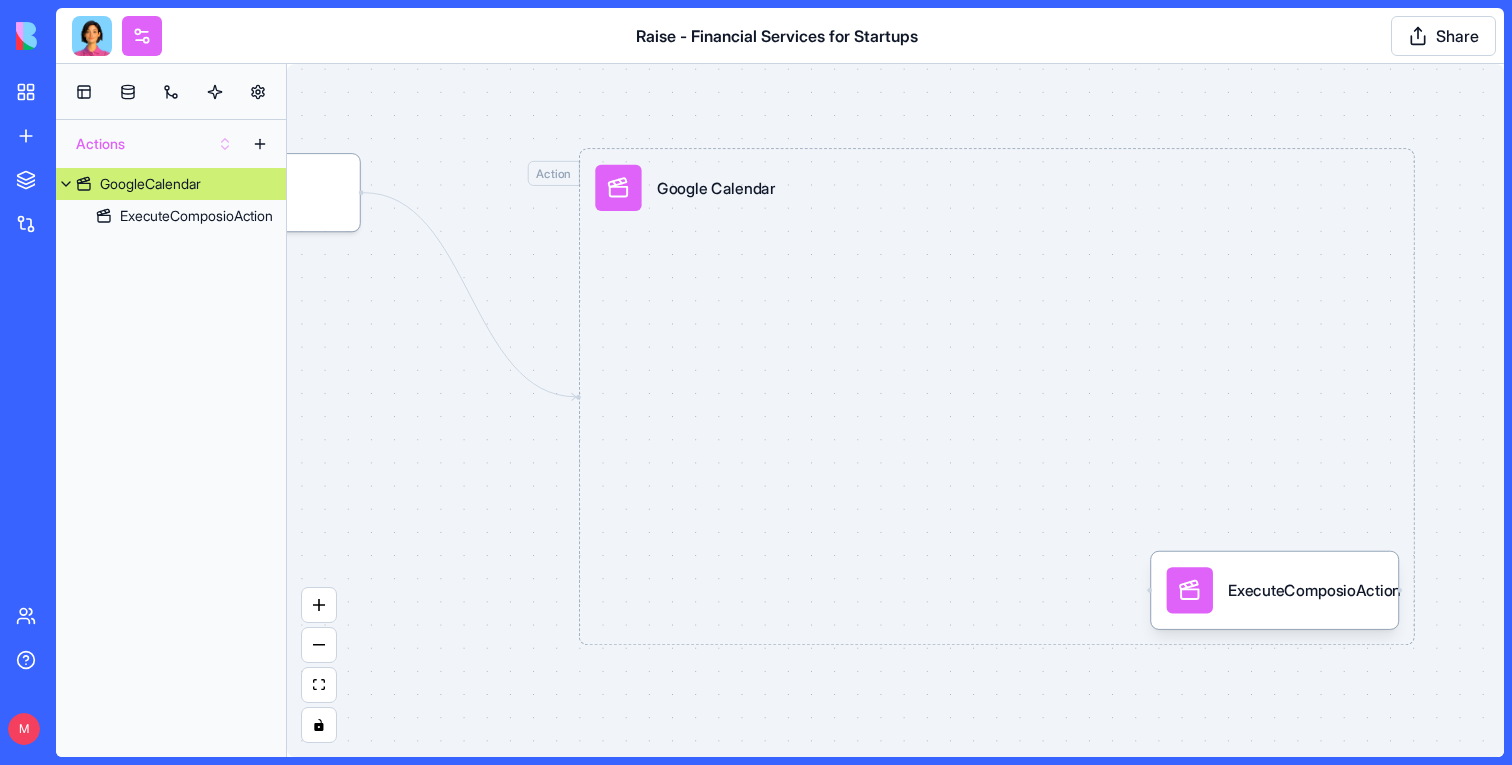 click on "Actions" at bounding box center [154, 144] 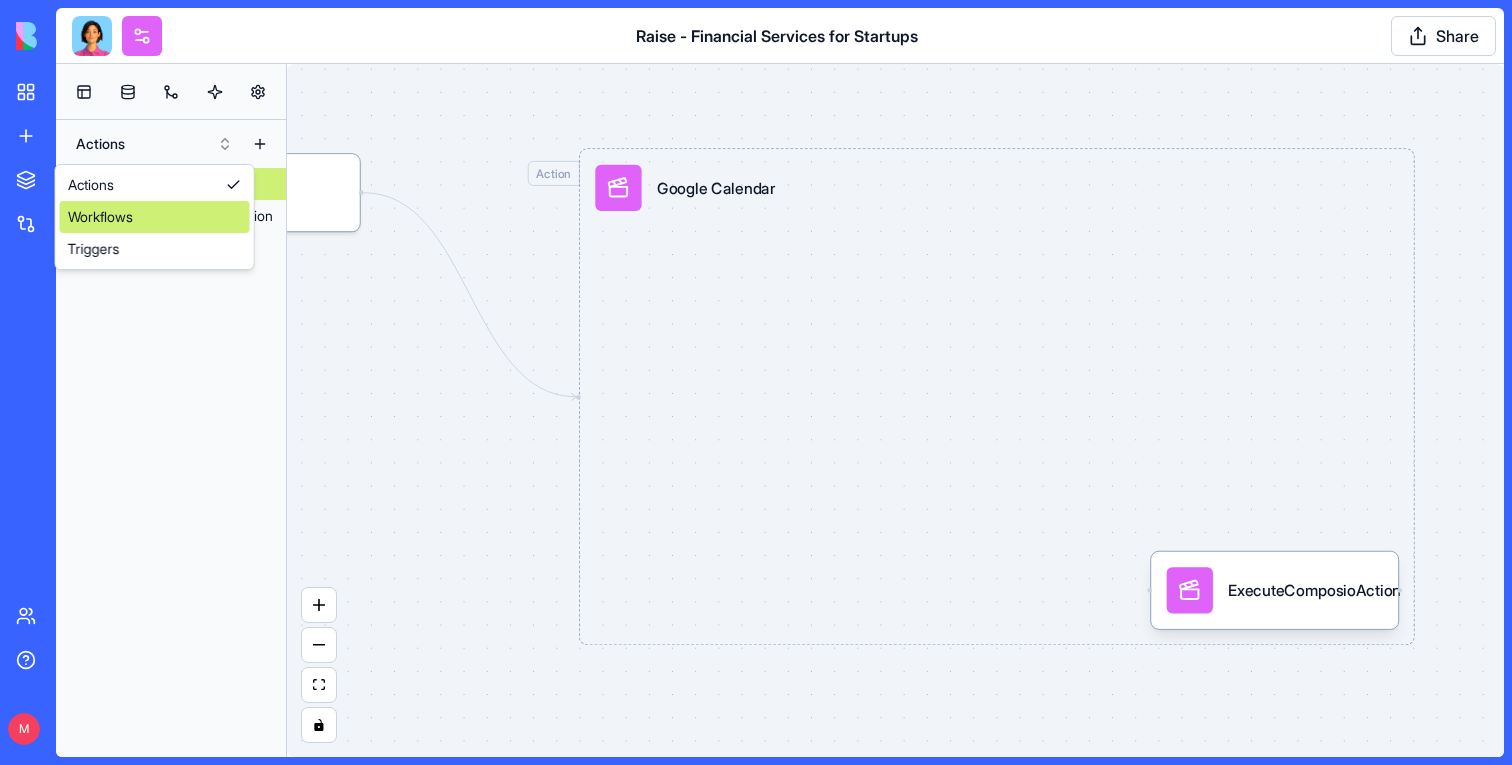 click on "Workflows" at bounding box center (155, 217) 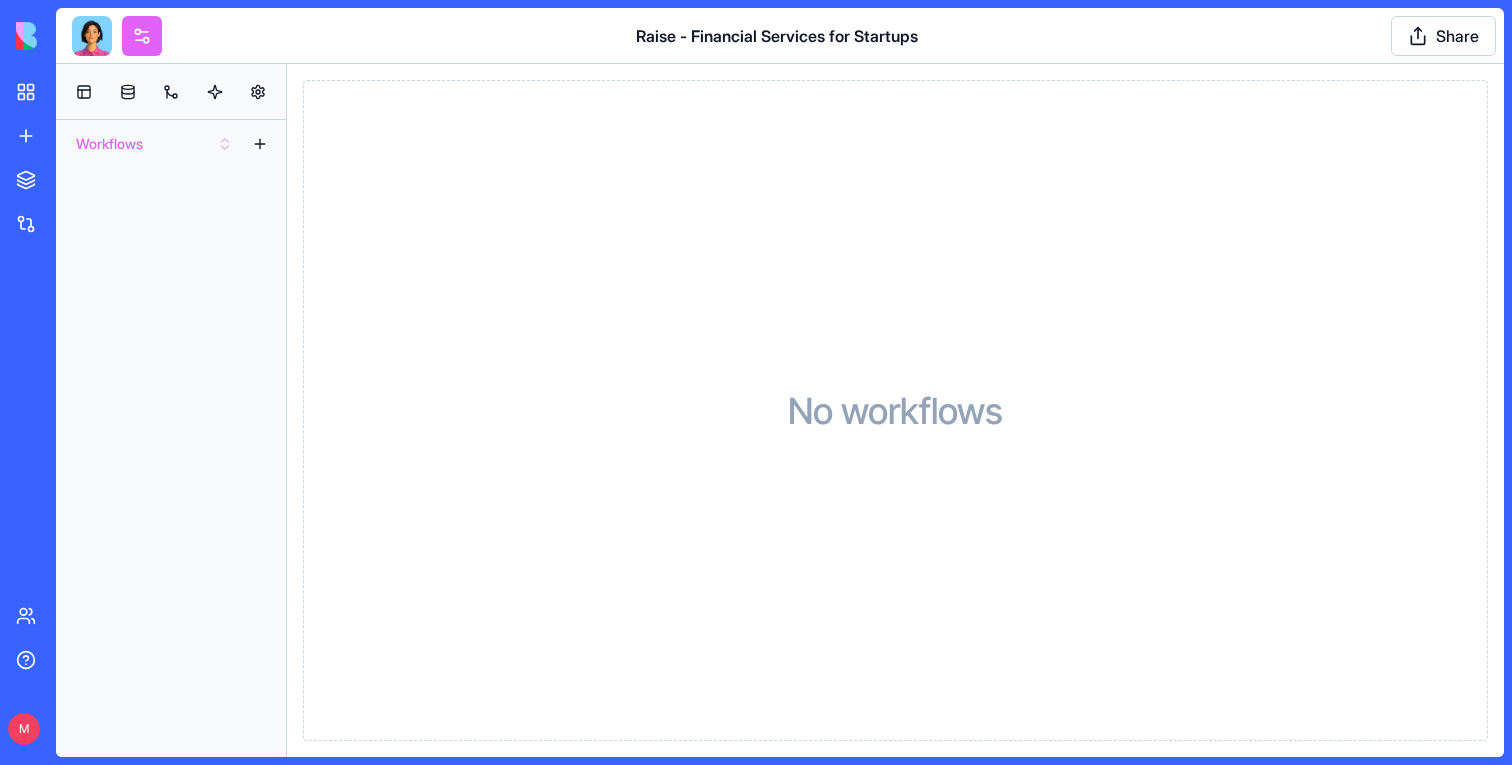 click on "Workflows" at bounding box center (154, 144) 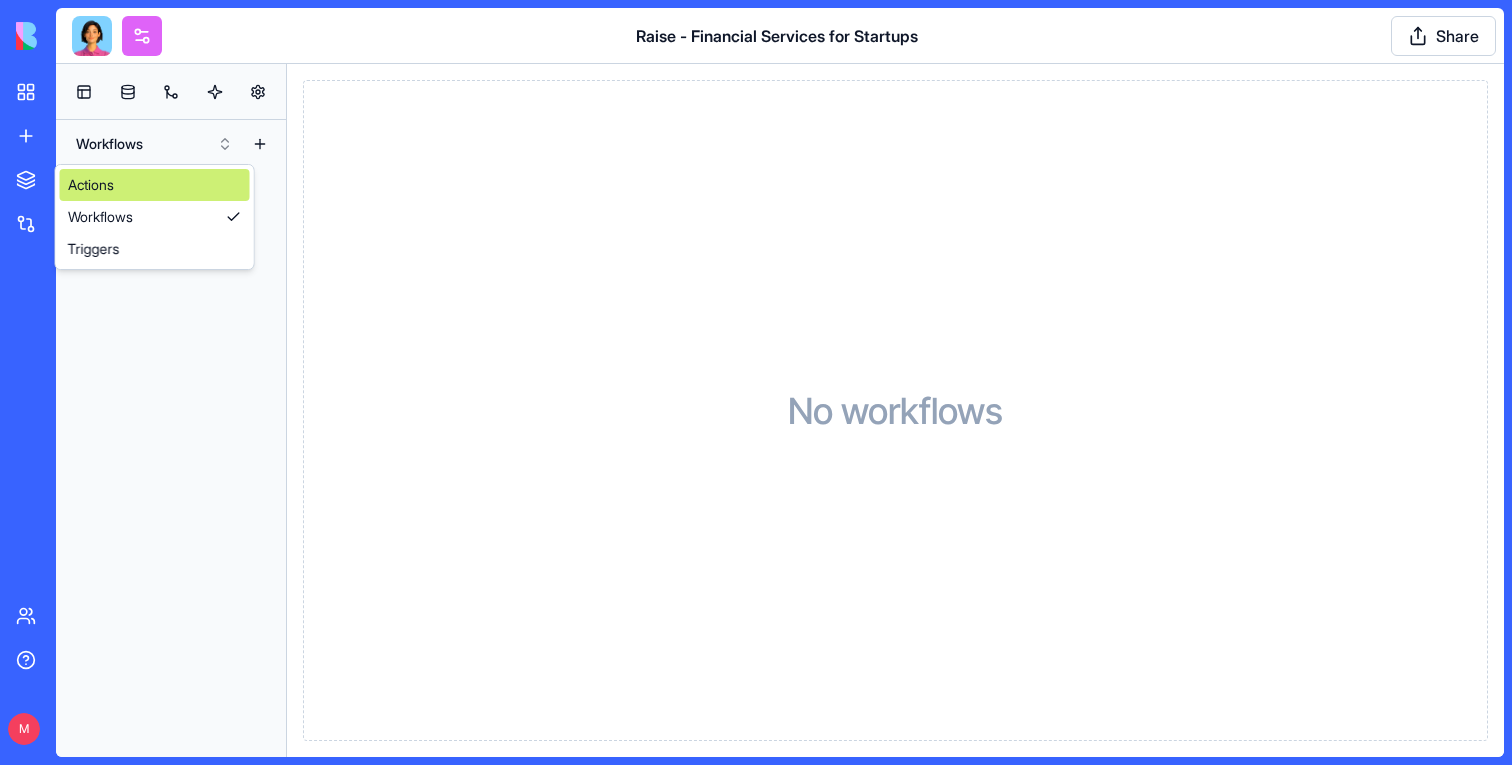 click on "Actions" at bounding box center (155, 185) 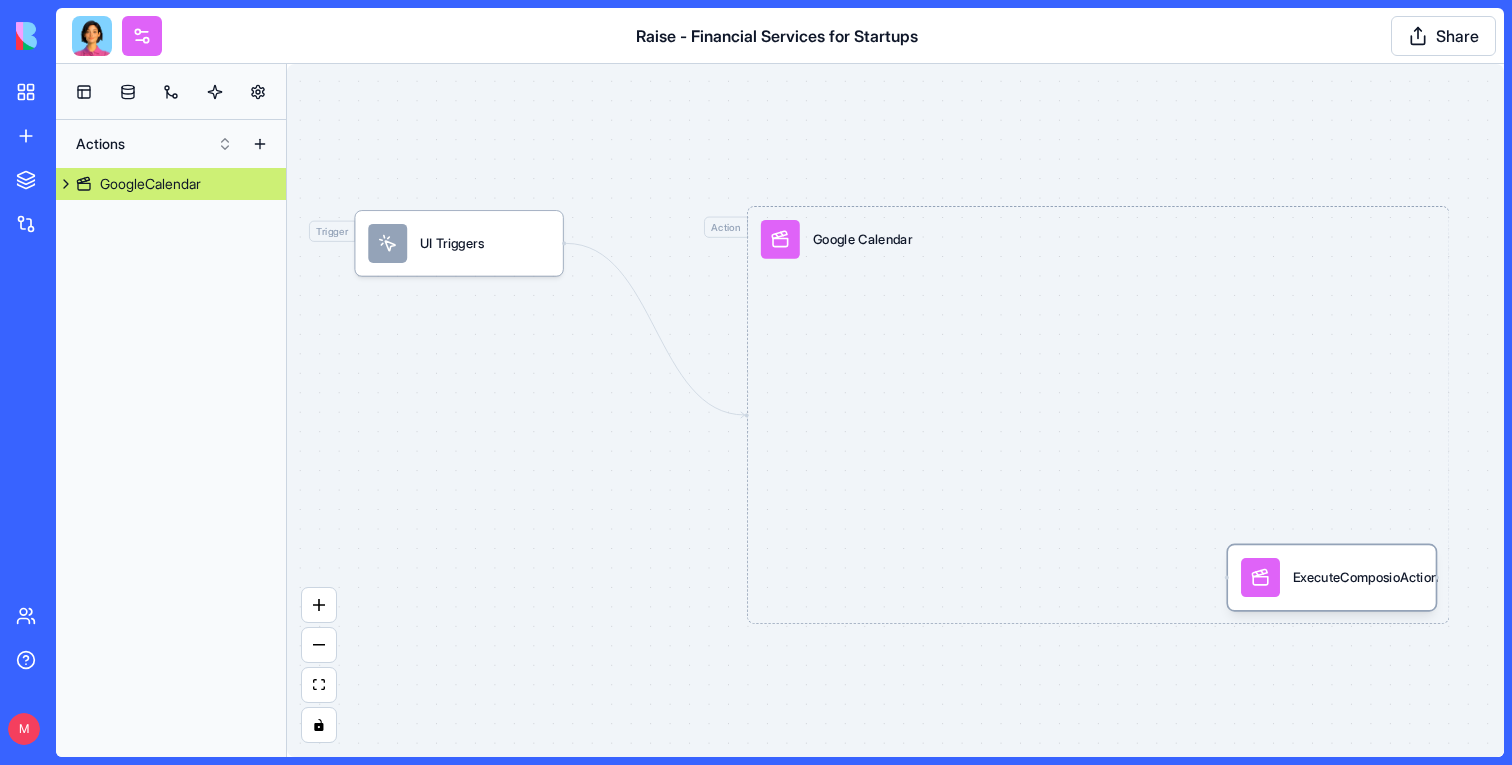click on "ExecuteComposioAction" at bounding box center [1358, 577] 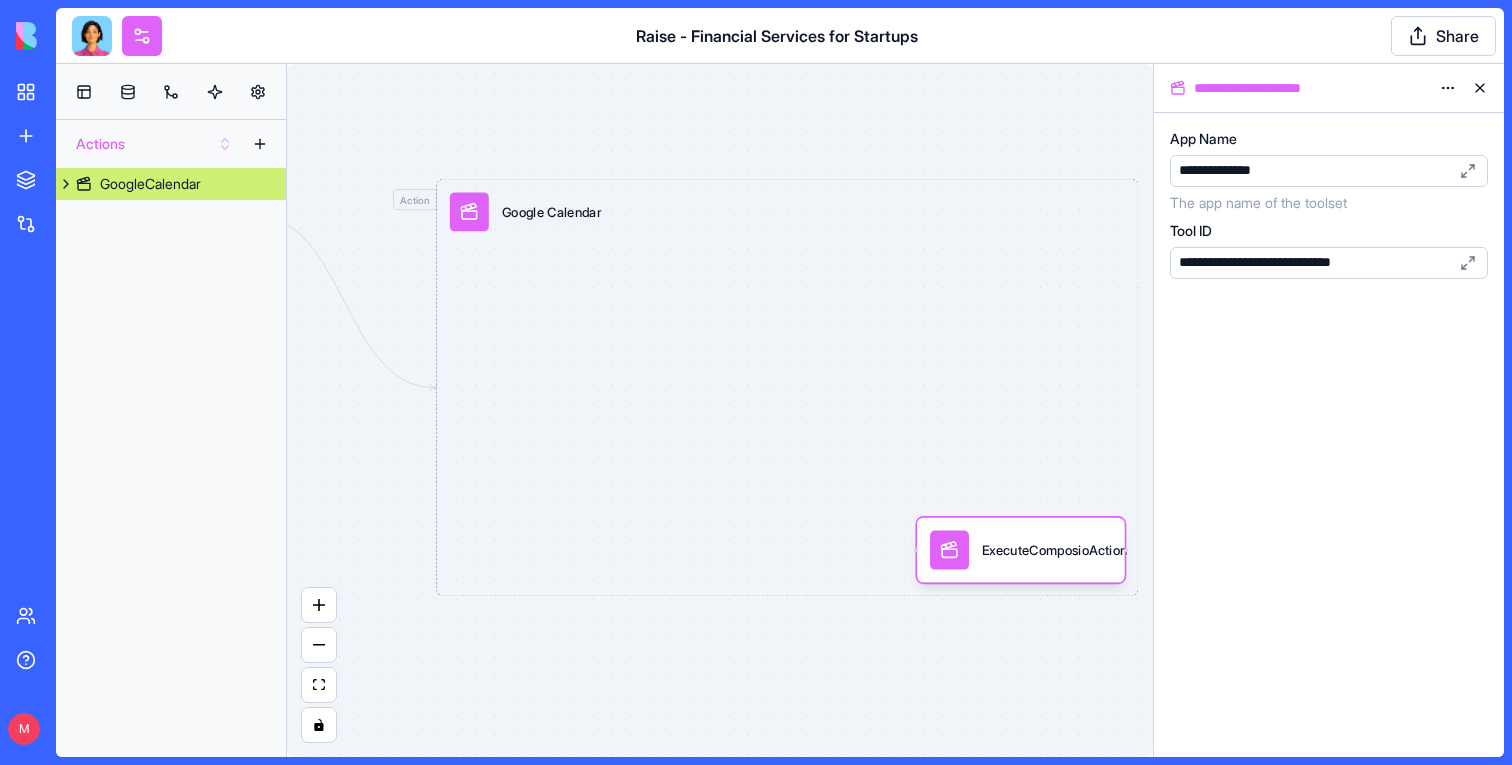 click on "Actions" at bounding box center (154, 144) 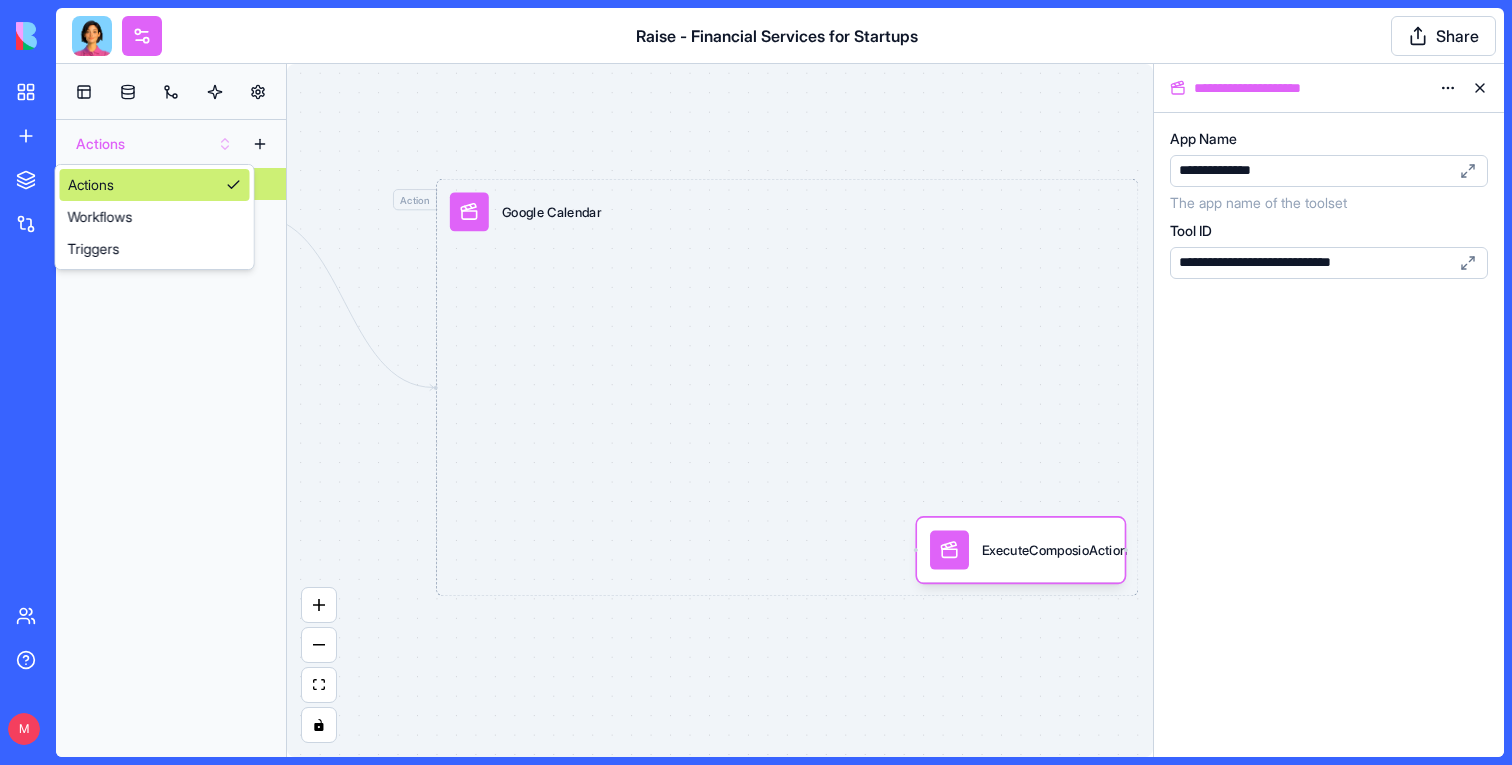click on "Actions" at bounding box center (154, 144) 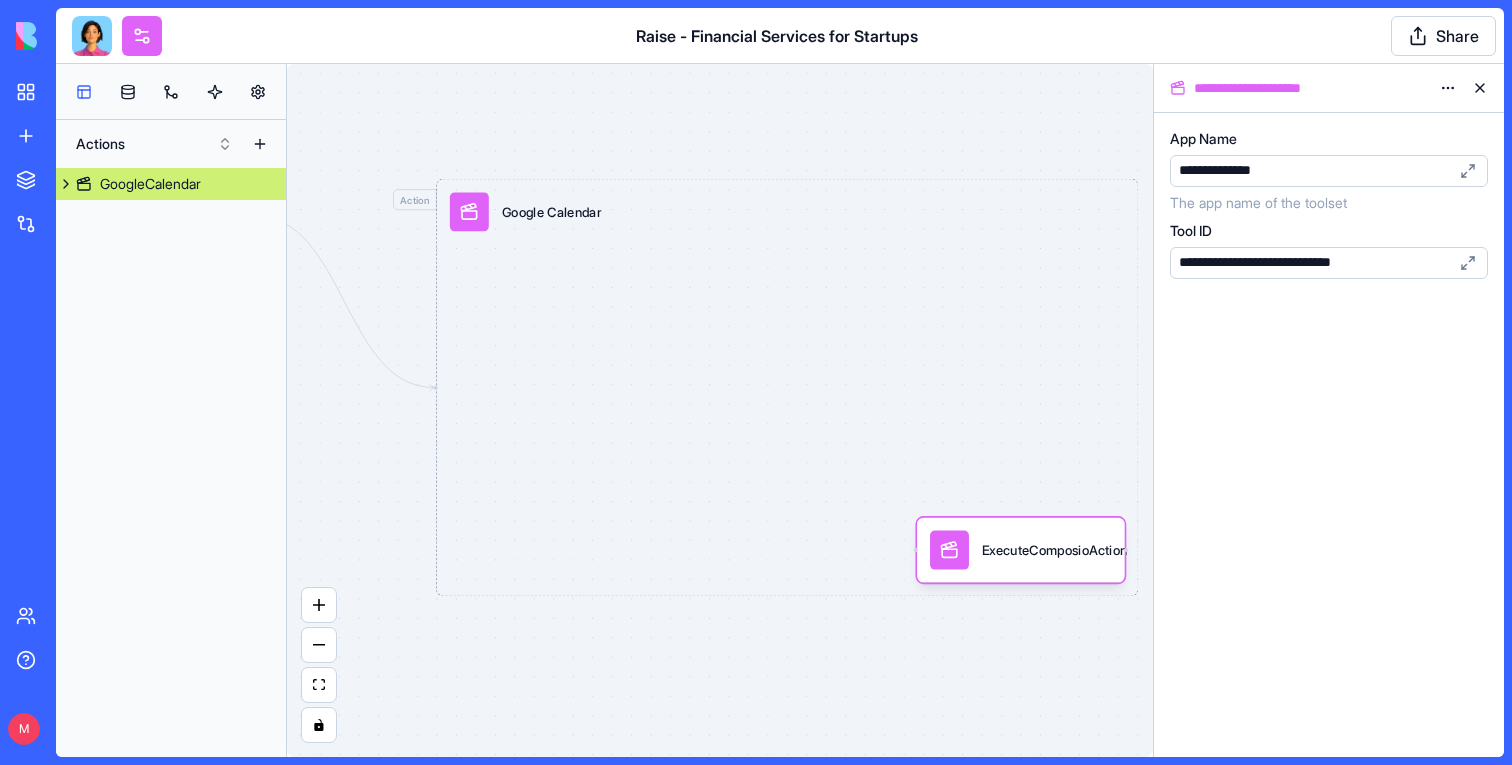 click at bounding box center (84, 92) 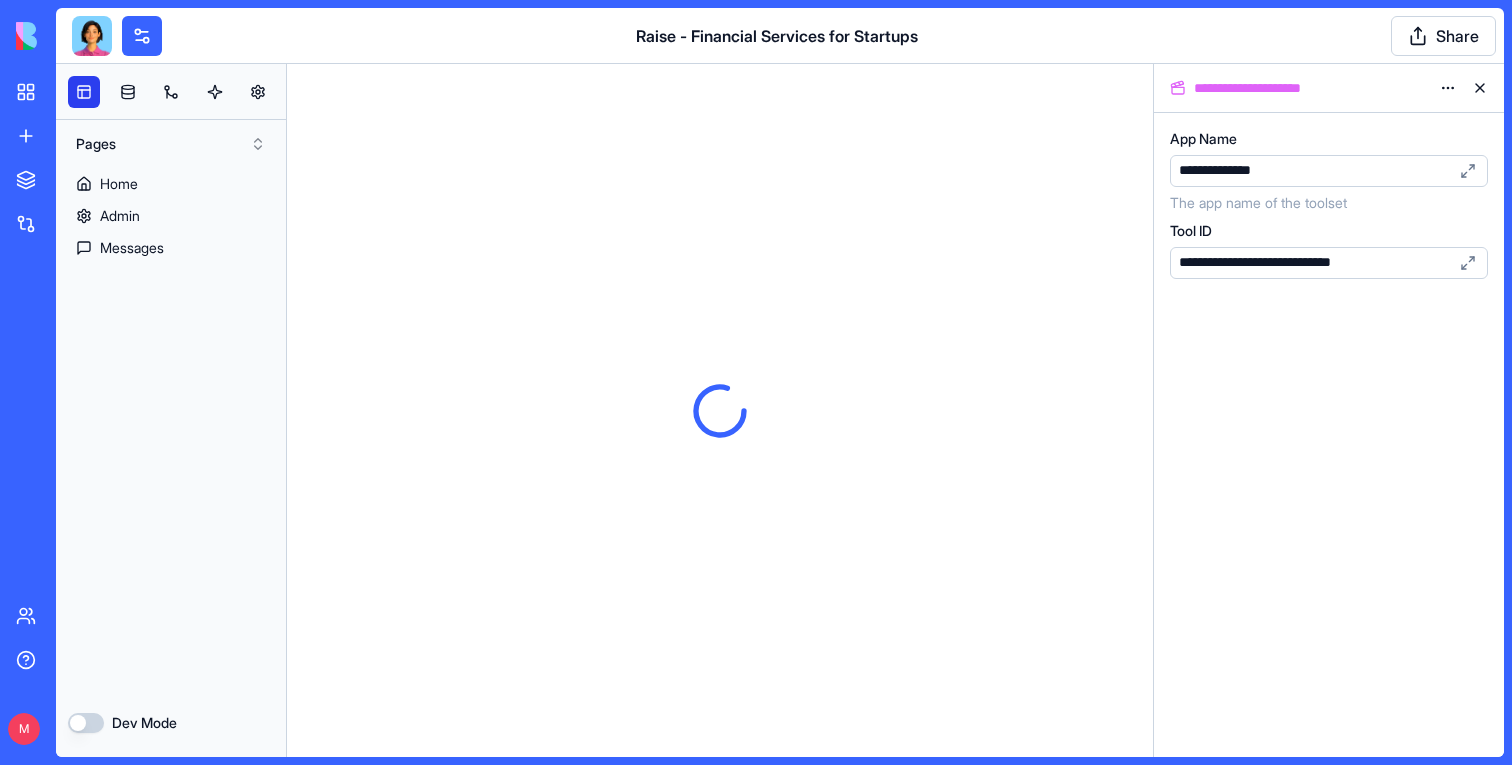 scroll, scrollTop: 0, scrollLeft: 0, axis: both 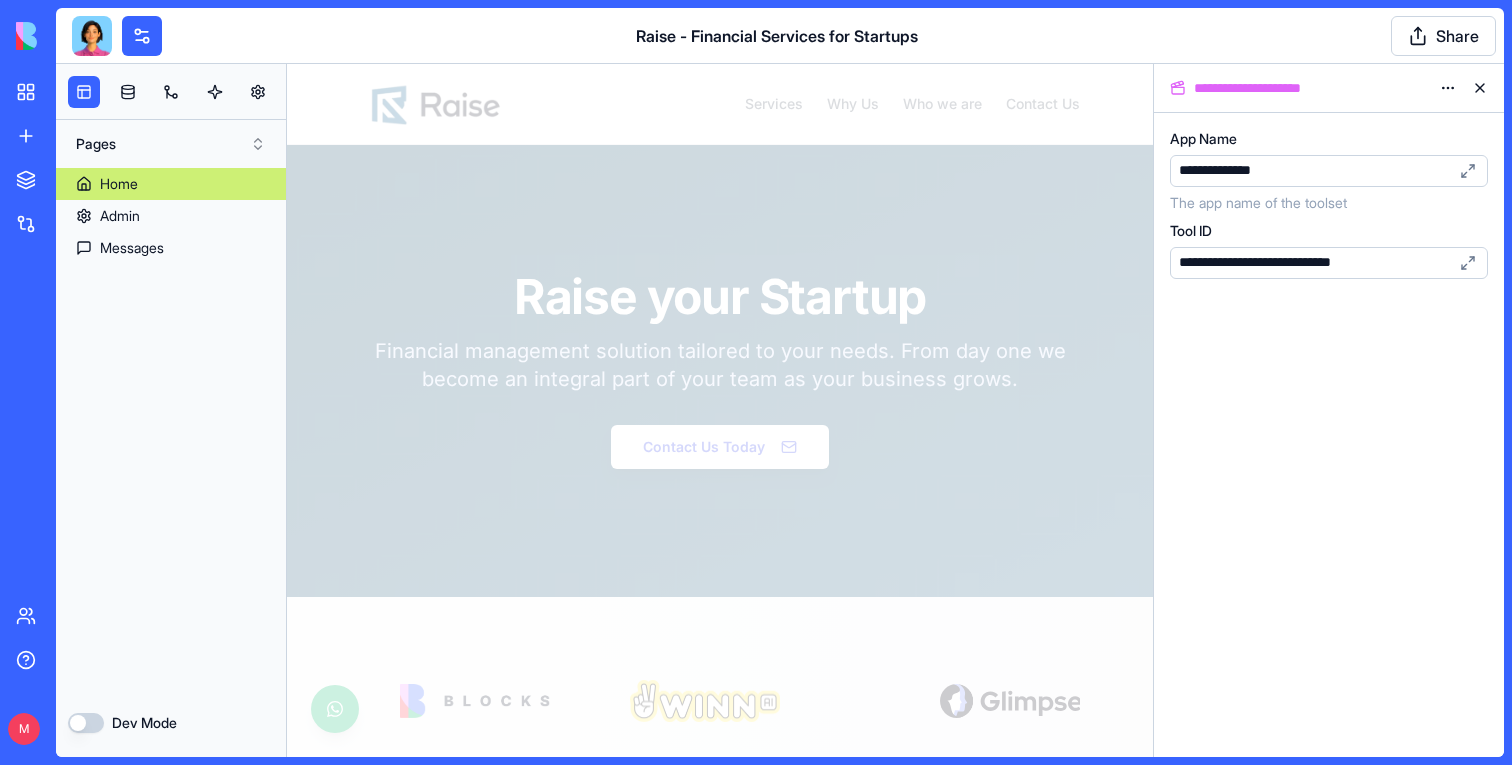 click at bounding box center (92, 36) 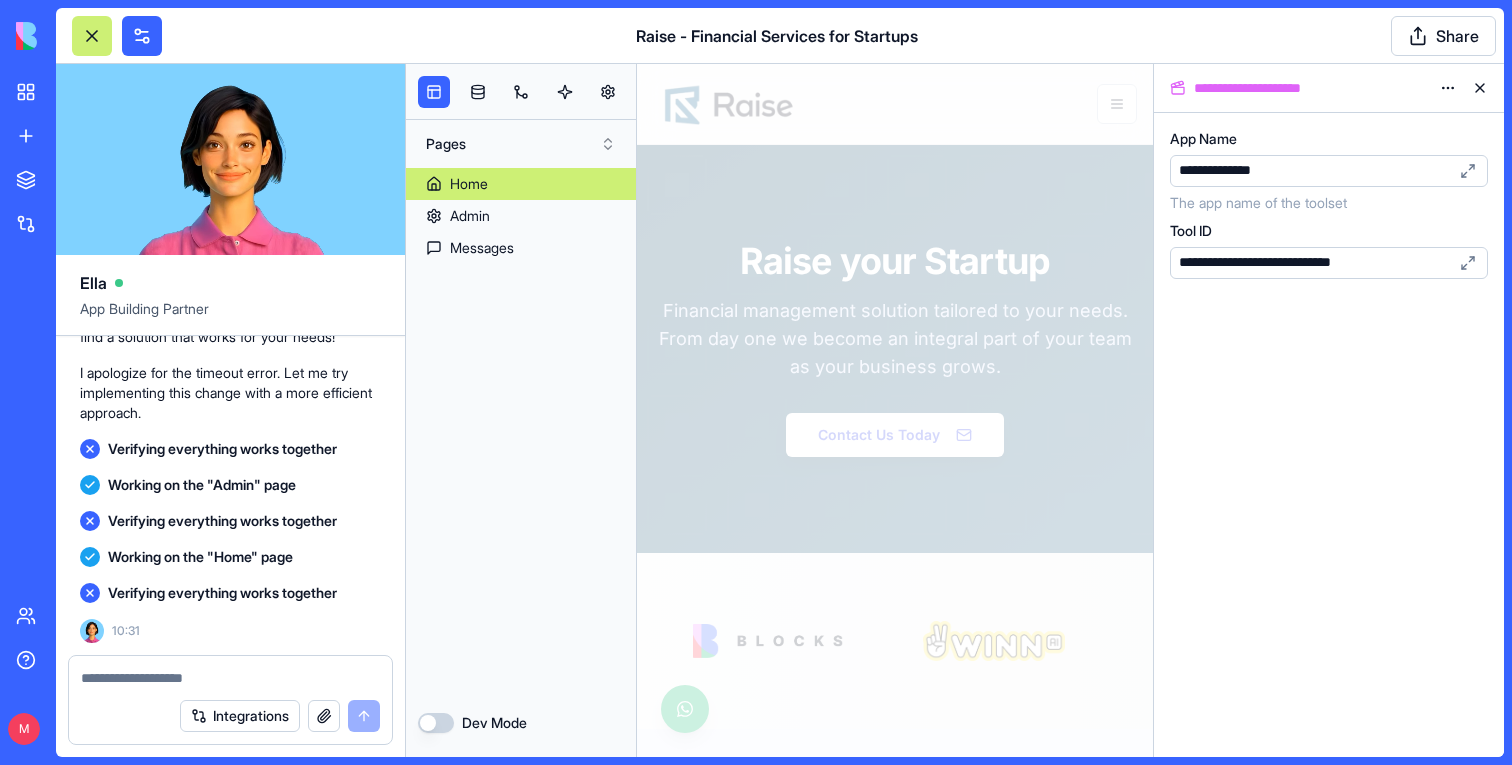 scroll, scrollTop: 198225, scrollLeft: 0, axis: vertical 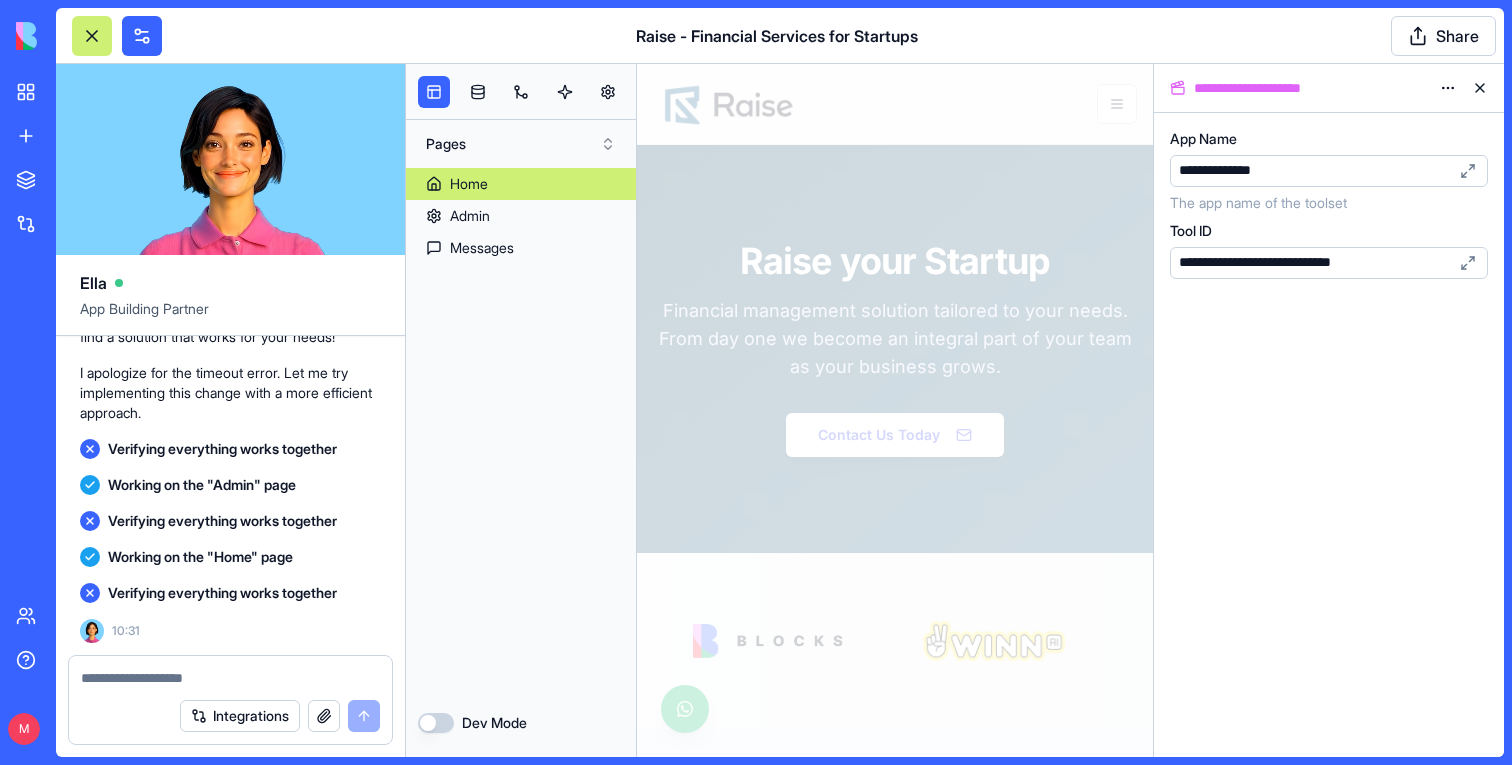 click on "Undo" at bounding box center (278, -677) 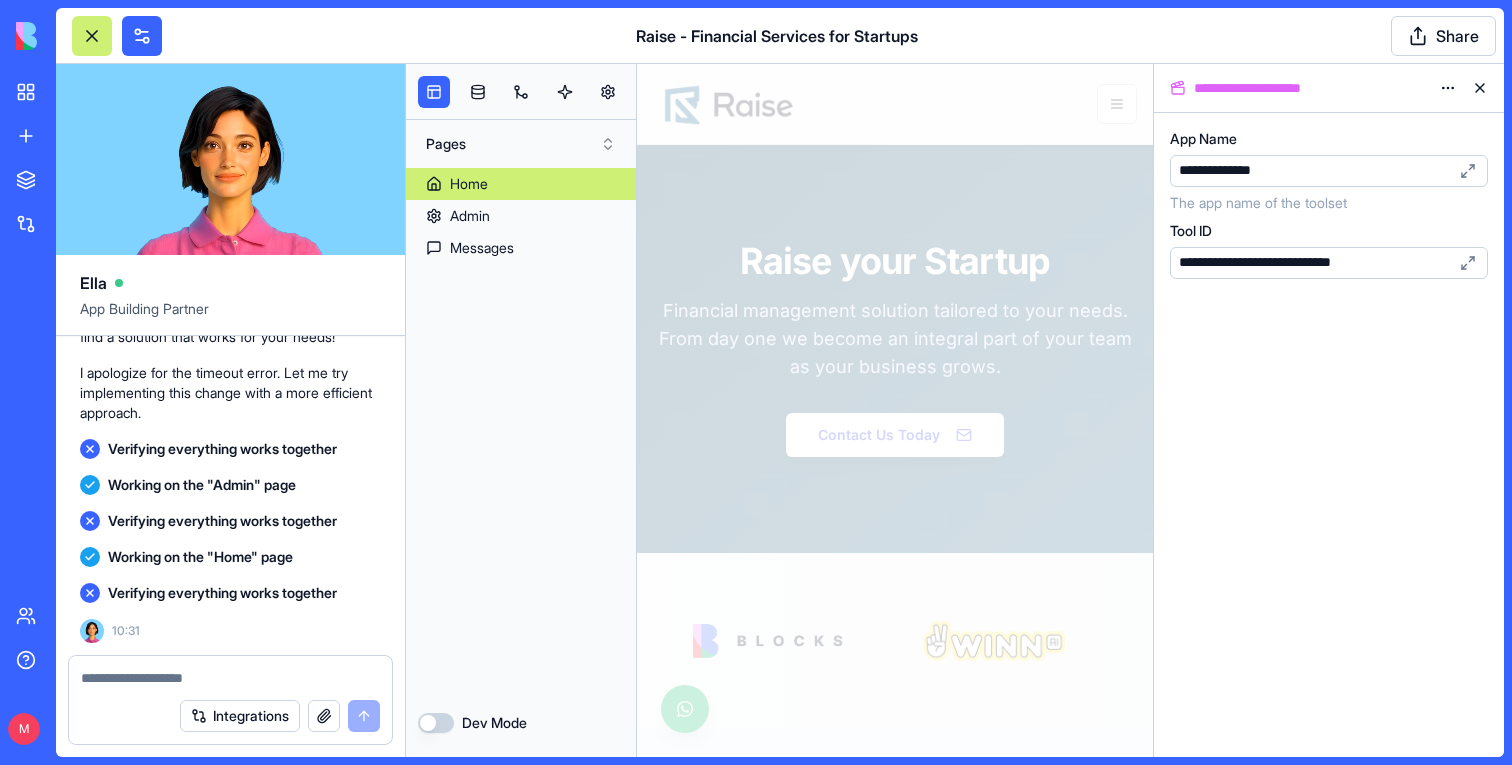 scroll, scrollTop: 199398, scrollLeft: 0, axis: vertical 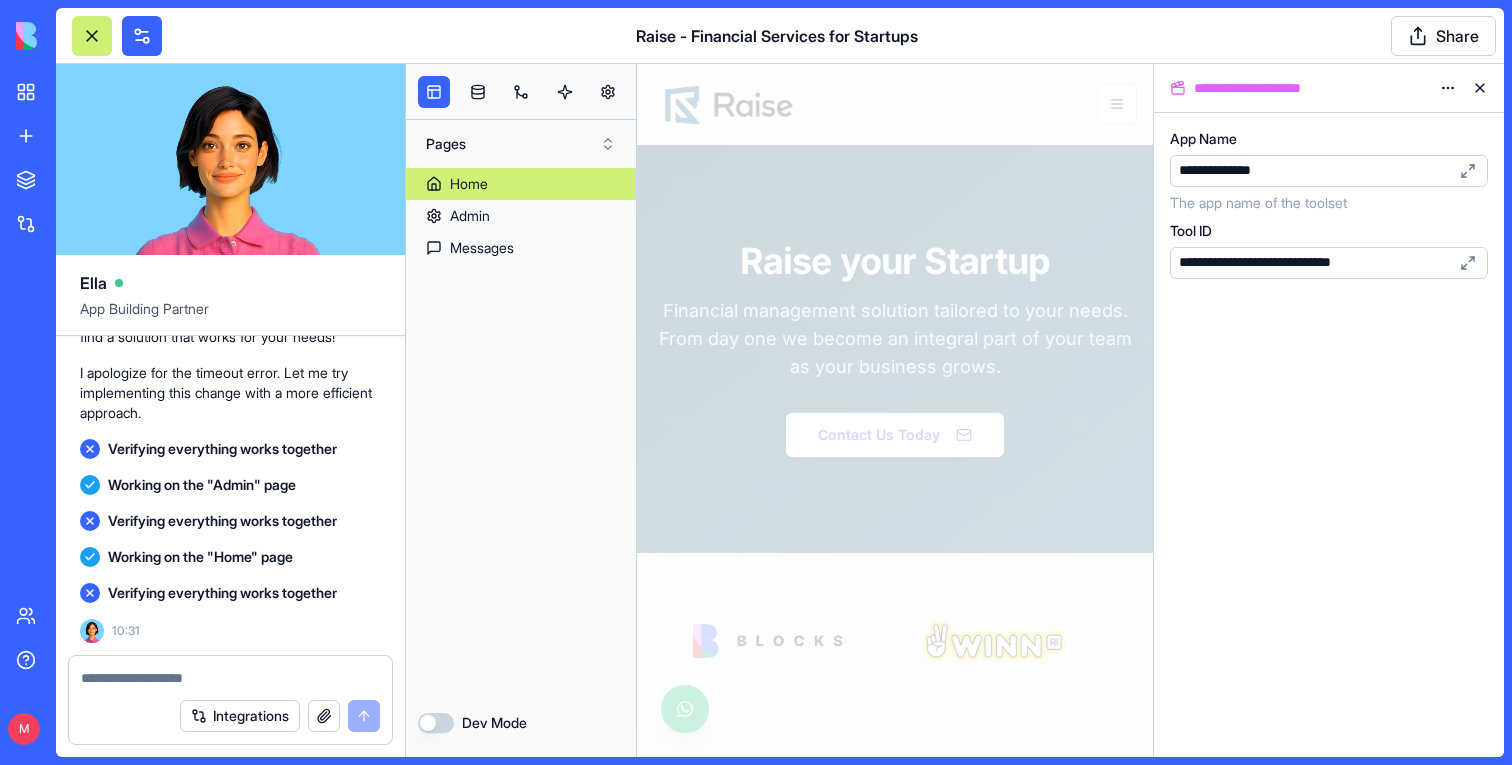 click on "Dev Mode" at bounding box center (436, 723) 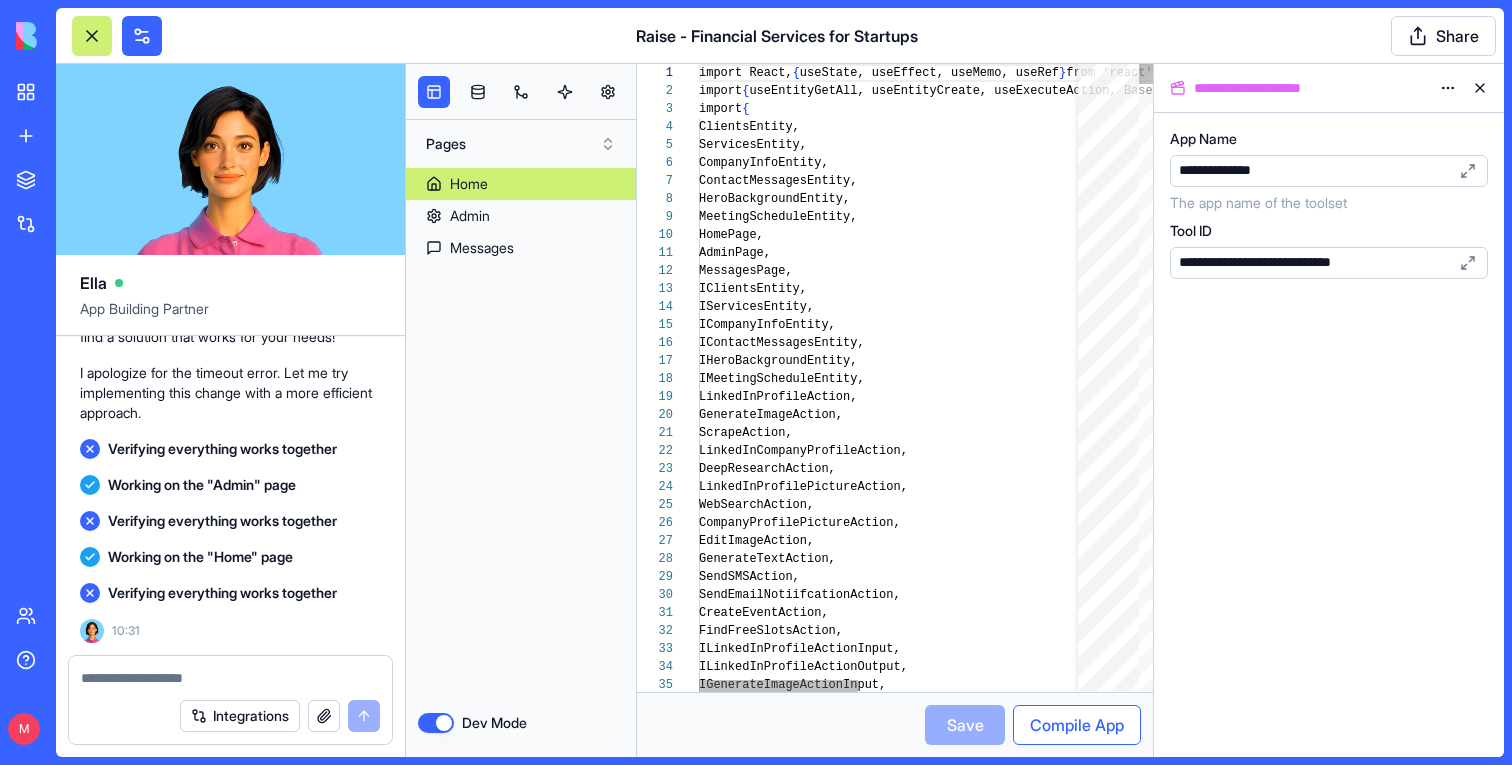 scroll, scrollTop: 180, scrollLeft: 0, axis: vertical 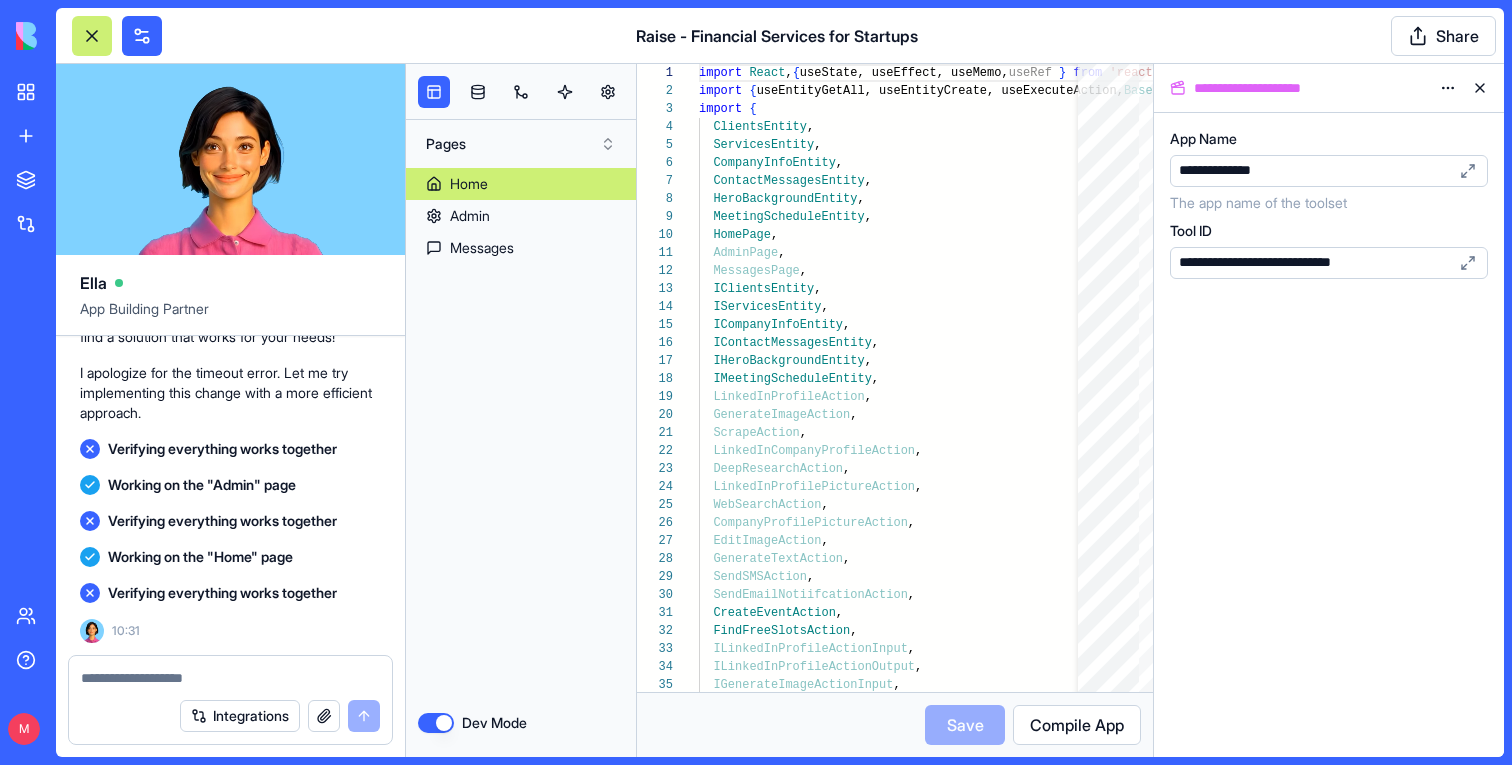 click at bounding box center (1480, 88) 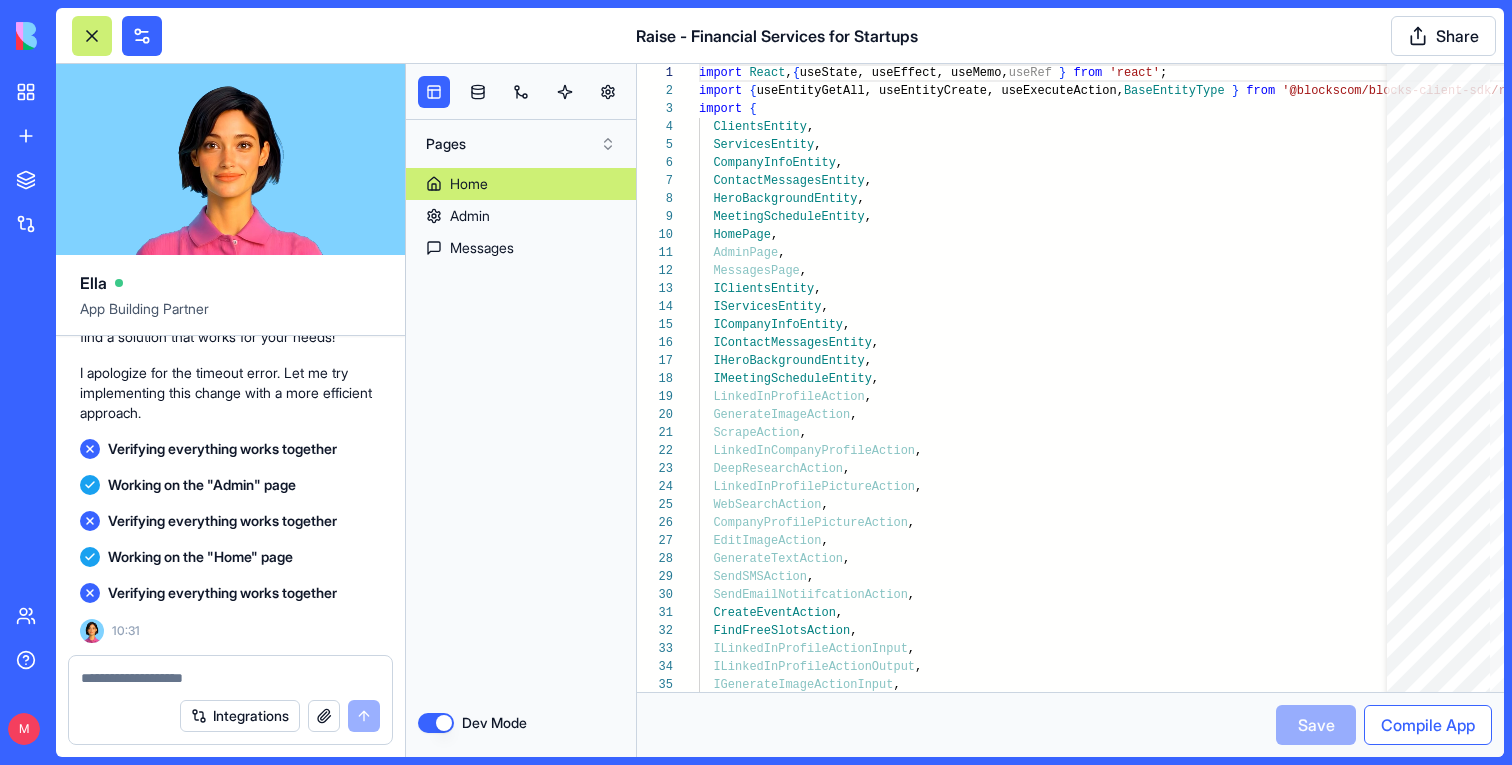 click on "Compile App" at bounding box center [1428, 725] 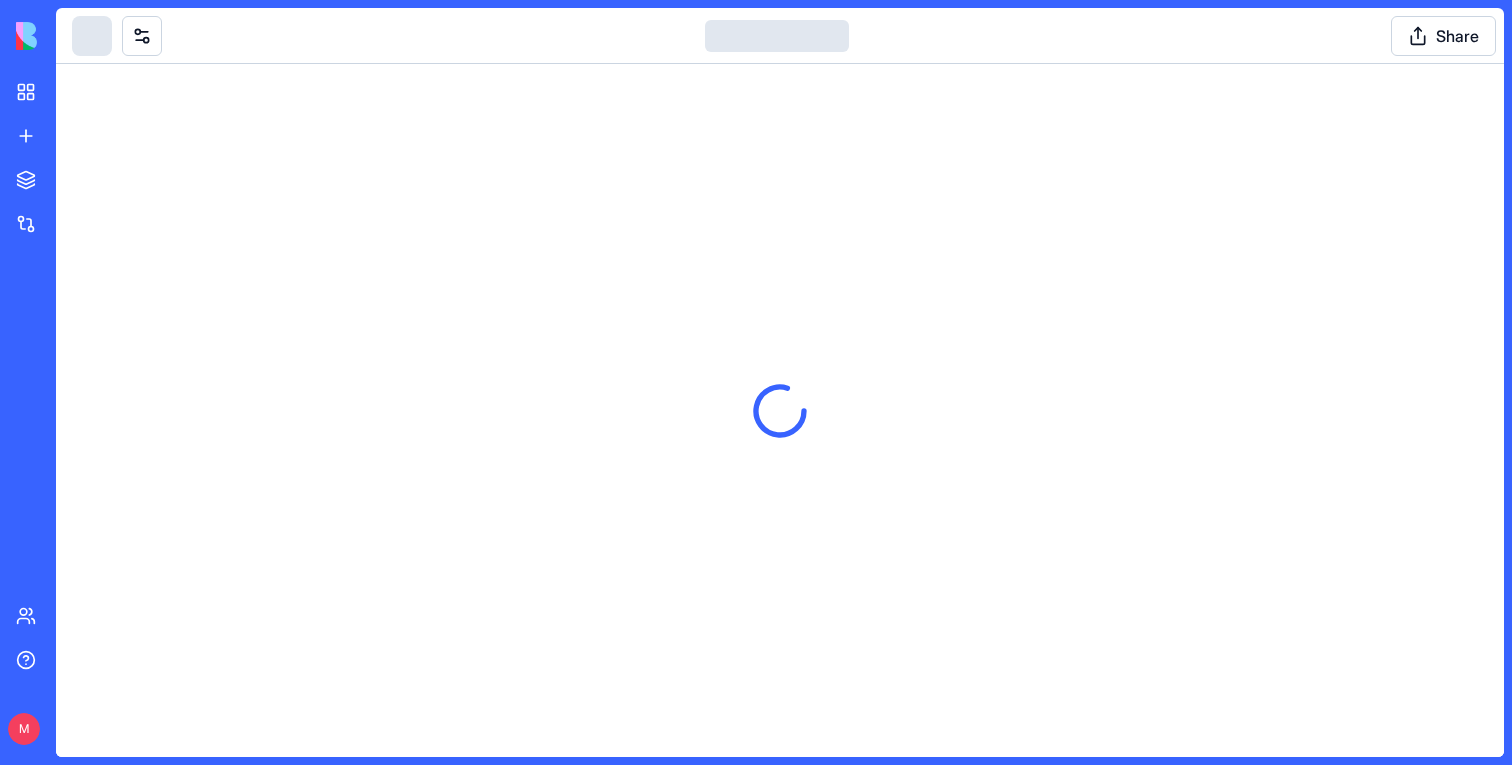 scroll, scrollTop: 0, scrollLeft: 0, axis: both 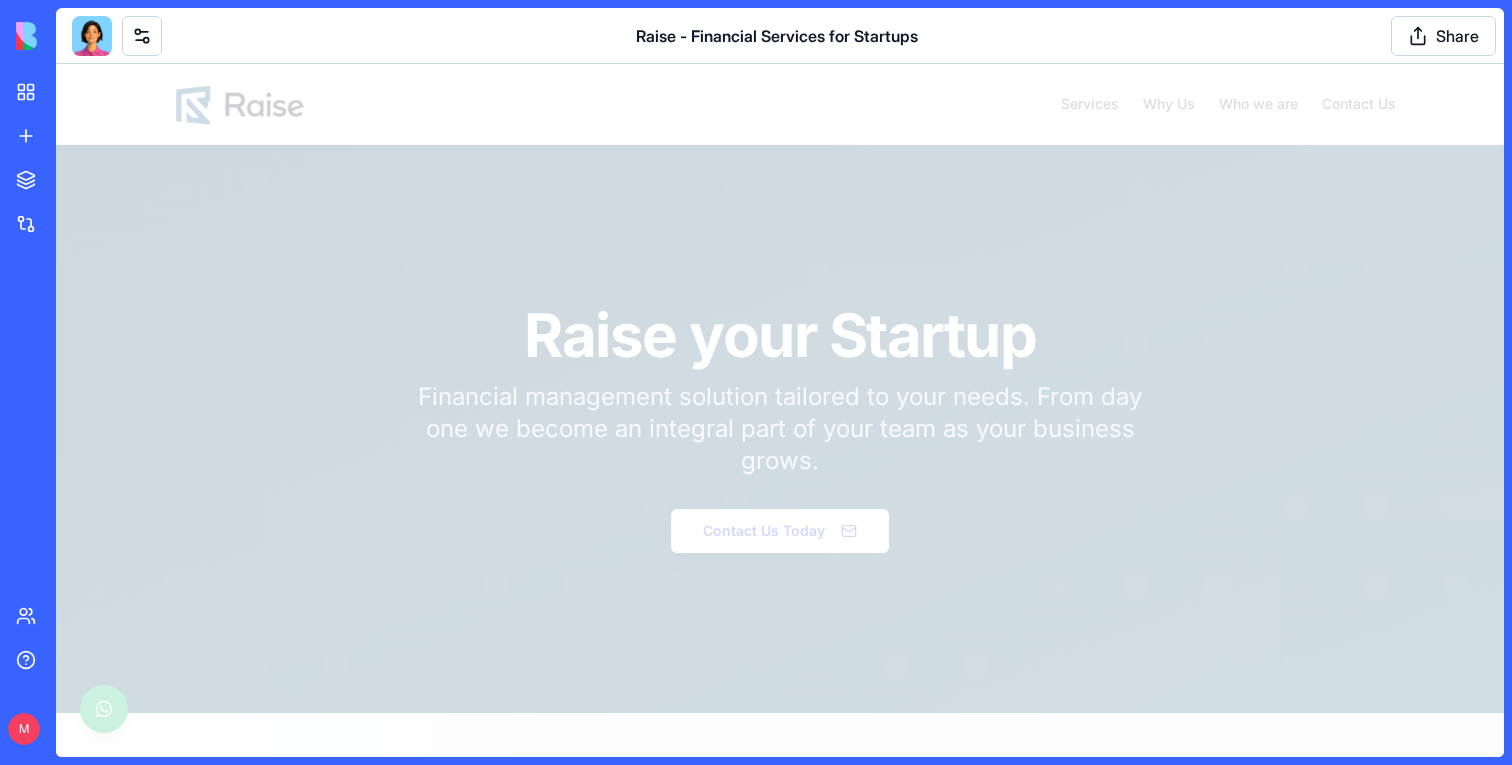 click on "Raise - Financial Services for Startups Share" at bounding box center (780, 36) 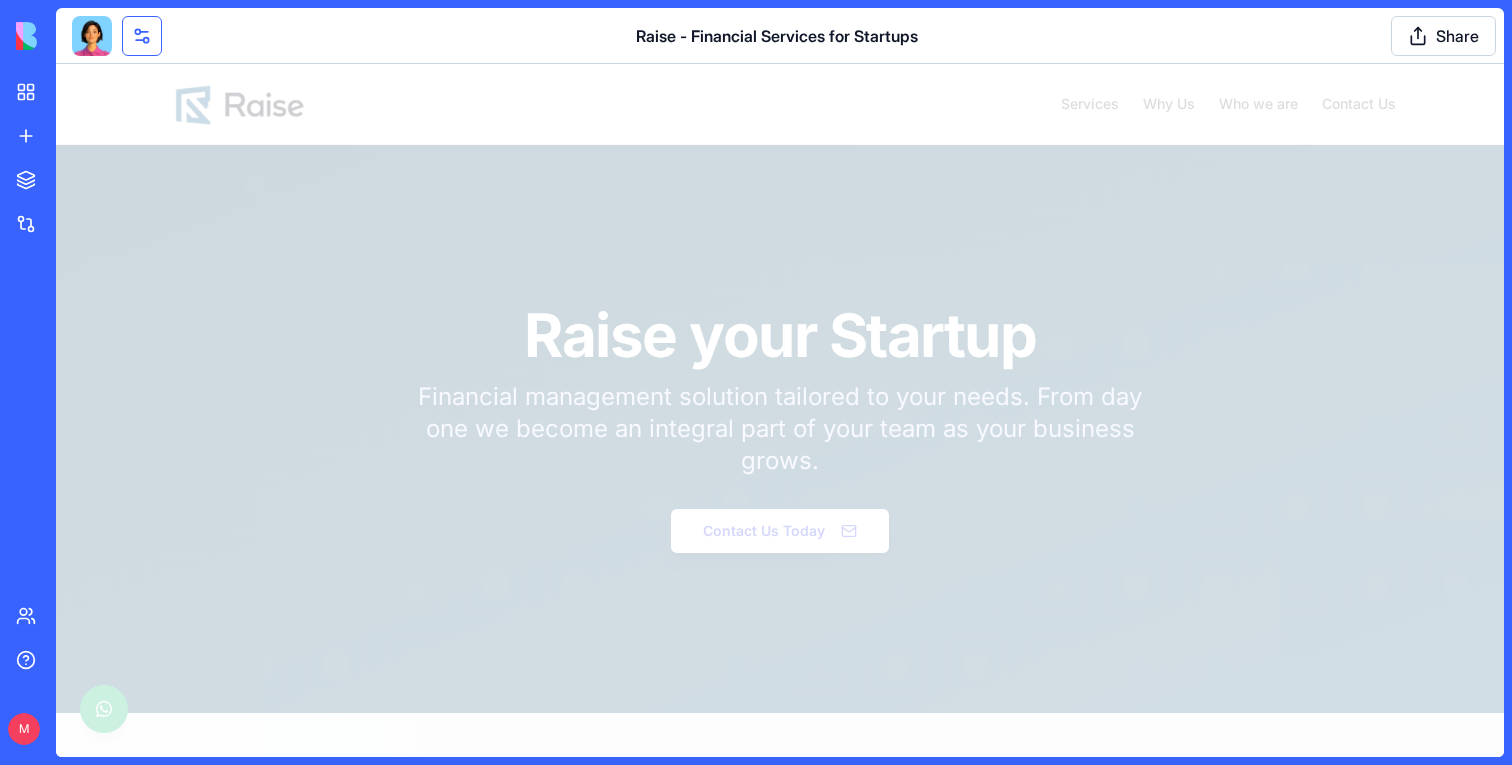click at bounding box center (142, 36) 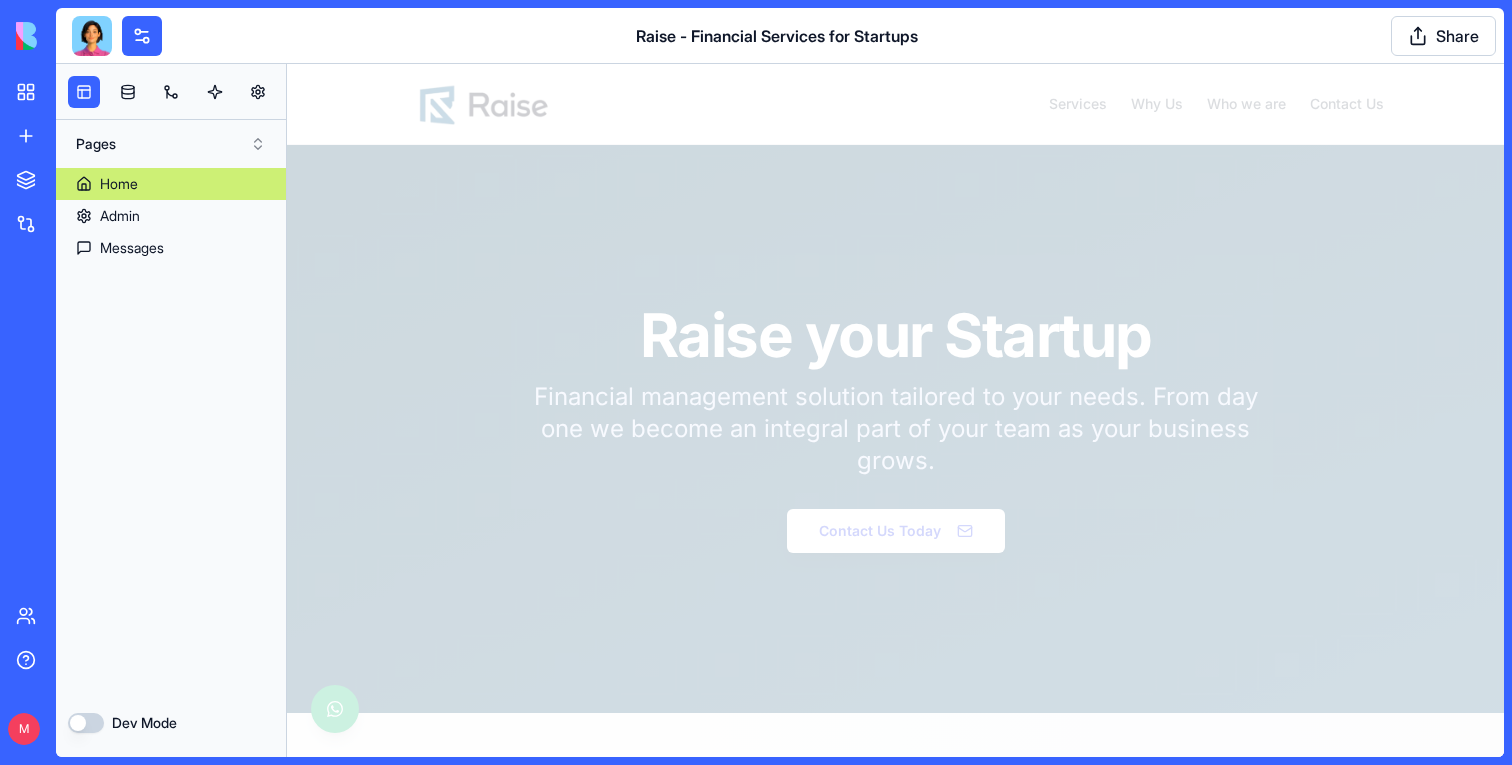 click on "Dev Mode" at bounding box center (86, 723) 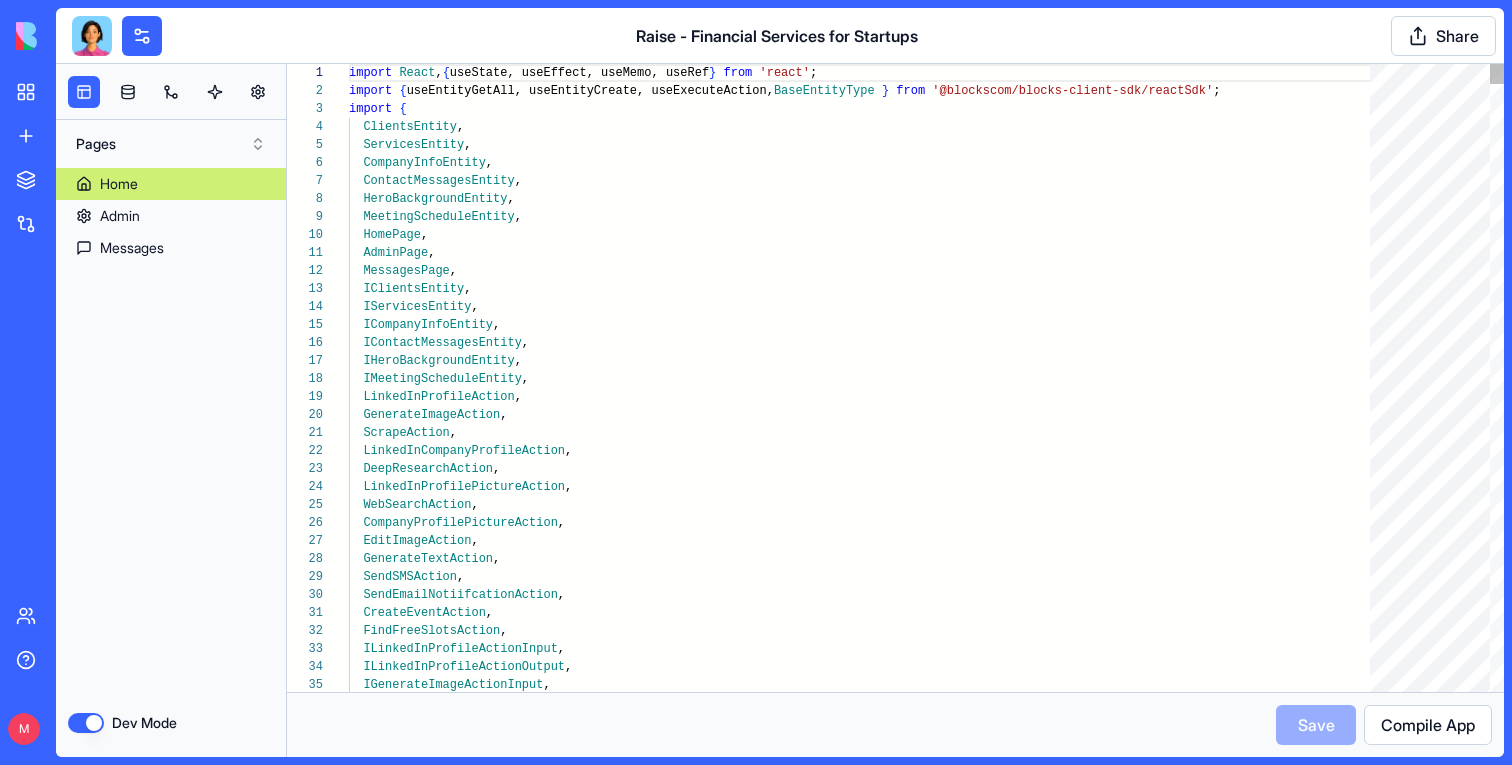 scroll, scrollTop: 180, scrollLeft: 0, axis: vertical 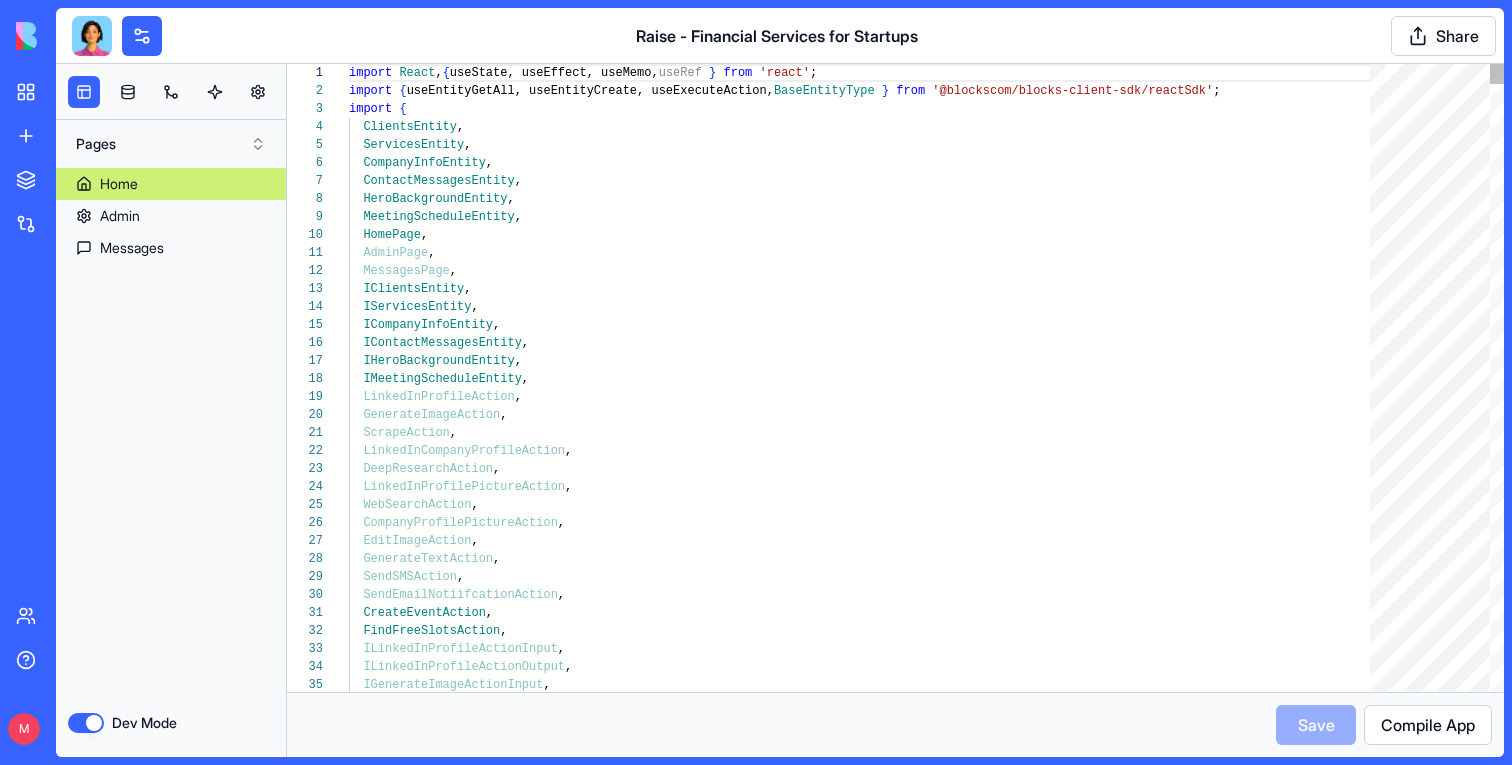 click on "import   React ,  {  useState, useEffect, useMemo,  useRef   }   from   'react' ; import   {  useEntityGetAll, useEntityCreate, useExecuteActio n,  BaseEntityType   }   from   '@blockscom/blocks-client-sdk/reactSdk' ; import   {    ClientsEntity ,    ServicesEntity ,    CompanyInfoEntity ,    ContactMessagesEntity ,    HeroBackgroundEntity ,    MeetingScheduleEntity ,    HomePage ,    AdminPage ,    MessagesPage ,    IClientsEntity ,    IServicesEntity ,    ICompanyInfoEntity ,    IContactMessagesEntity ,    IHeroBackgroundEntity ,    IMeetingScheduleEntity ,    LinkedInProfileAction ,    GenerateImageAction ,    ScrapeAction ,    LinkedInCompanyProfileAction ,    DeepResearchAction ,    LinkedInProfilePictureAction ,    WebSearchAction ,    CompanyProfilePictureAction ,    EditImageAction ,    GenerateTextAction ,    SendSMSAction ,    SendEmailNotiifcationAction ,    CreateEventAction ,    FindFreeSlotsAction ,    ,    ,    ," at bounding box center [866, 14913] 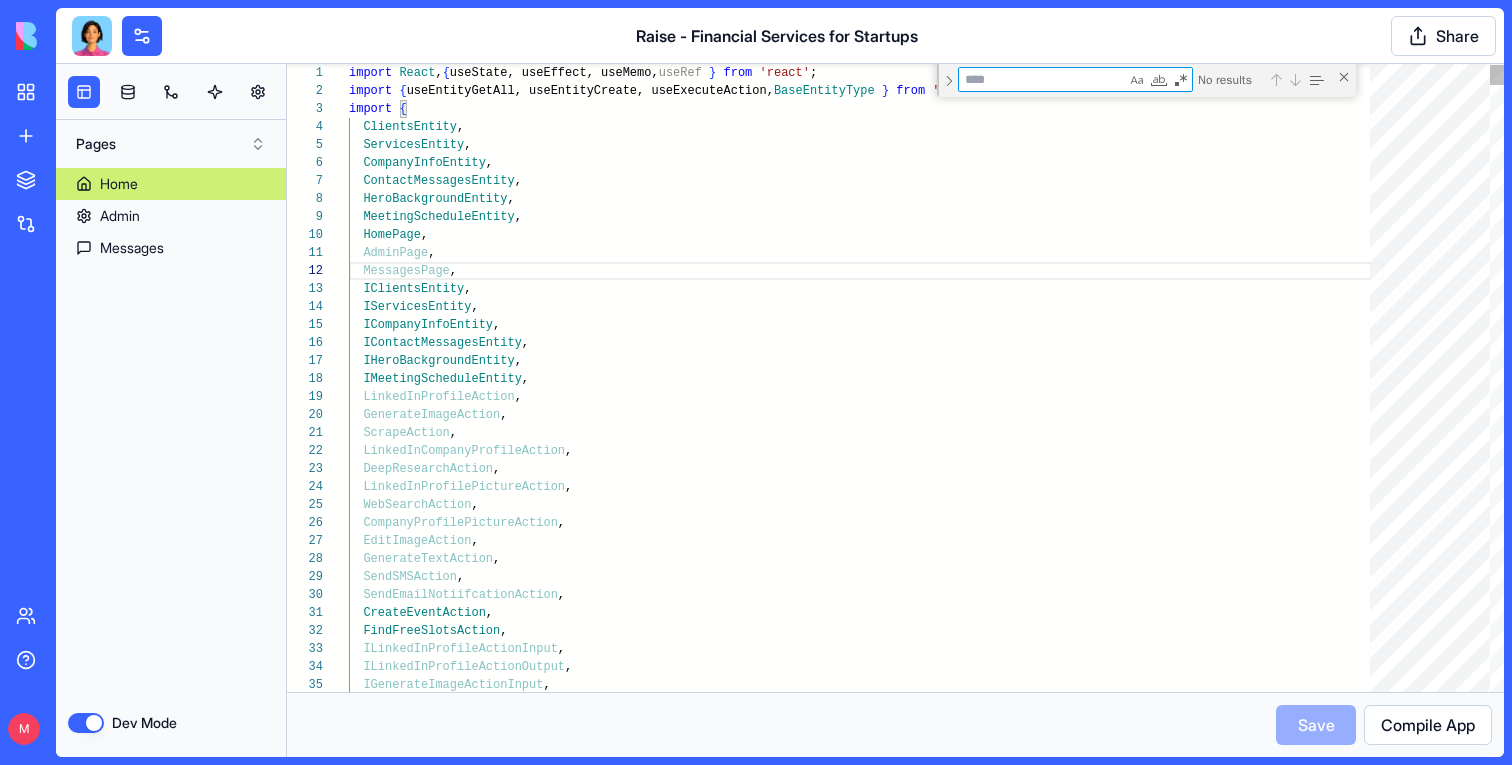 type on "**********" 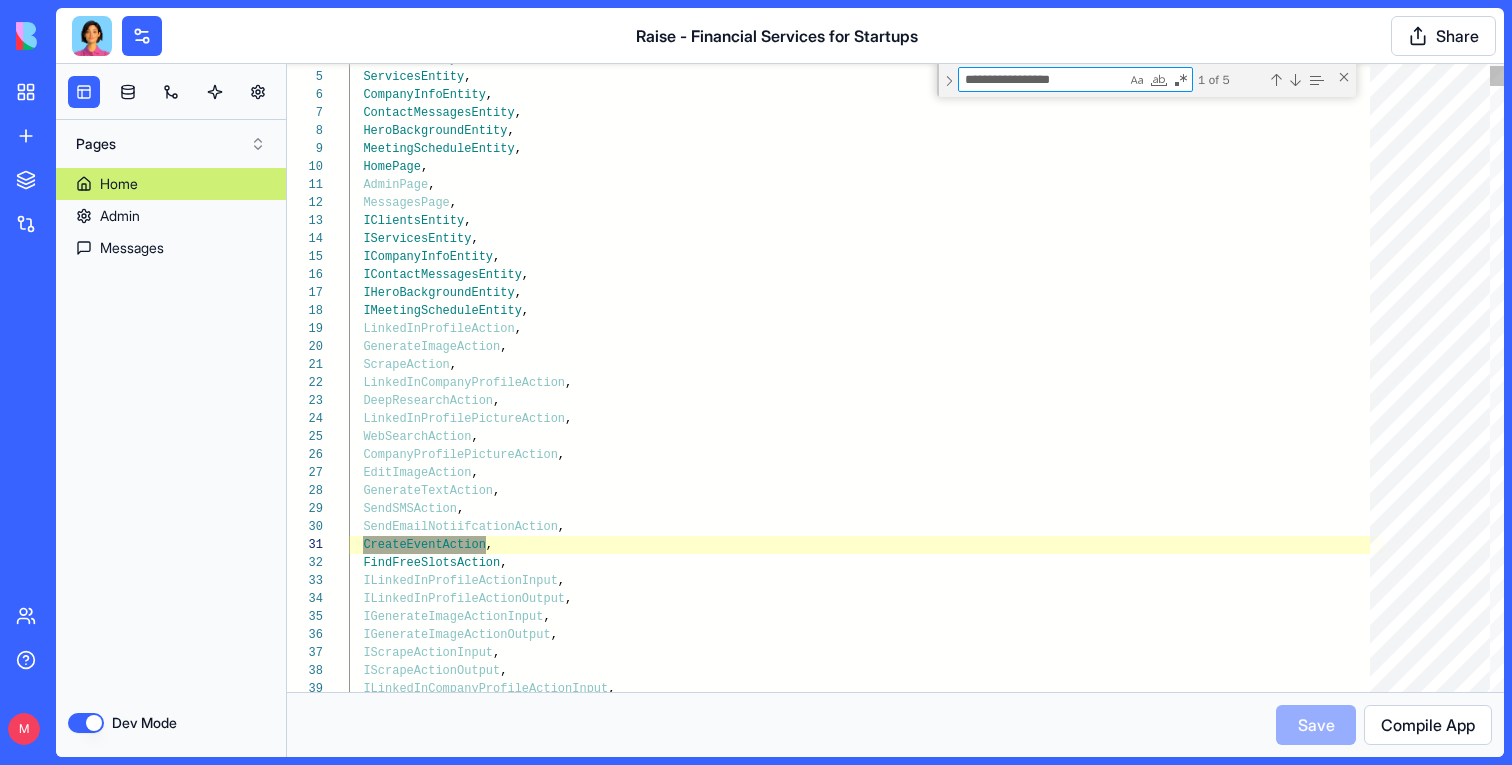 scroll, scrollTop: 180, scrollLeft: 145, axis: both 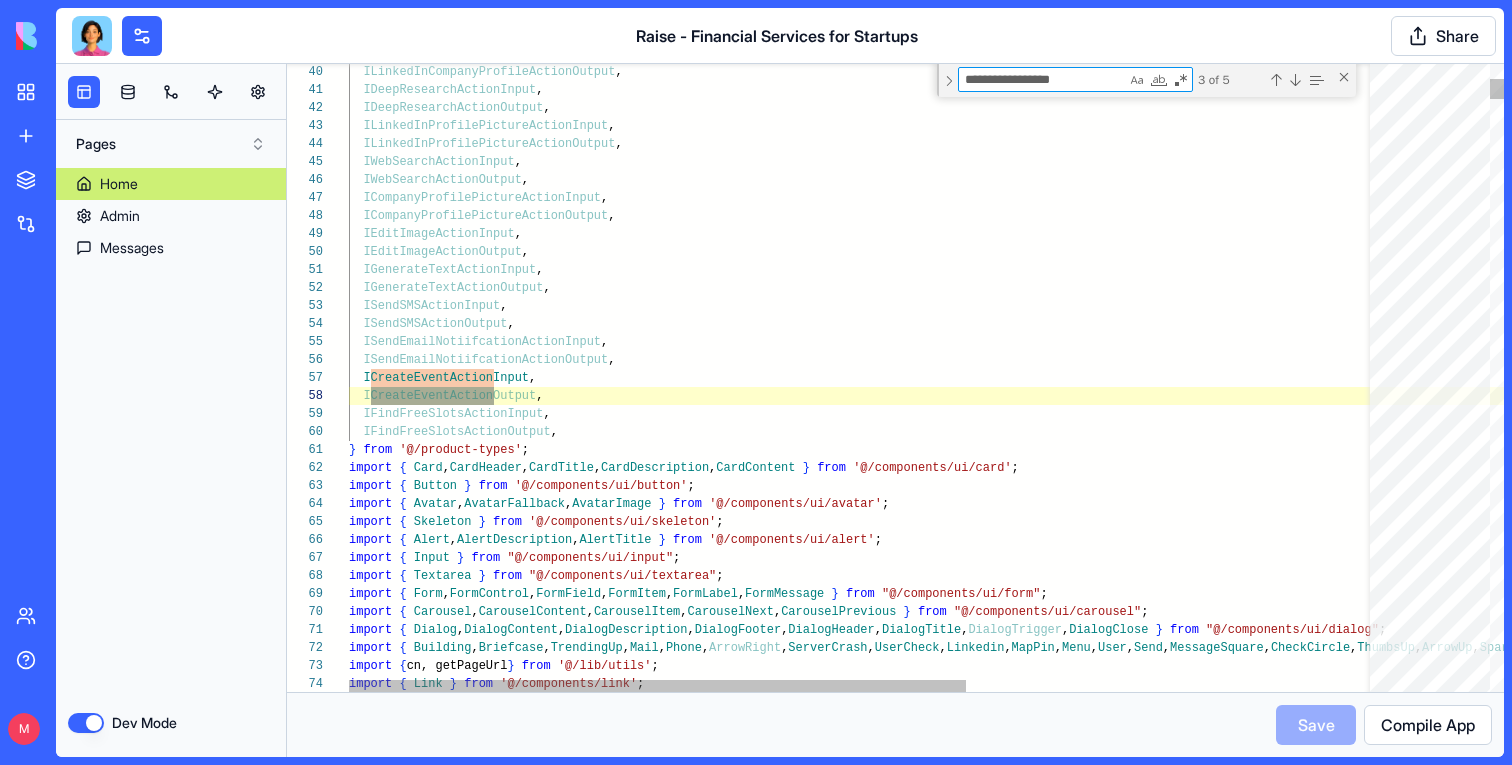 type on "**********" 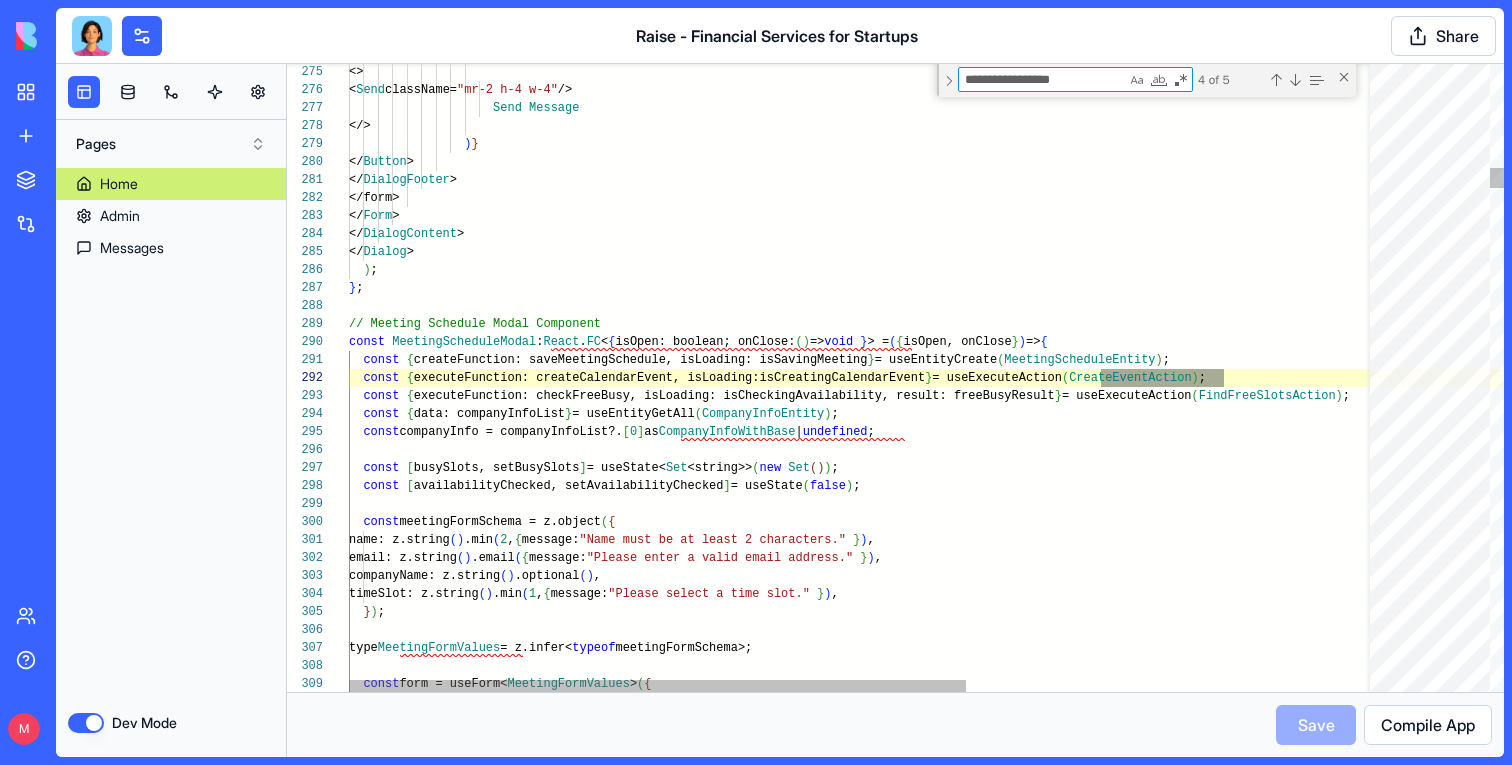type on "**********" 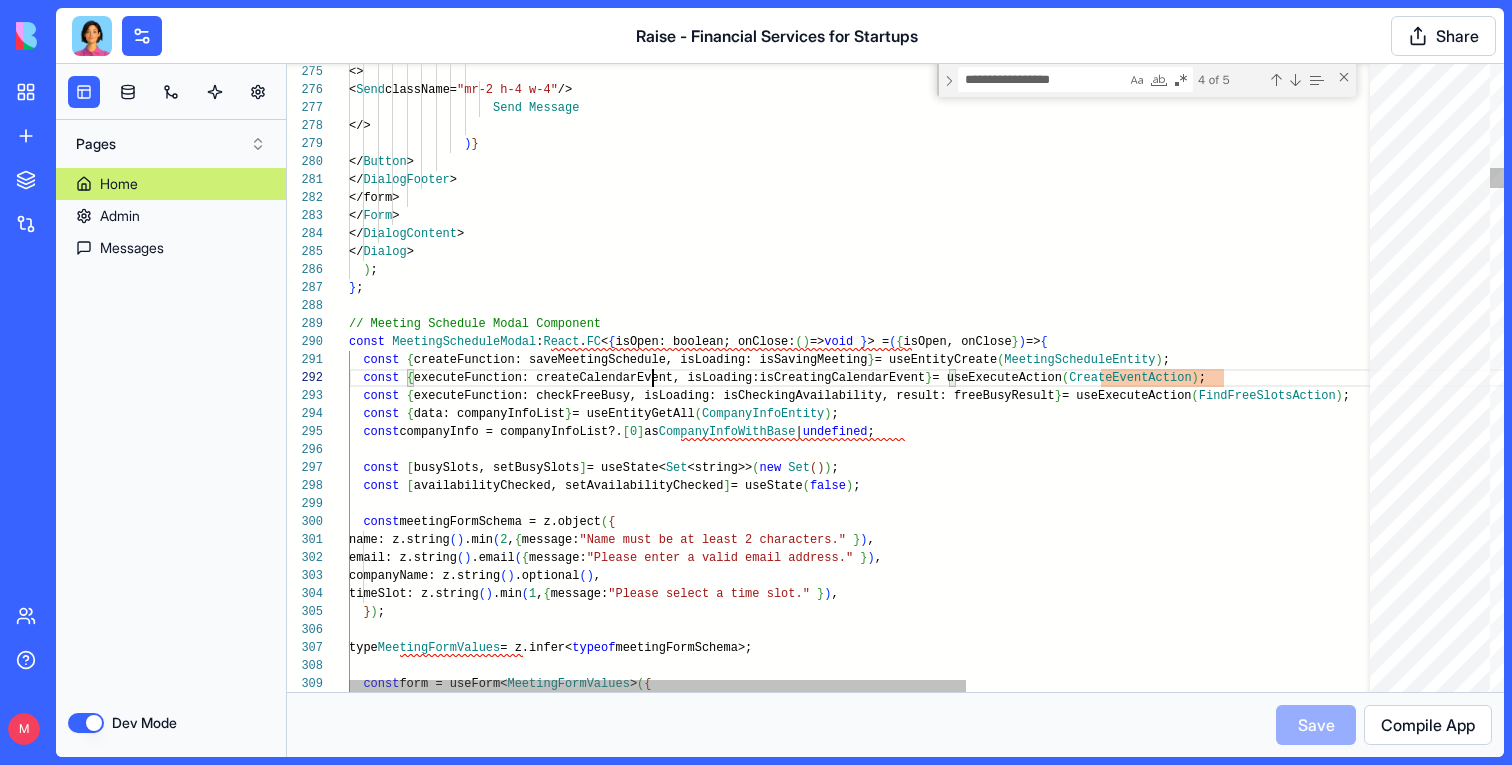 click on "<>                     < Send  className= "mr-2 h-4 w-4"  />                      Send   Message                   </>                  ) }               </ Button >             </ DialogFooter >           </form>         </ Form >       </ DialogContent >     </ Dialog >    ) ; } ; // Meeting Schedule Modal Component const   MeetingScheduleModal :  React . FC < {  isOpen: boolean; onClose:  ( )  =>  void   } > =  ( {  isOpen, onClose  } )  =>  {    const   {  createFunction: saveMeetingSchedule, isLoading: i sSavingMeeting  }  = useEntityCreate ( MeetingScheduleEntity ) ;    const   {  executeFunction: createCalendarEvent, isLoading:  isCreatingCalendarEvent  }  = useExecuteAction ( CreateEventAction ) ;    const   {  executeFunction: checkFreeBusy, isLoading: isChec }  = useExecuteAction ( )" at bounding box center (1204, 9963) 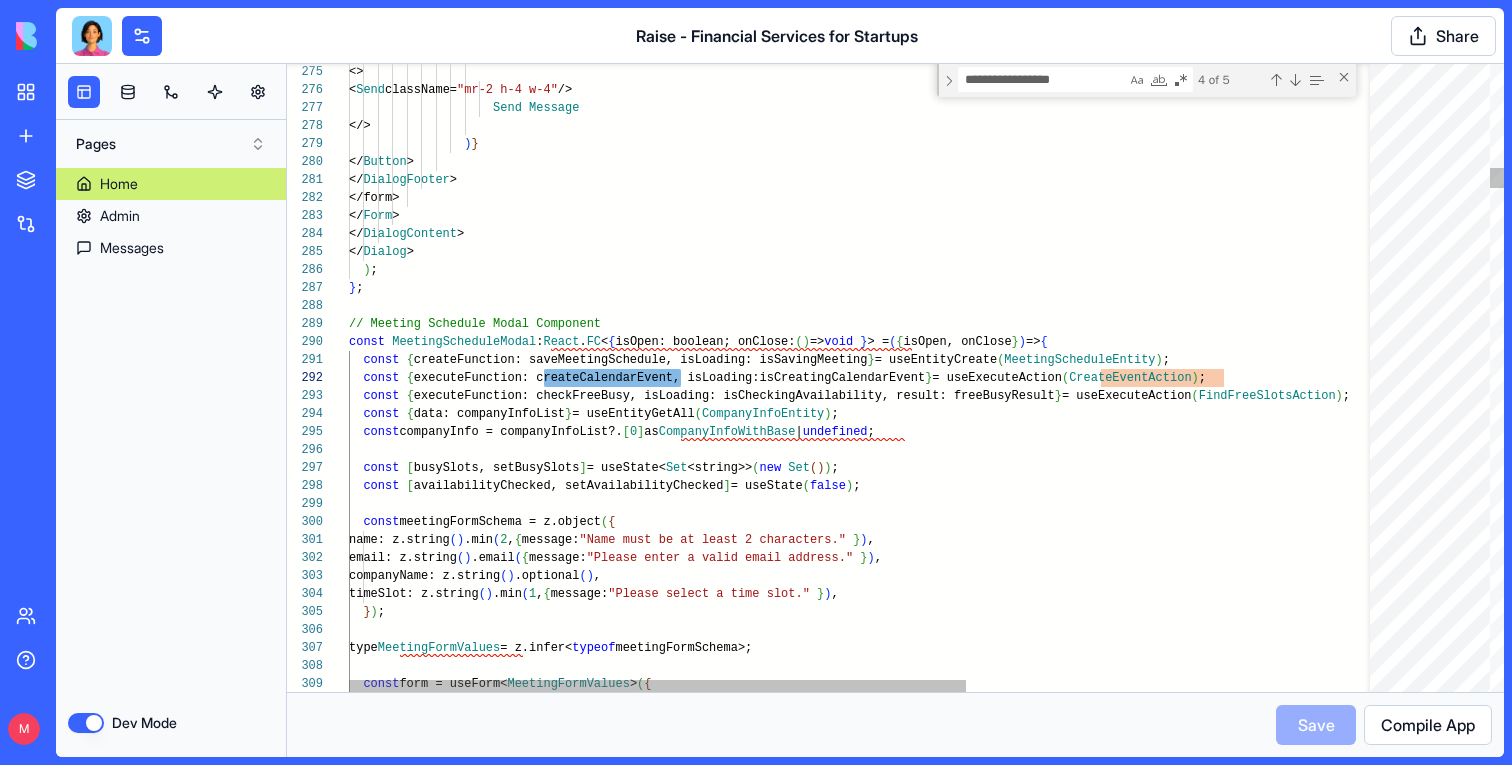 type on "**********" 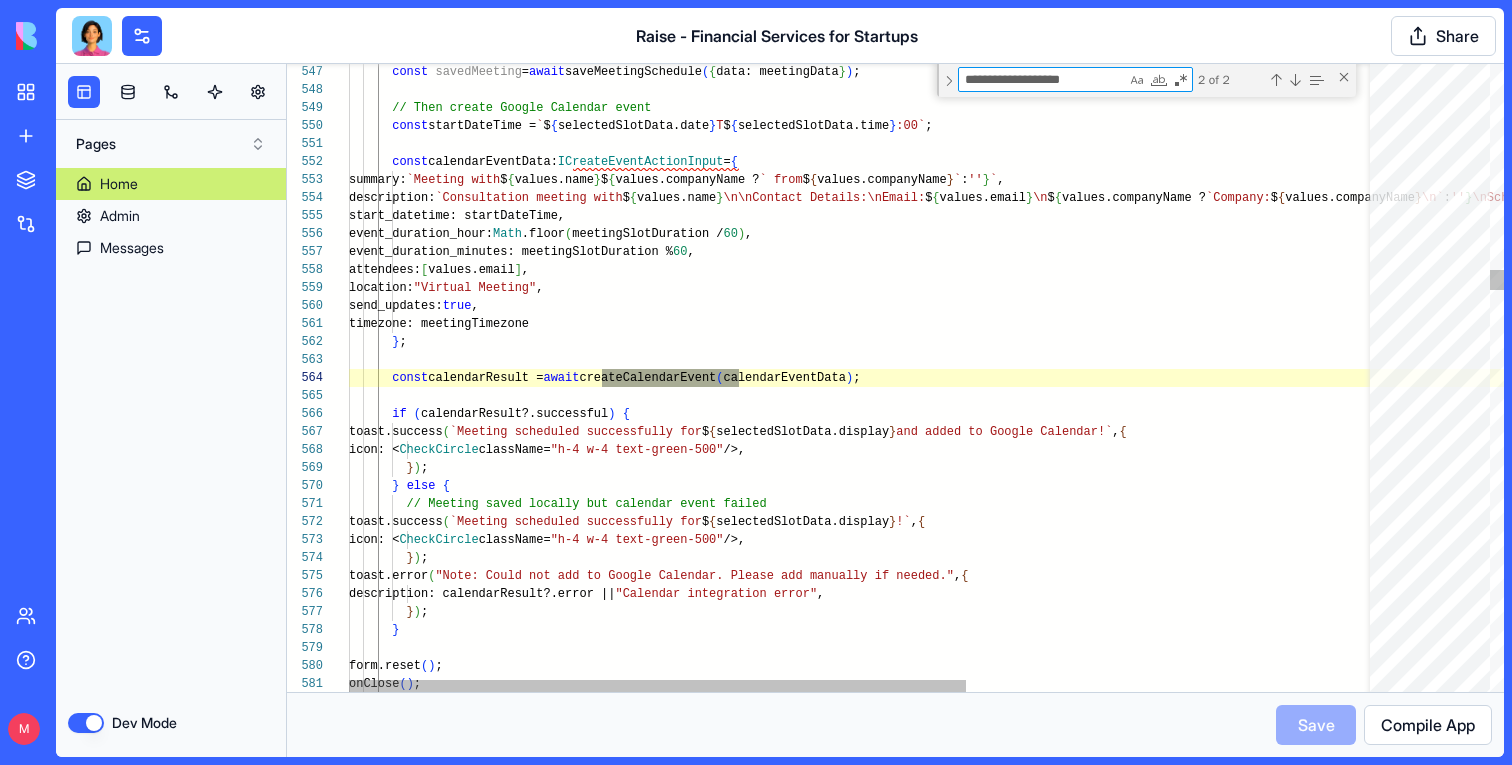scroll, scrollTop: 126, scrollLeft: 332, axis: both 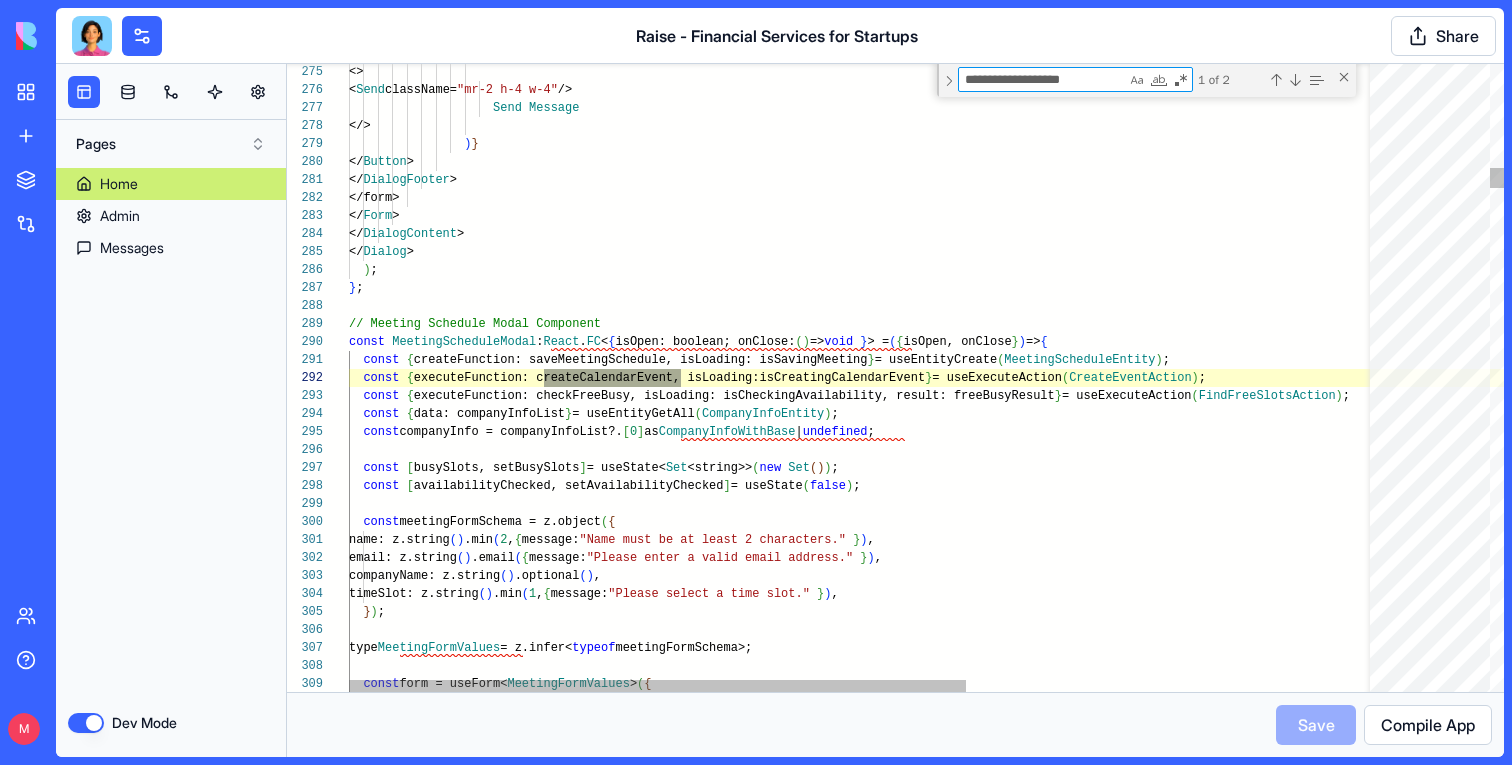 type on "**********" 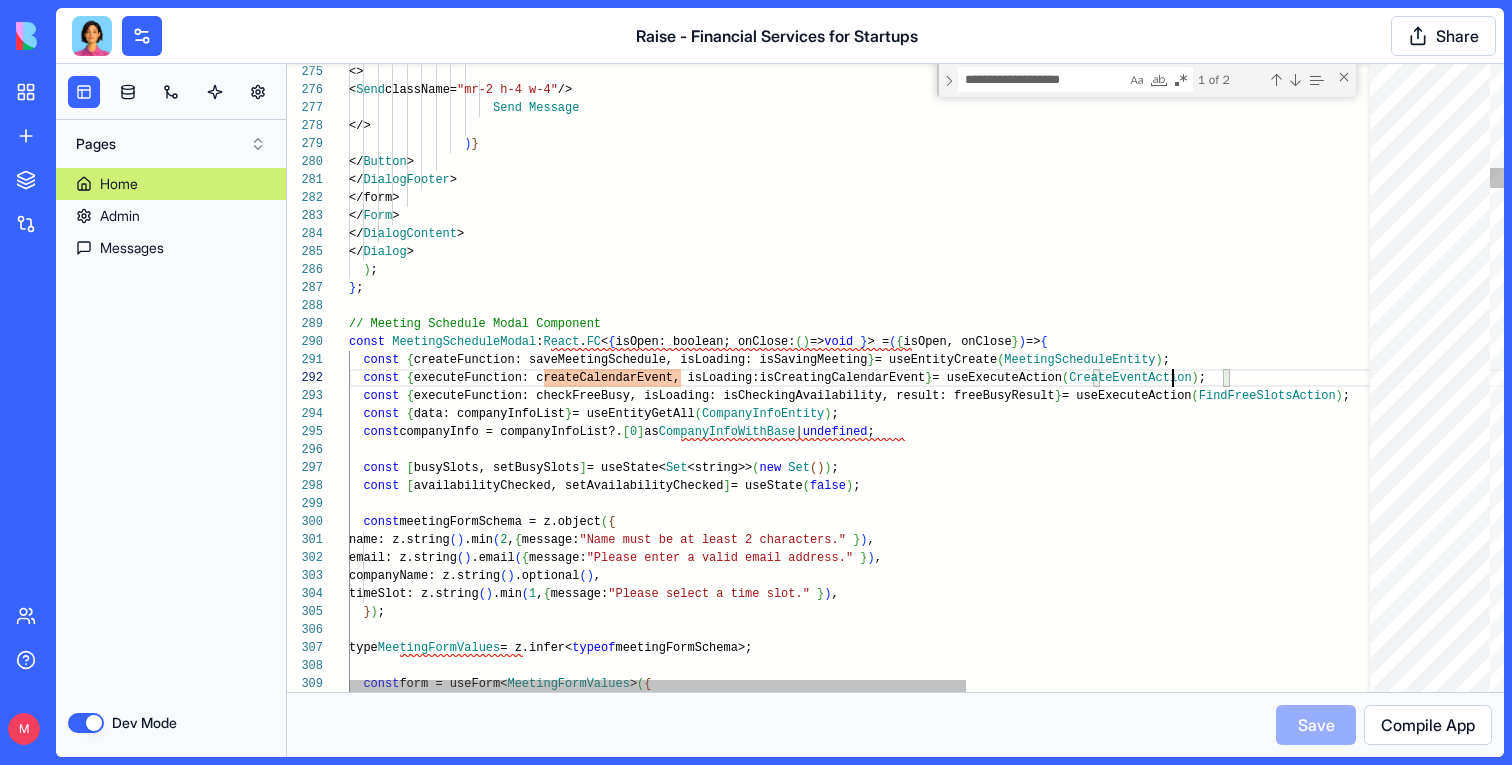 scroll, scrollTop: 18, scrollLeft: 874, axis: both 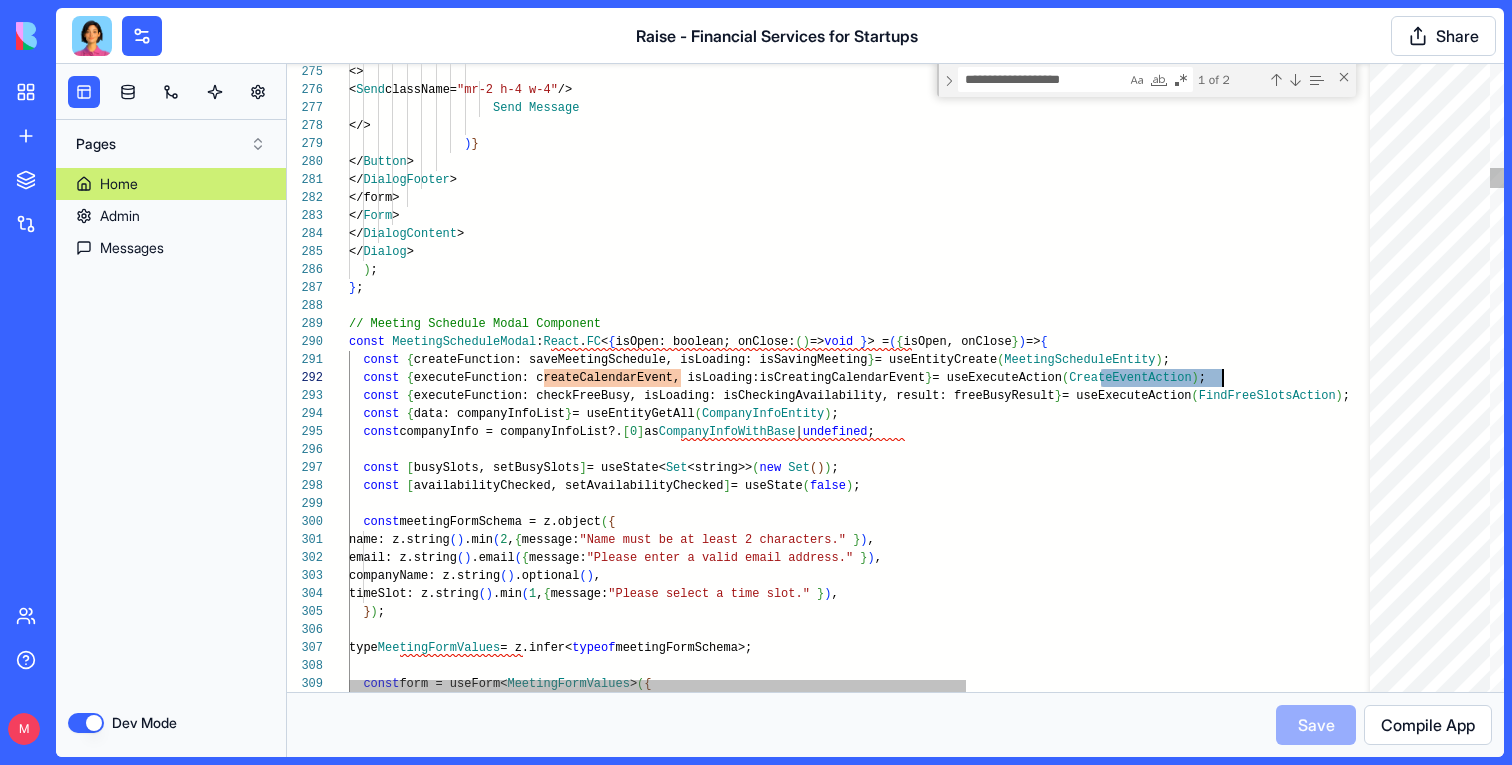 type on "**********" 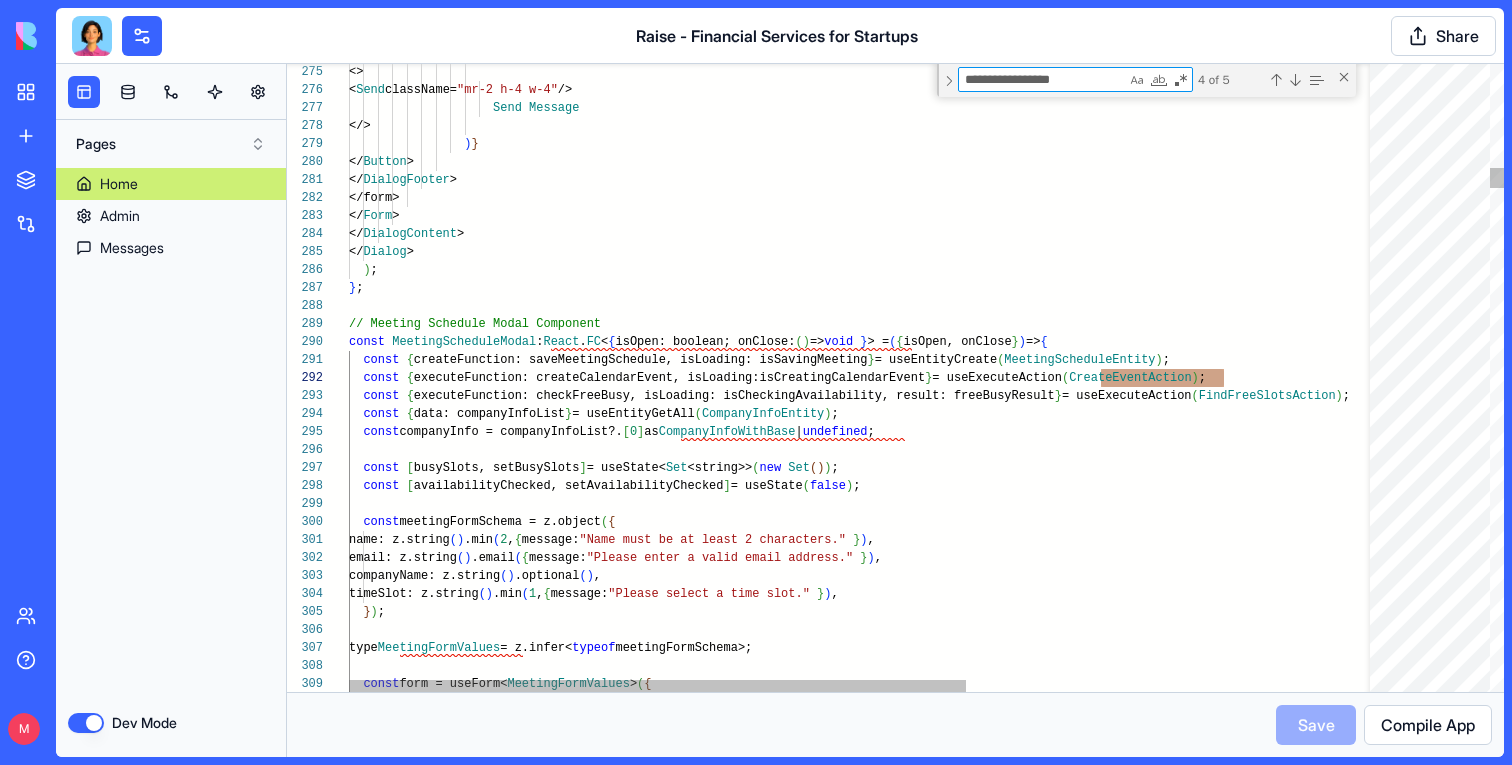 type on "**********" 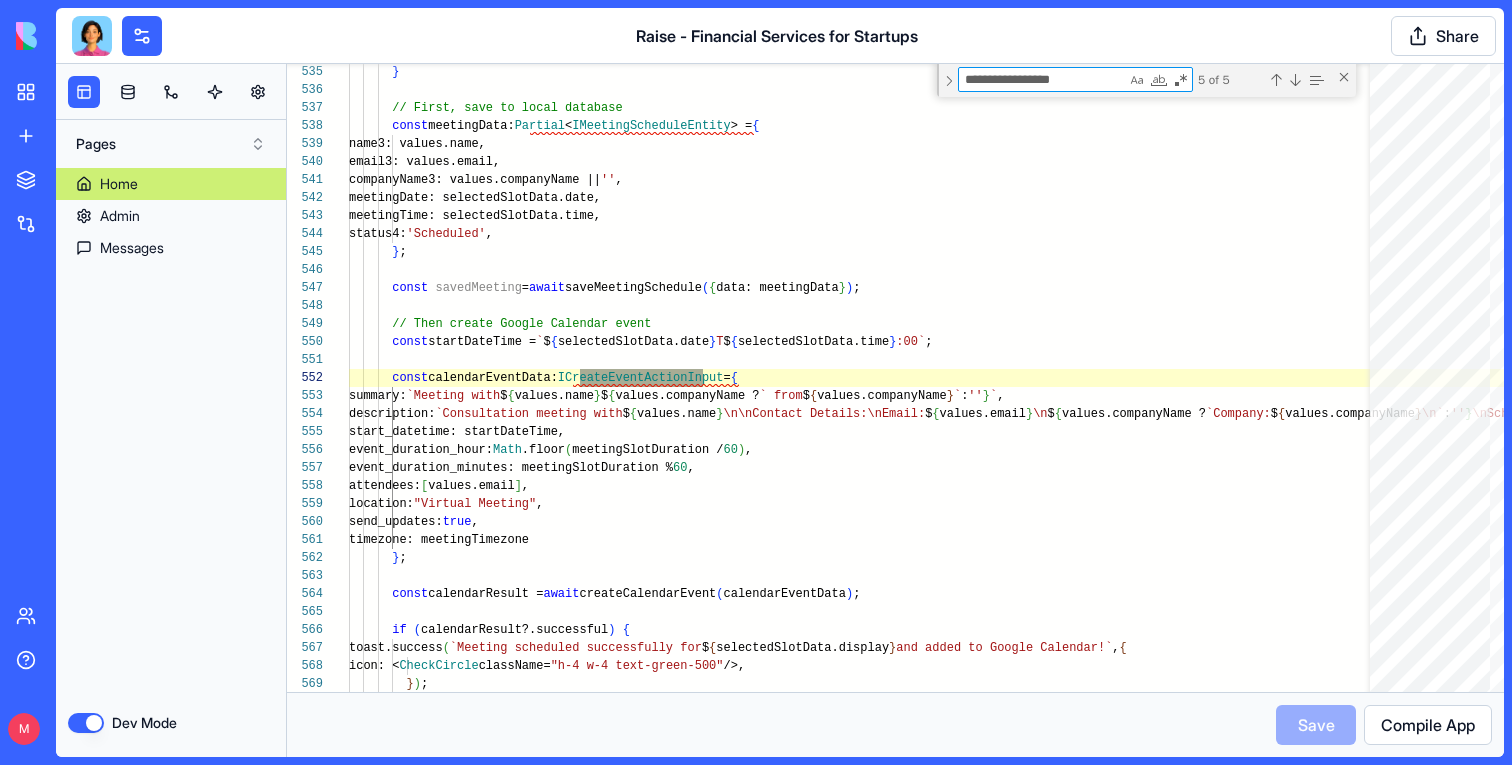 scroll, scrollTop: 126, scrollLeft: 354, axis: both 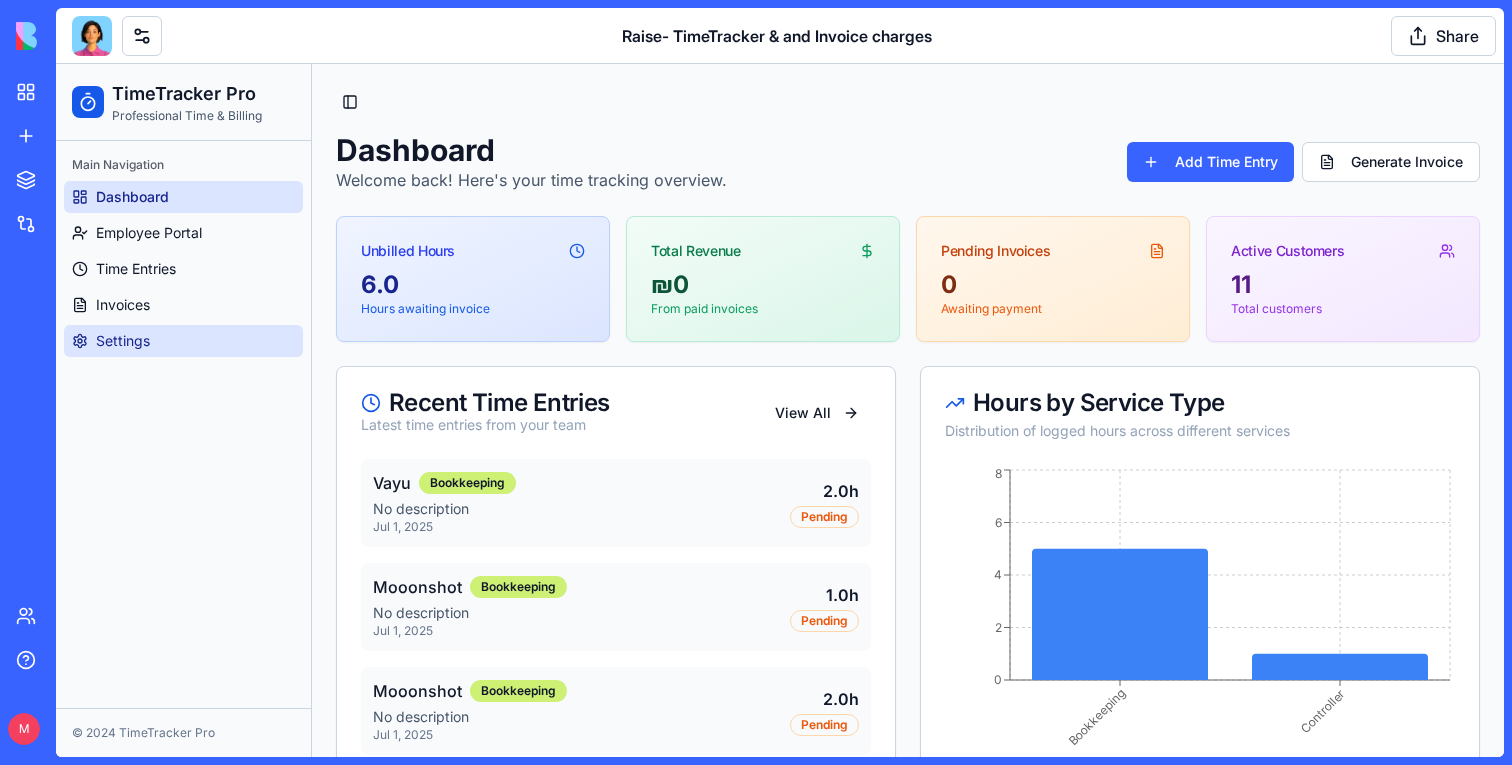 click on "Settings" at bounding box center (183, 341) 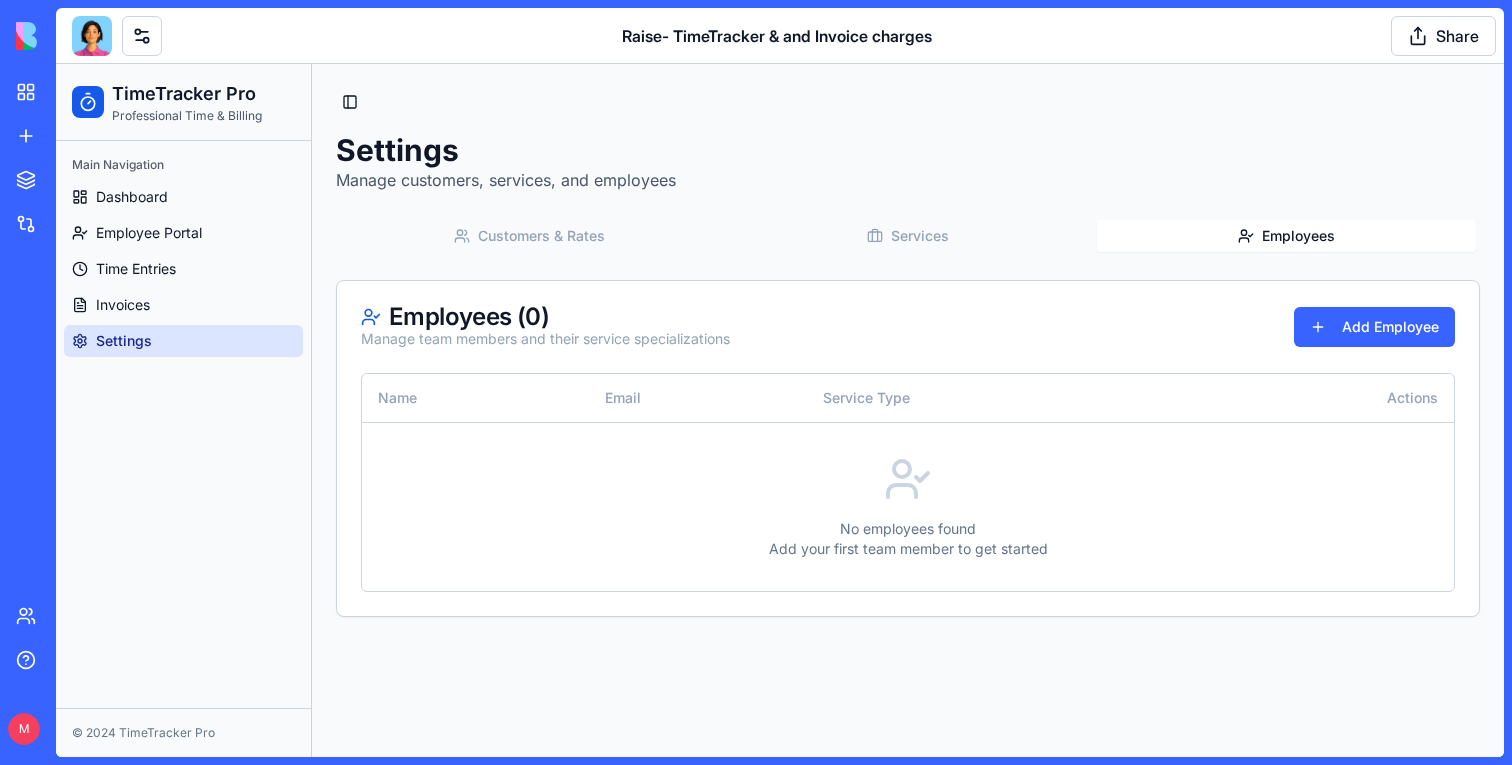 click on "Employees" at bounding box center [1286, 236] 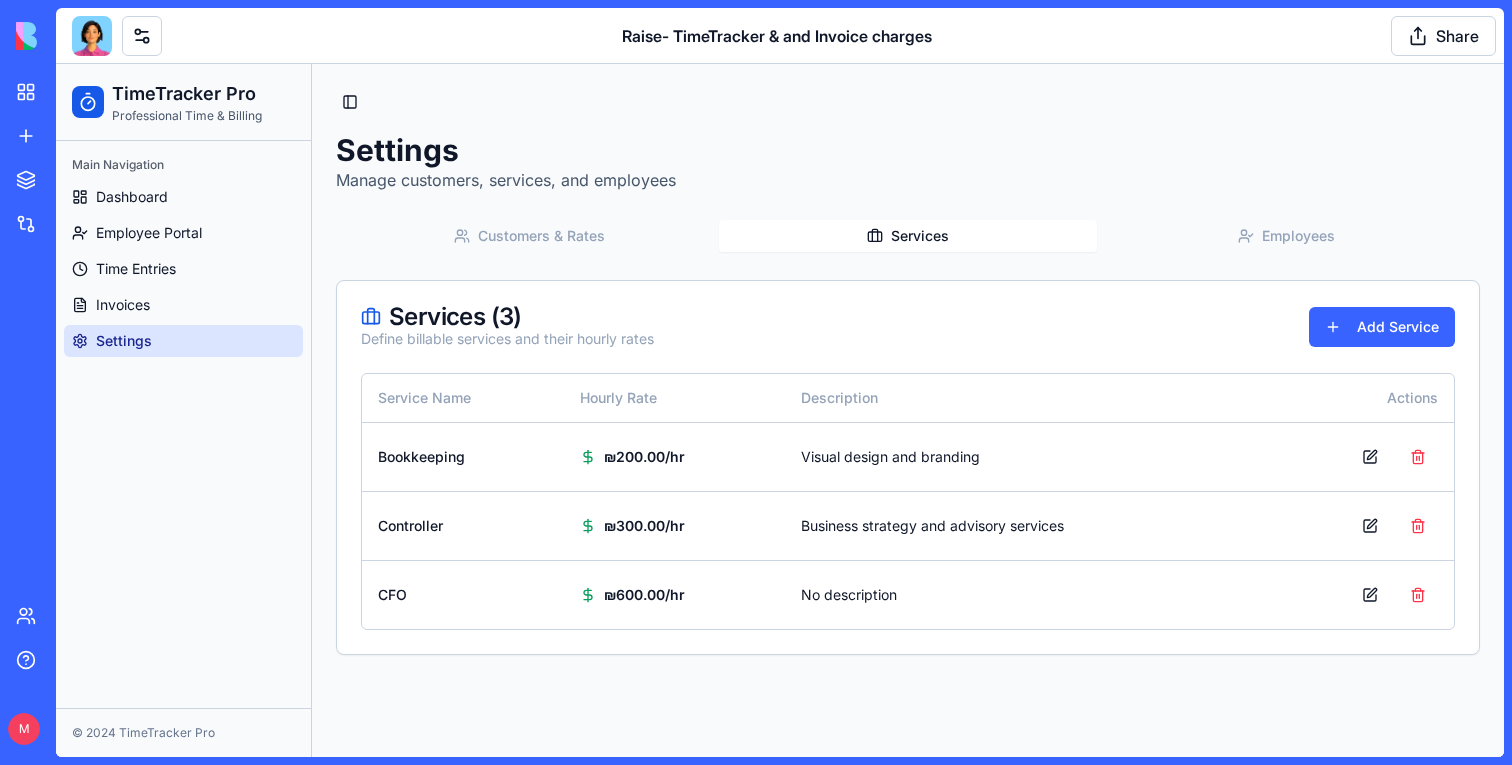 click on "Services" at bounding box center [908, 236] 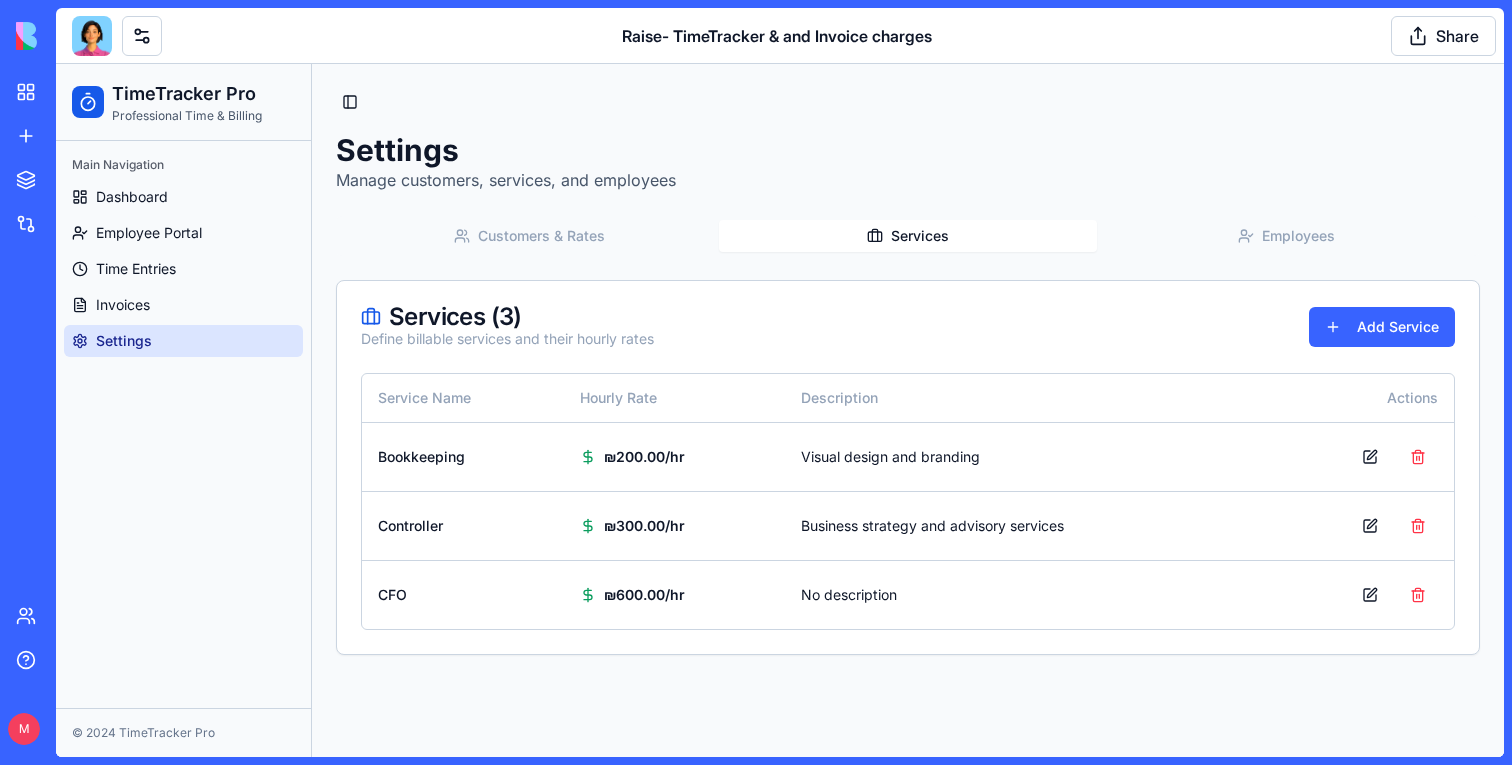 click on "Employees" at bounding box center (1286, 236) 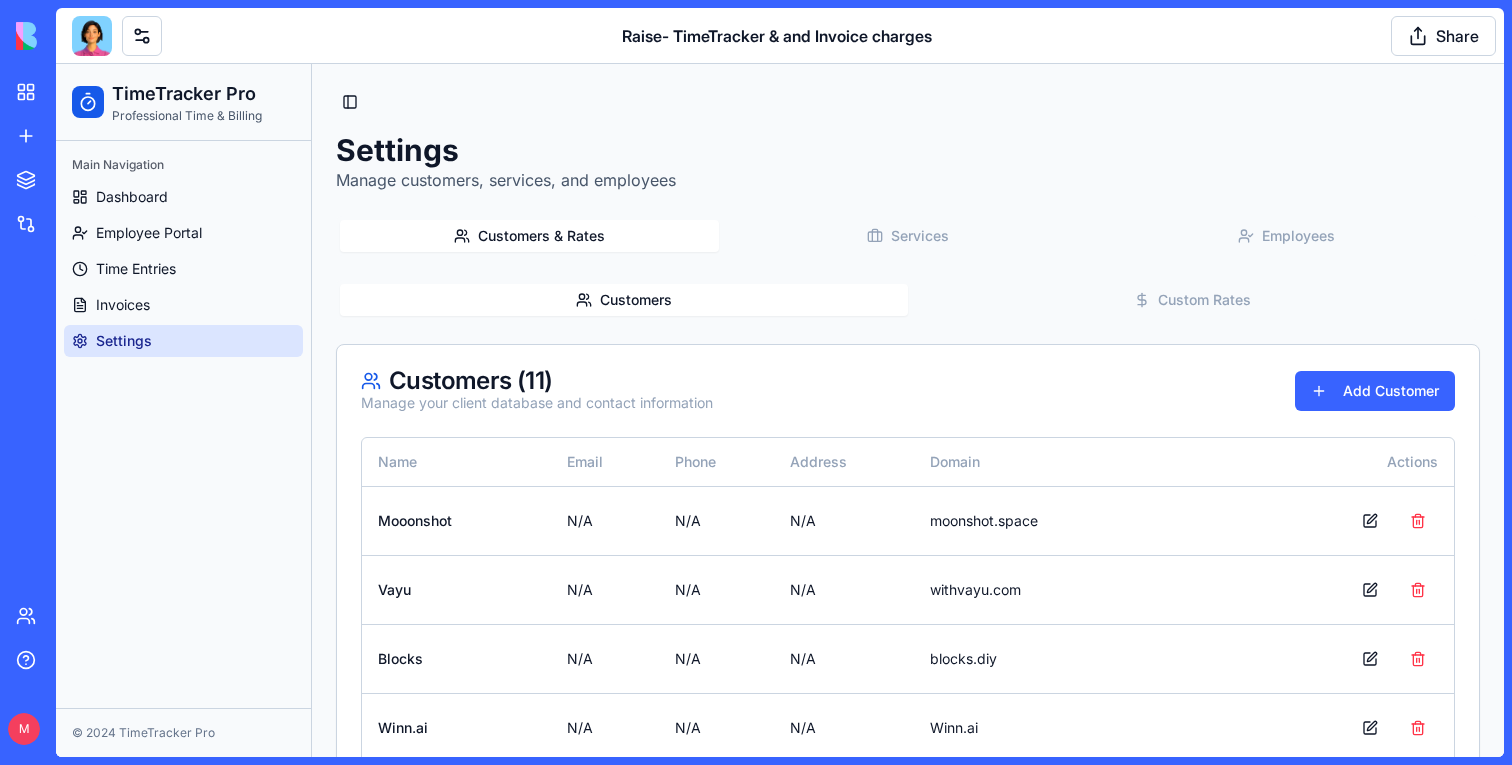 click on "Customers & Rates" at bounding box center [529, 236] 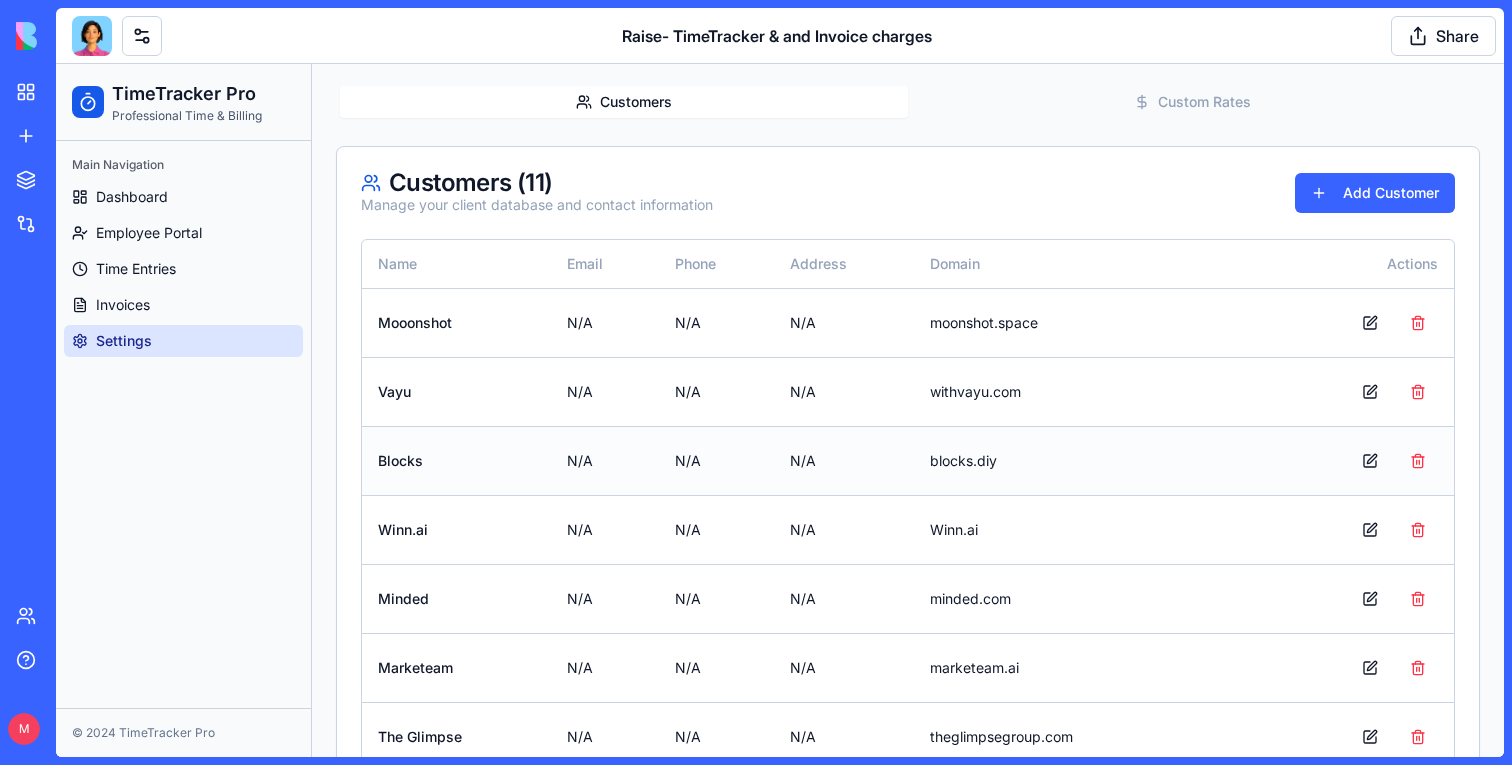 scroll, scrollTop: 0, scrollLeft: 0, axis: both 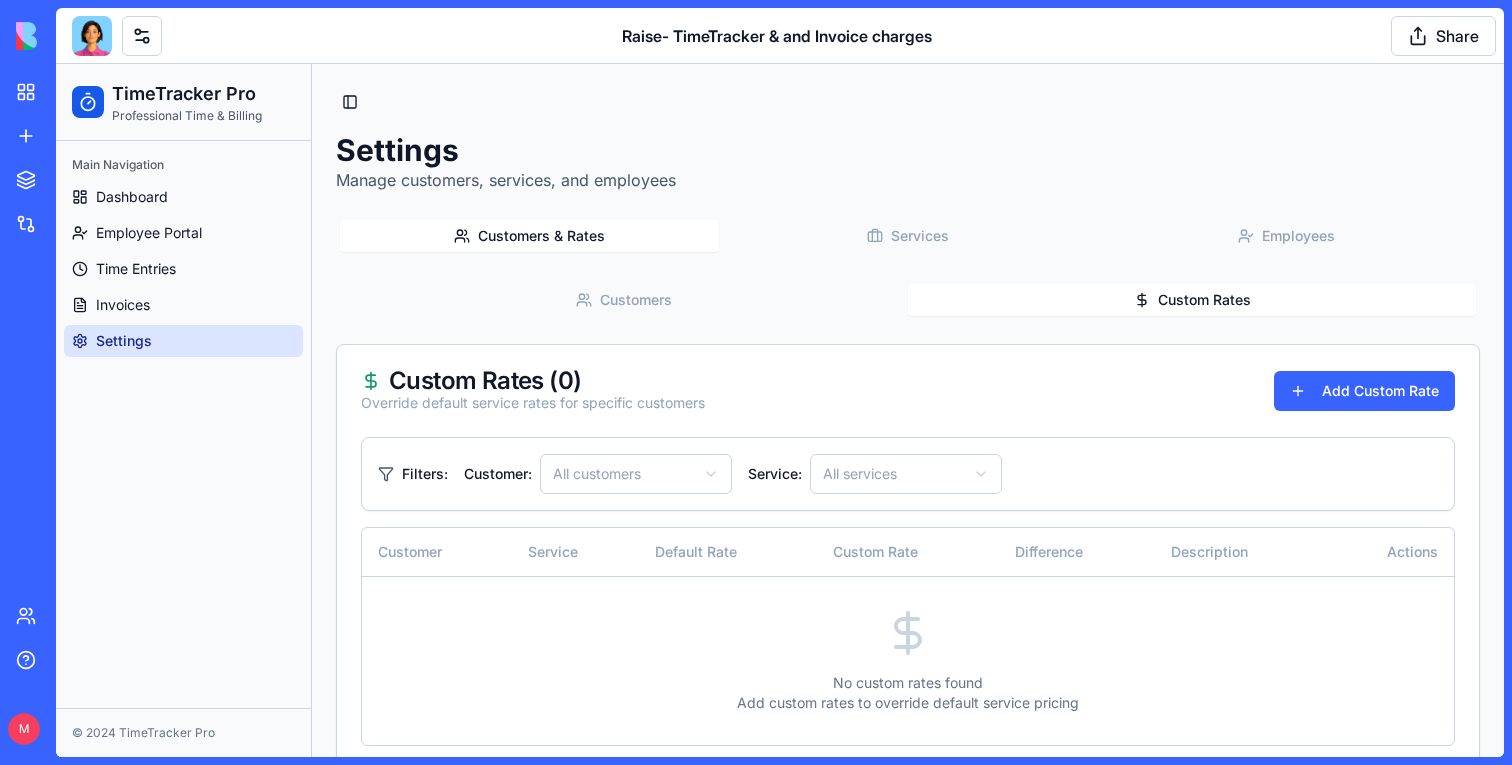 click on "Custom Rates" at bounding box center (1192, 300) 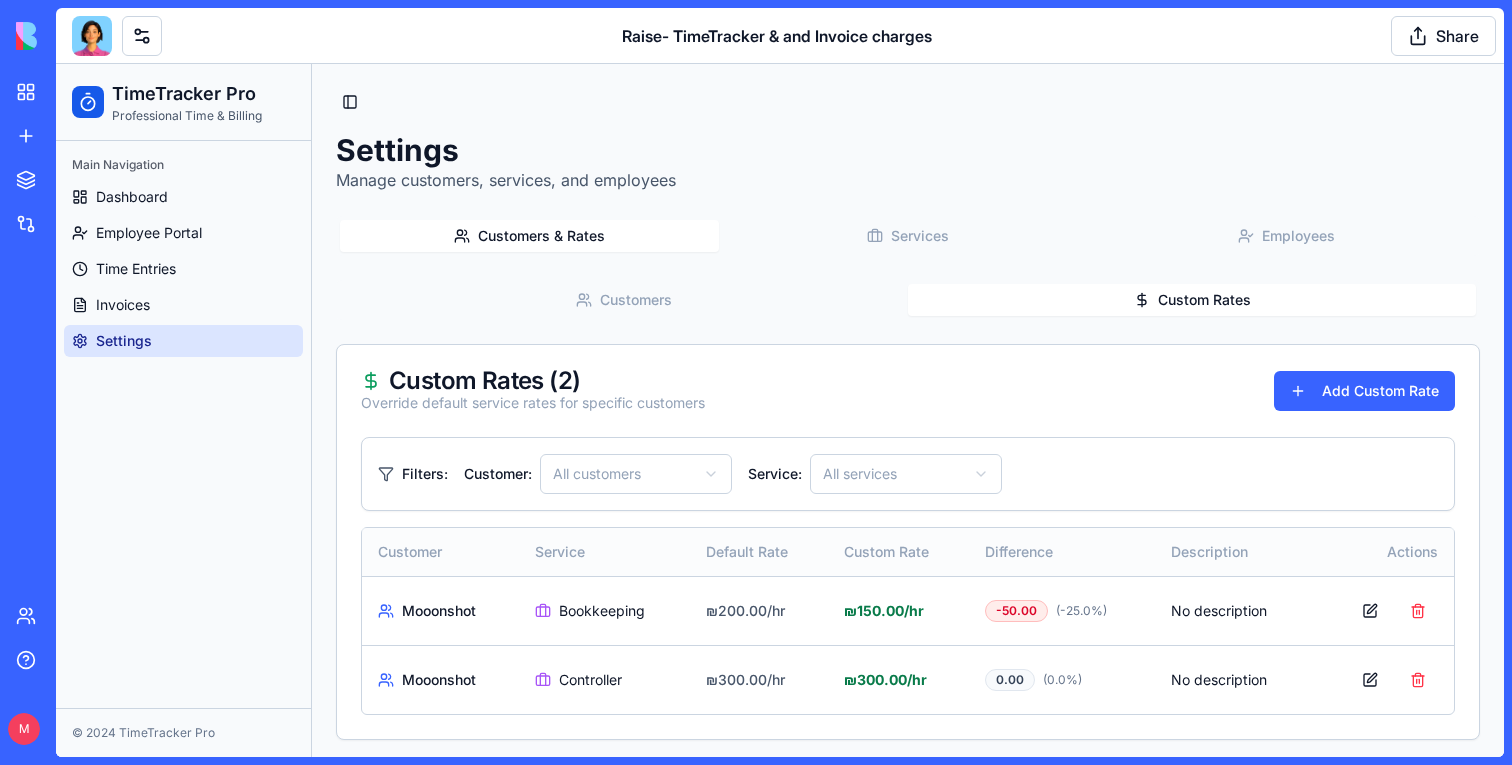 scroll, scrollTop: 6, scrollLeft: 0, axis: vertical 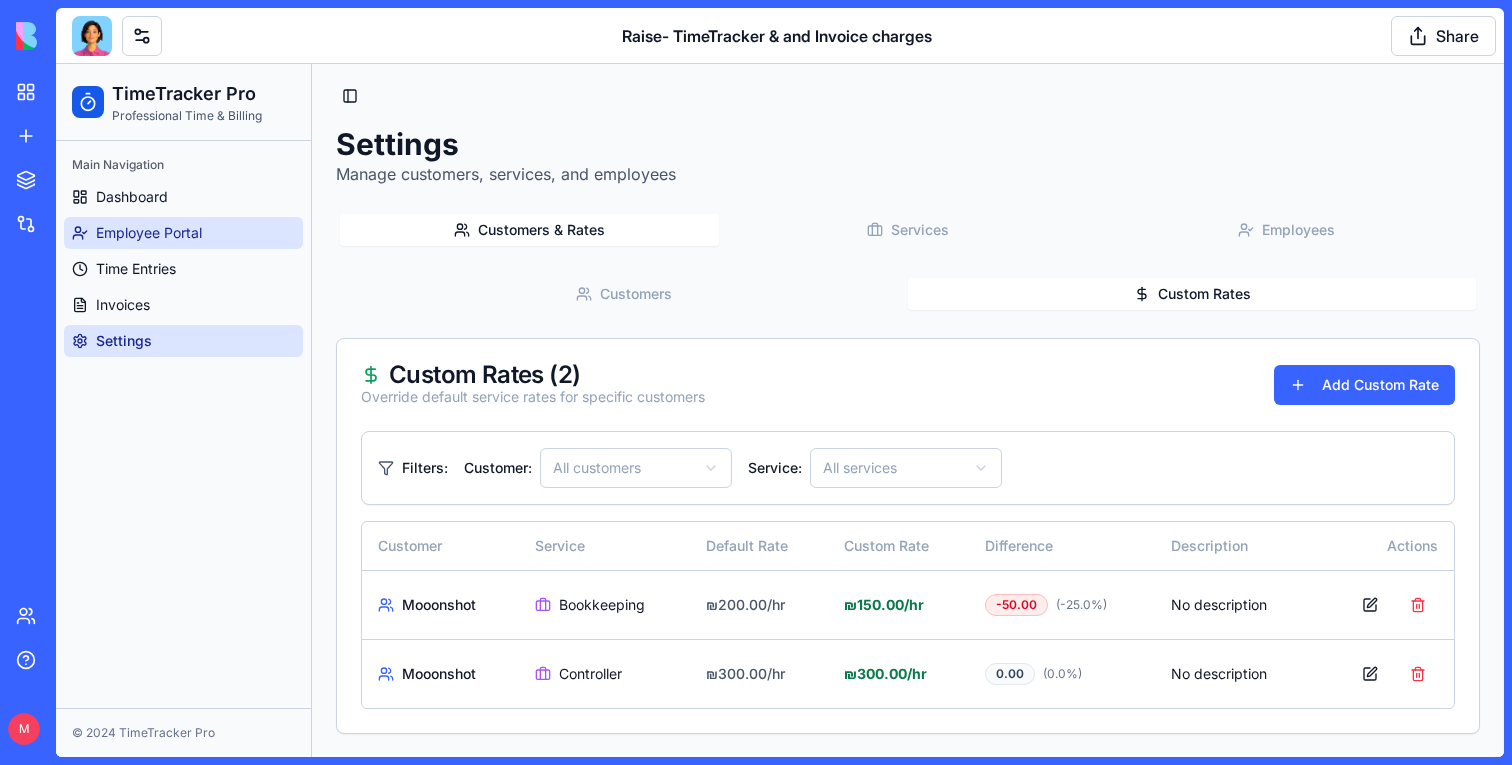 click on "Employee Portal" at bounding box center [149, 233] 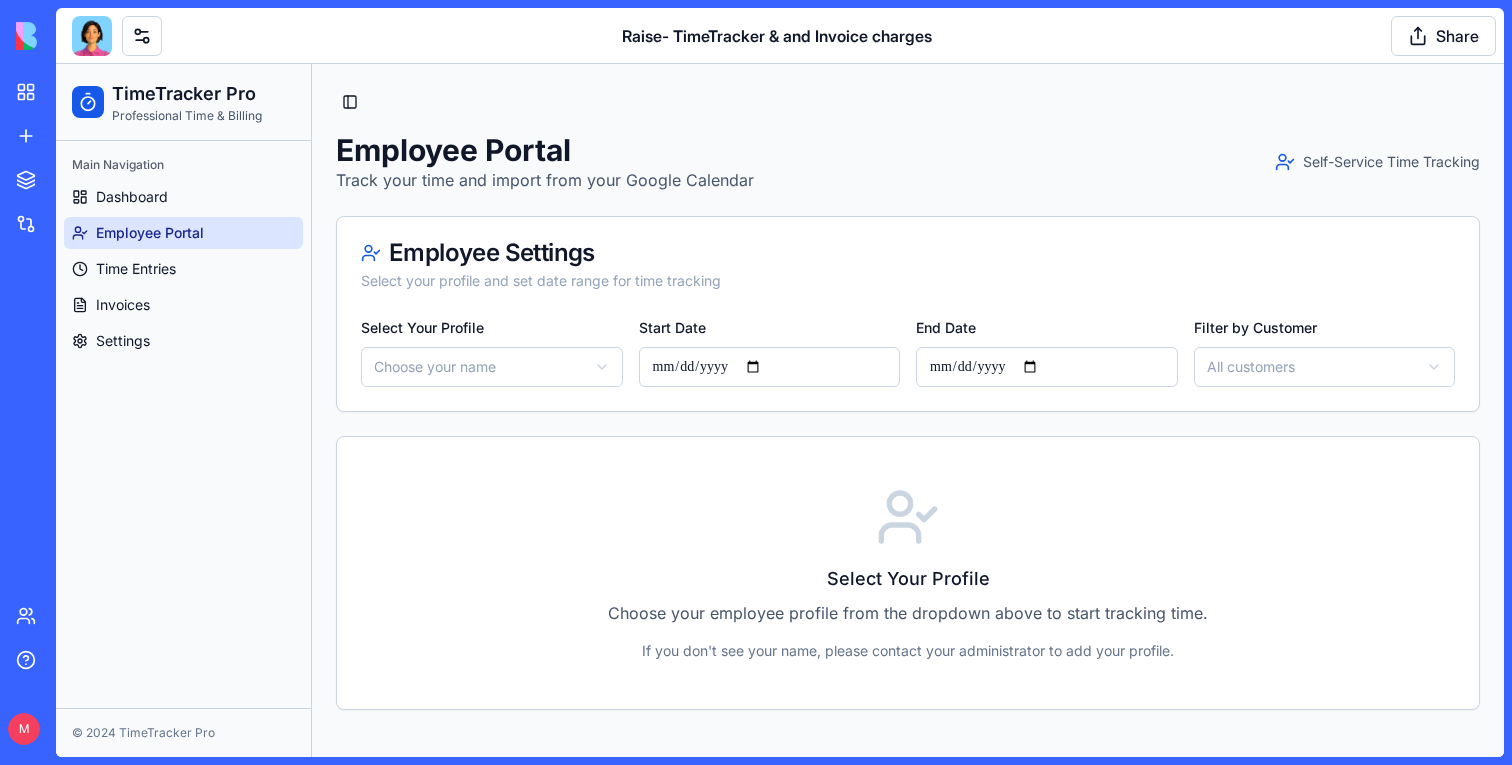 scroll, scrollTop: 0, scrollLeft: 0, axis: both 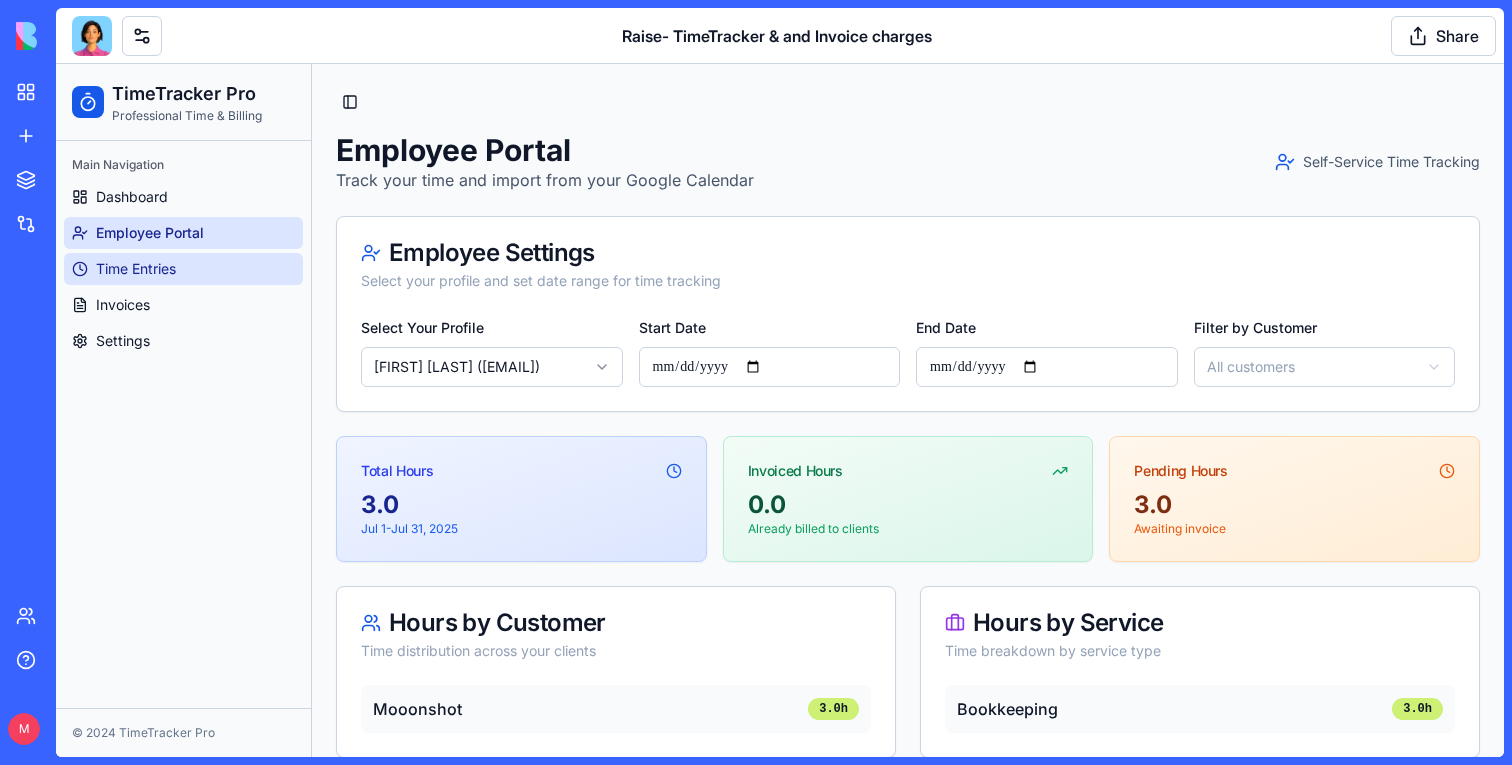 click on "Time Entries" at bounding box center [183, 269] 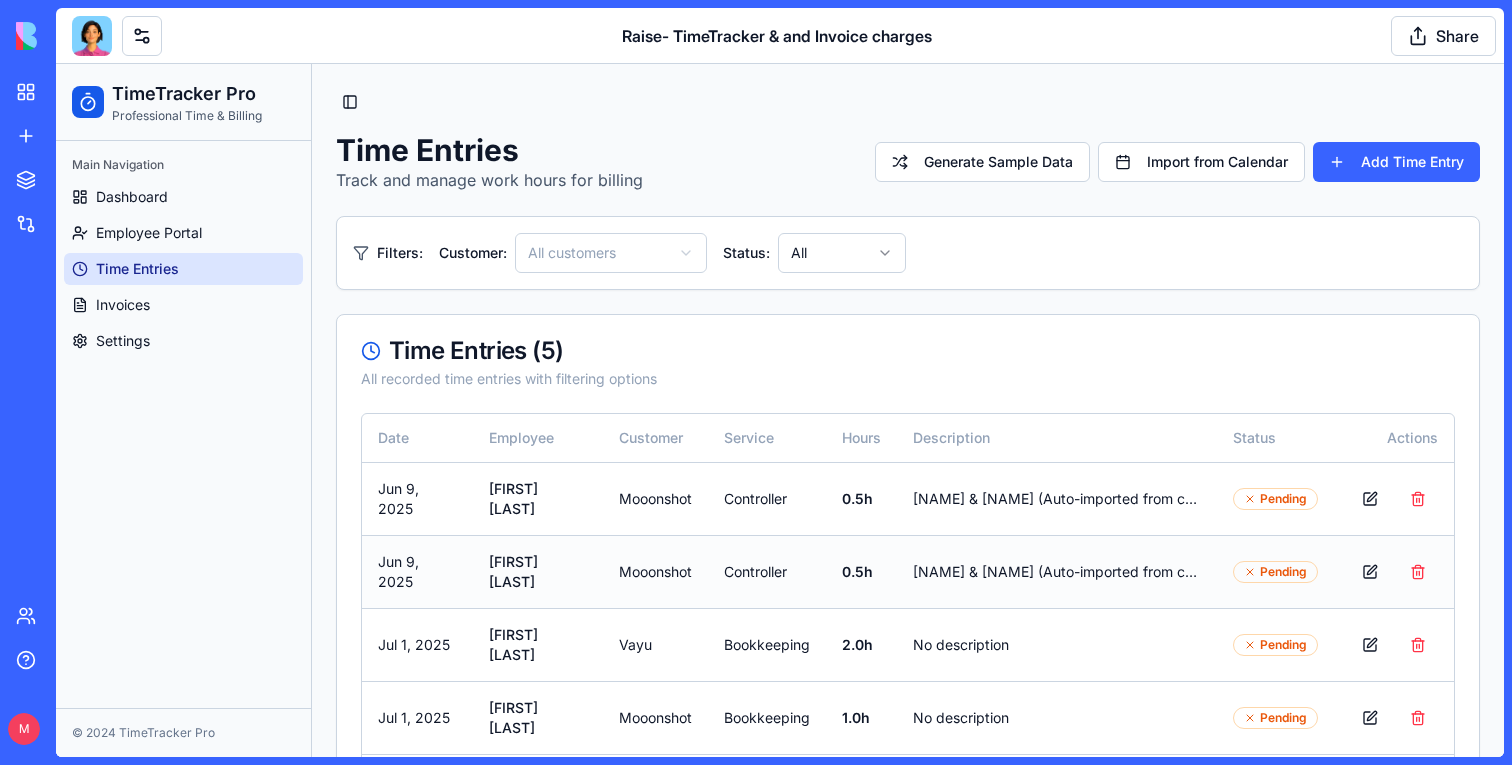 scroll, scrollTop: 70, scrollLeft: 0, axis: vertical 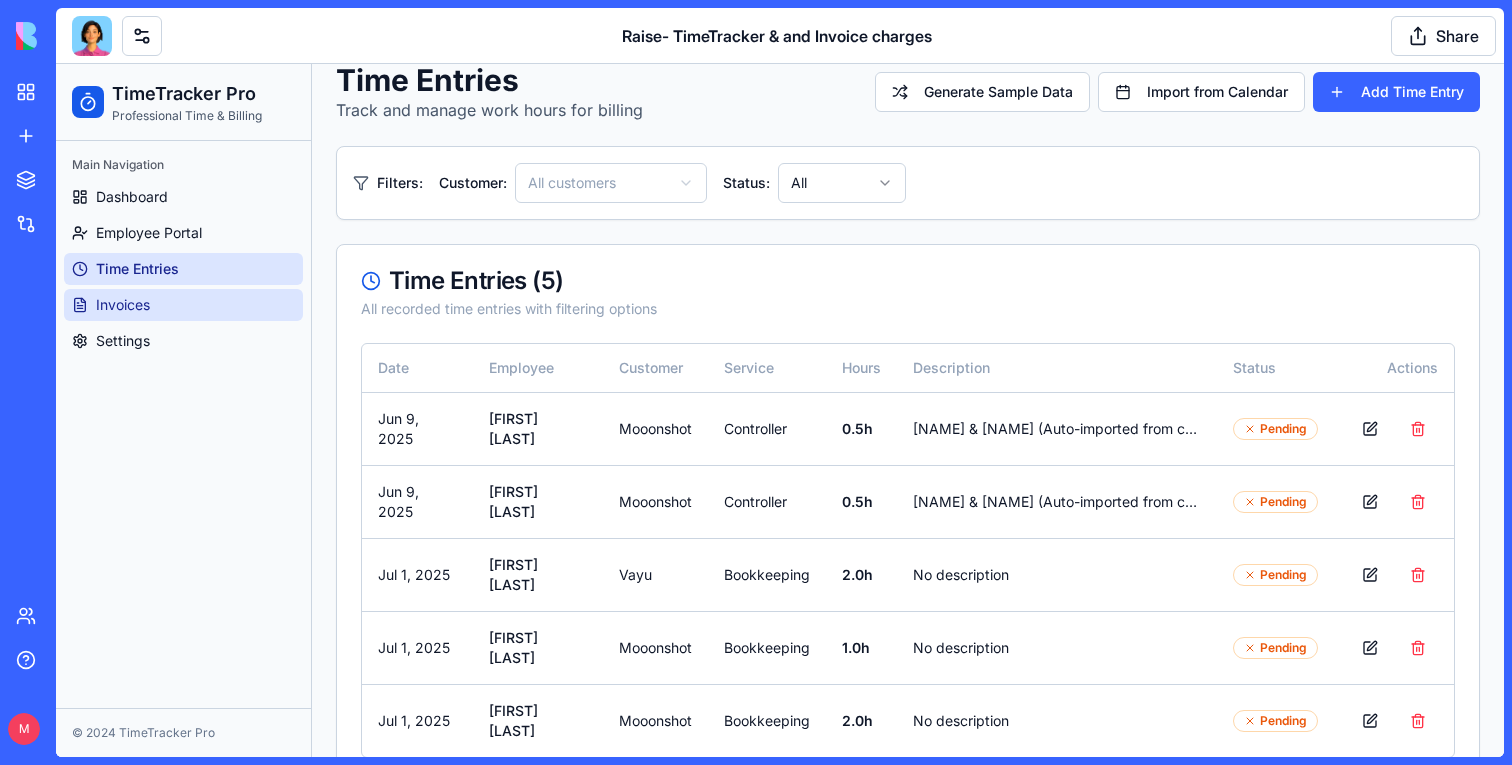 click on "Invoices" at bounding box center [123, 305] 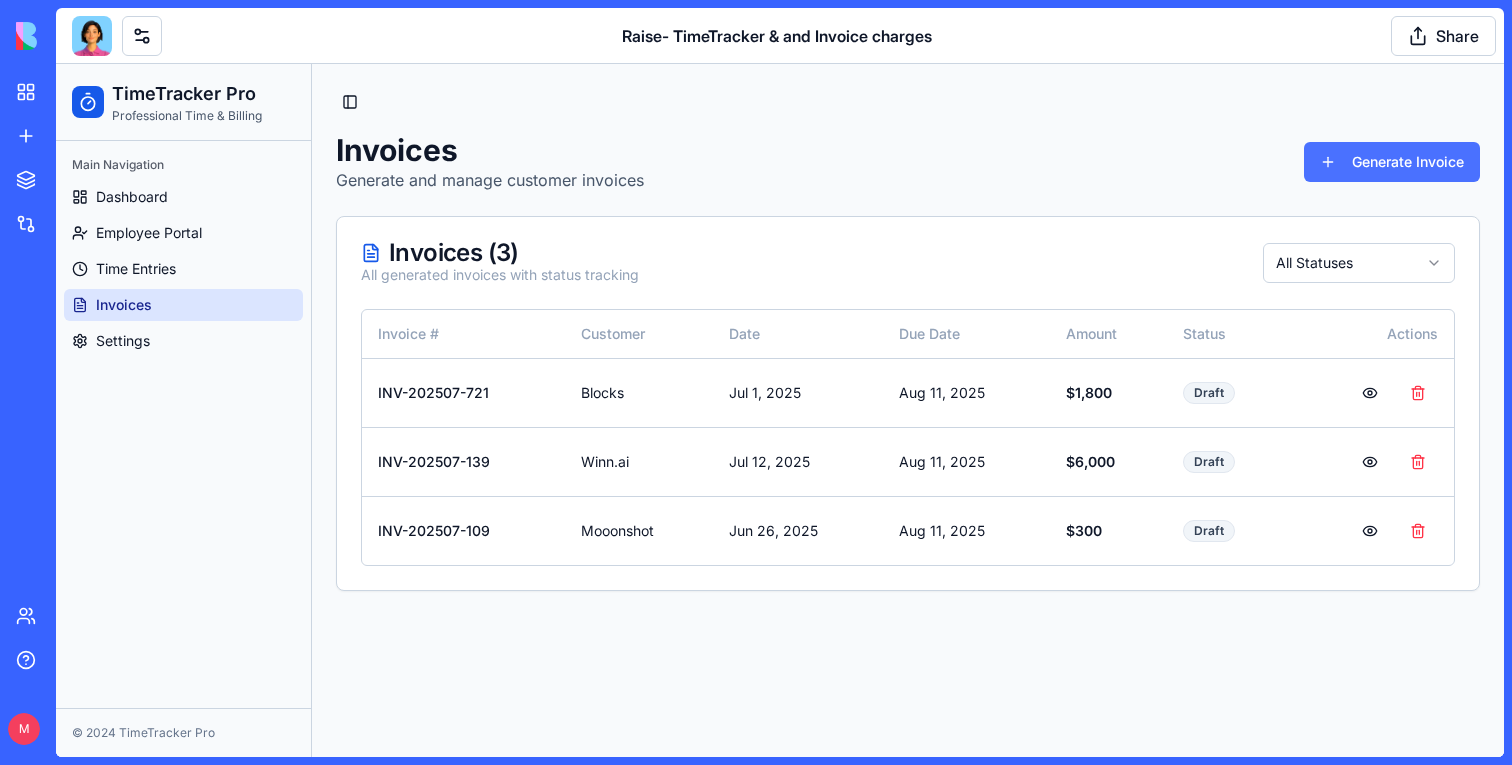 click on "Generate Invoice" at bounding box center [1392, 162] 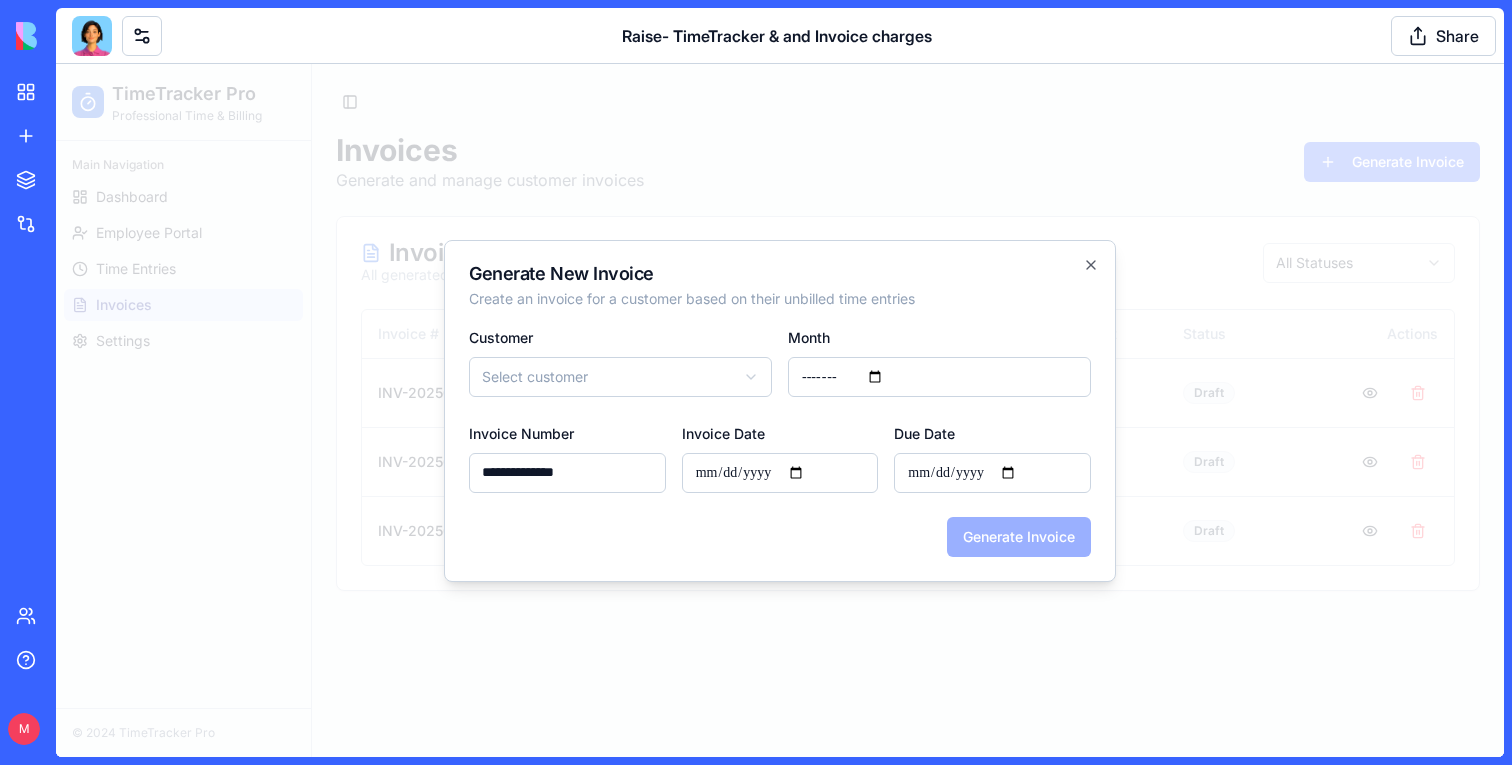 click on "**********" at bounding box center (780, 410) 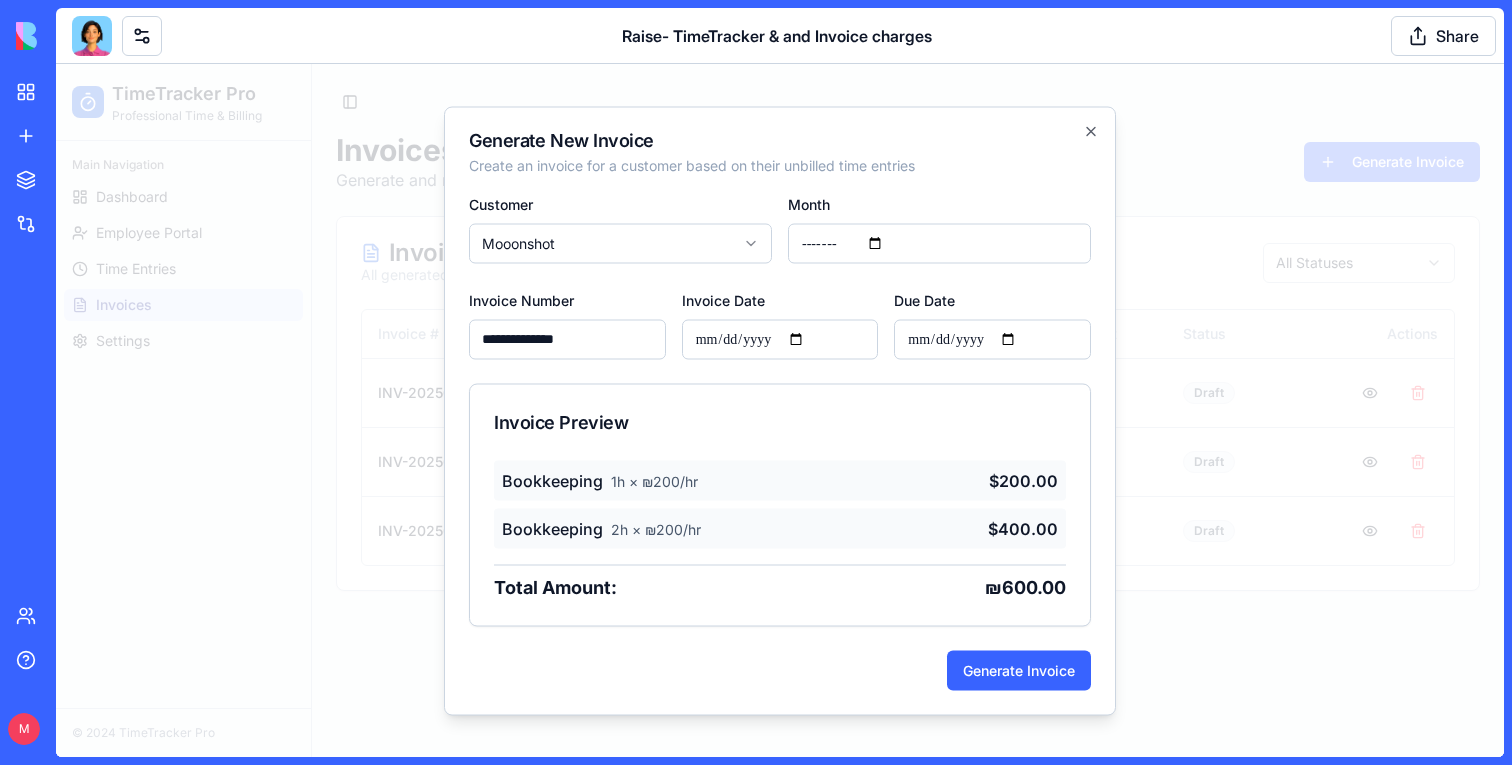 click at bounding box center (780, 410) 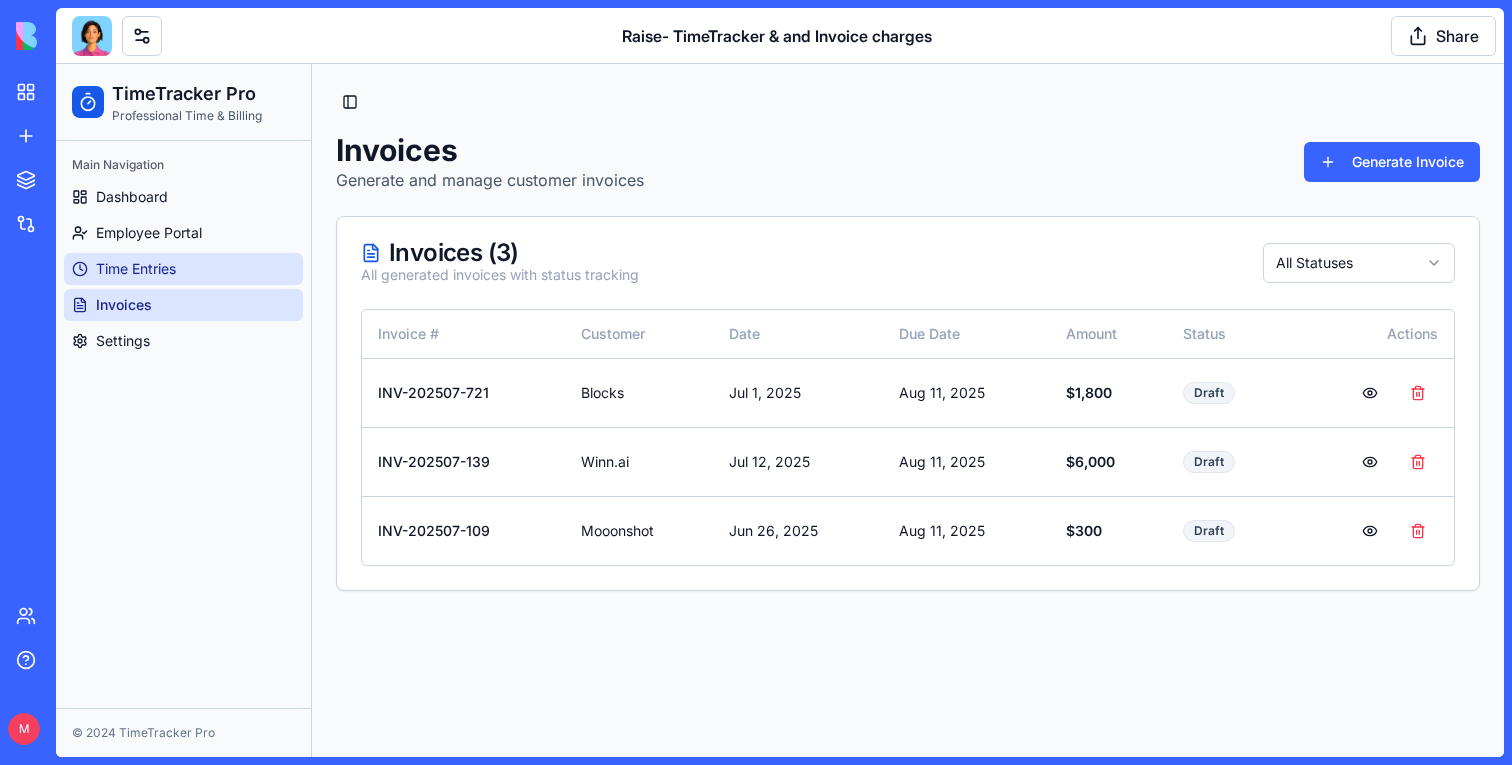 click on "Time Entries" at bounding box center (183, 269) 